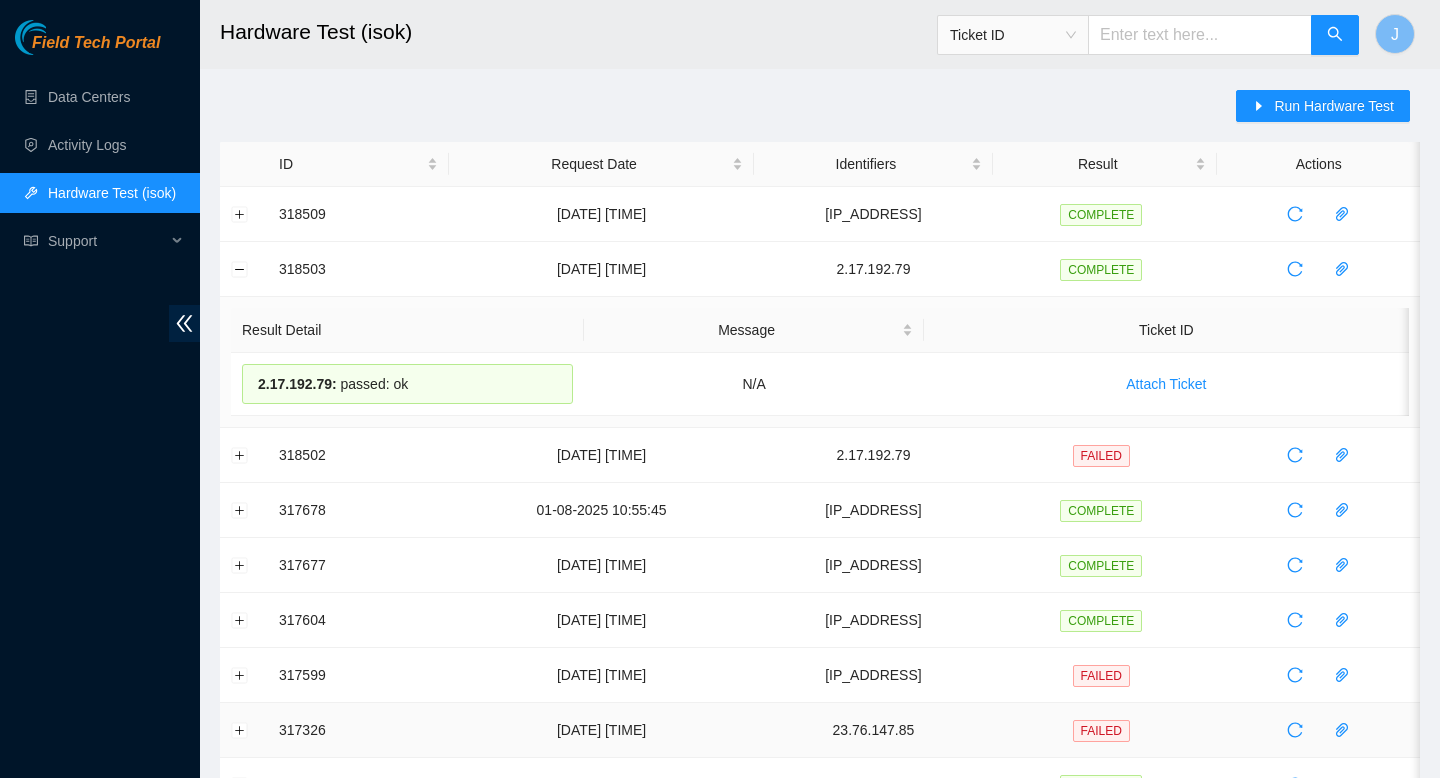 scroll, scrollTop: 0, scrollLeft: 0, axis: both 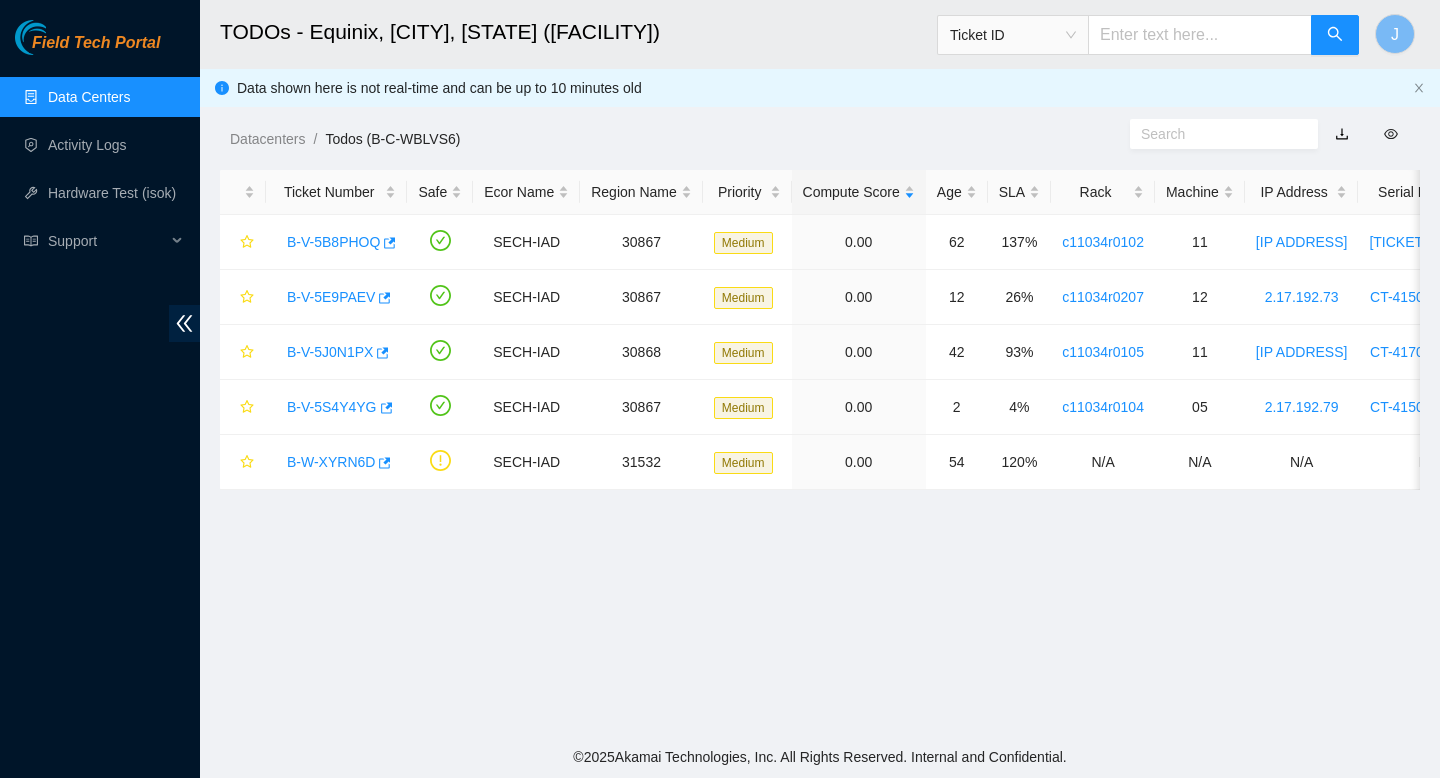 click on "Data Centers" at bounding box center [89, 97] 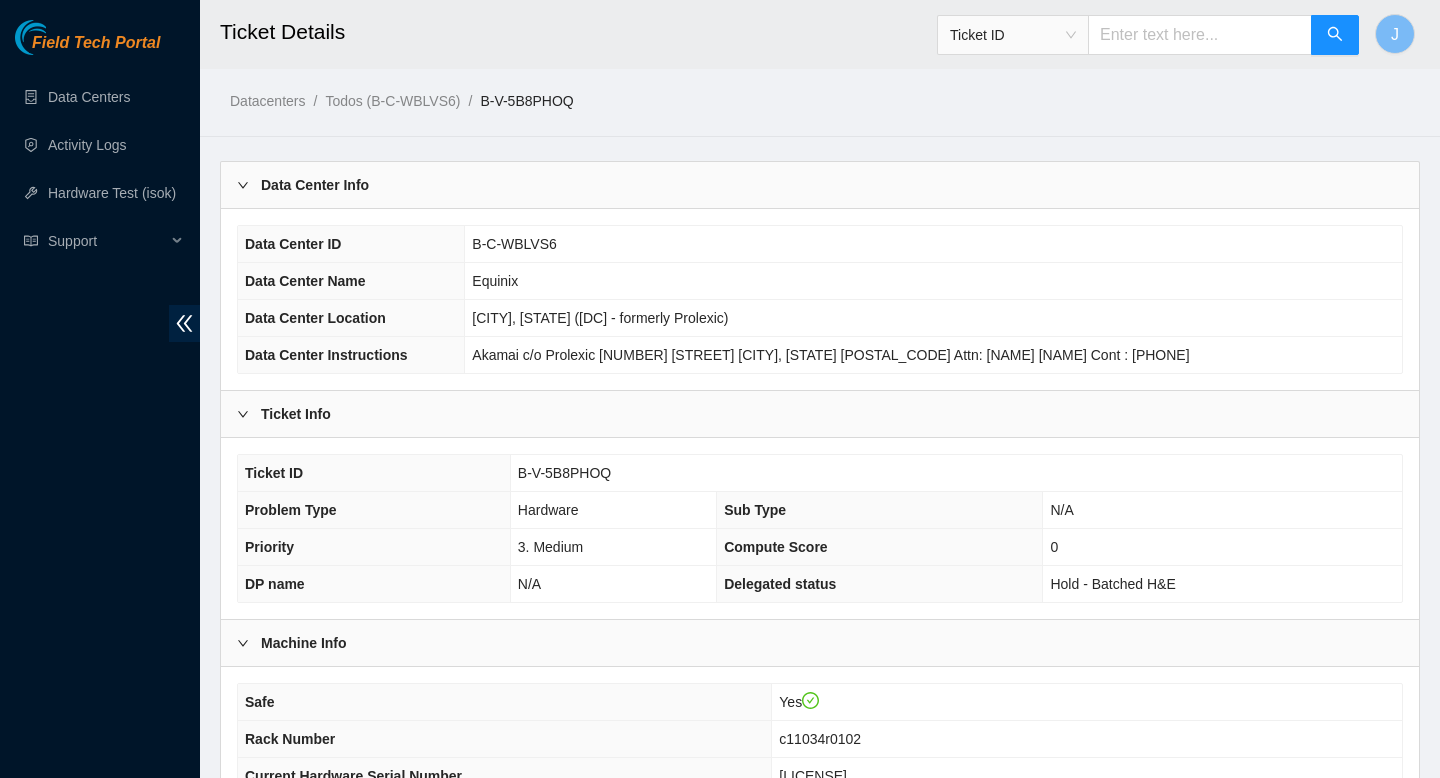 scroll, scrollTop: 245, scrollLeft: 0, axis: vertical 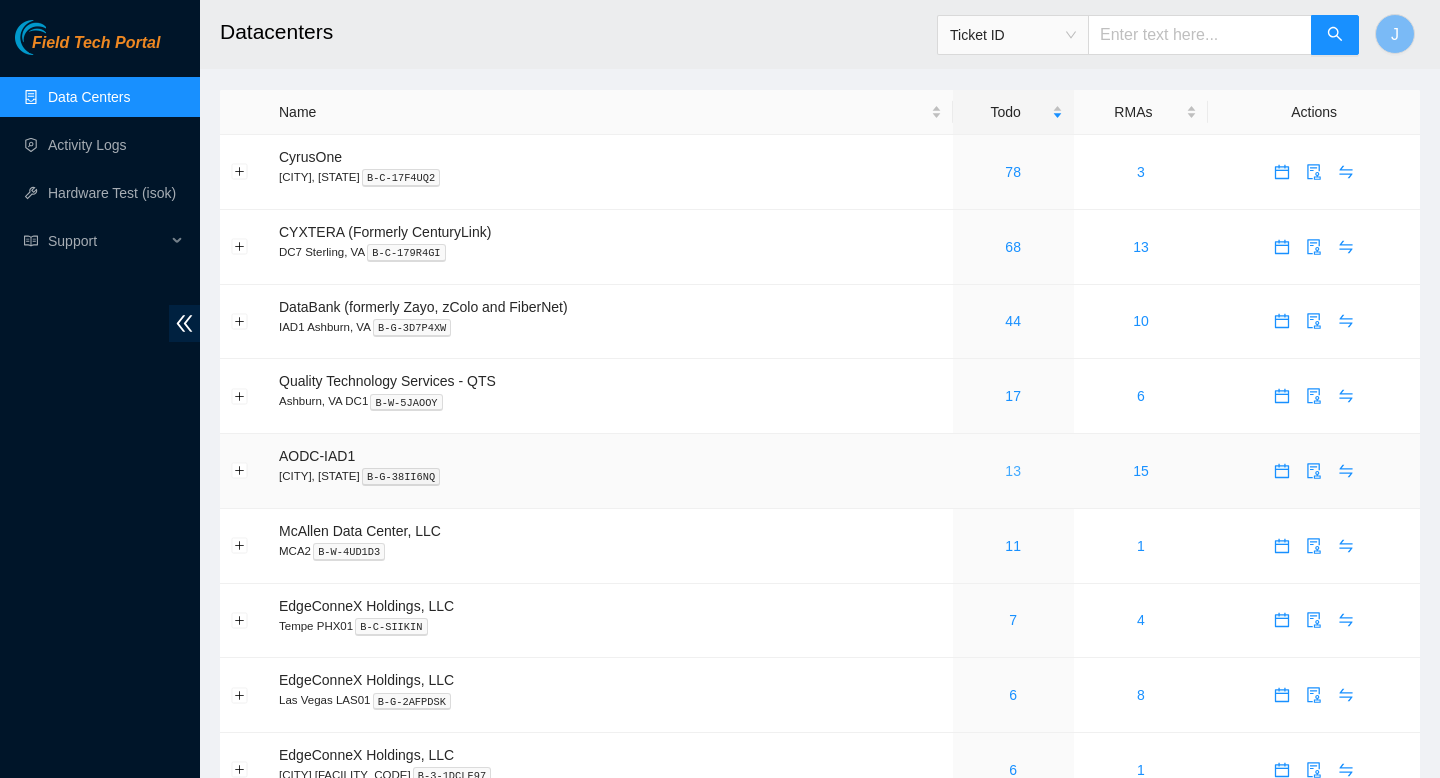 click on "13" at bounding box center [1013, 471] 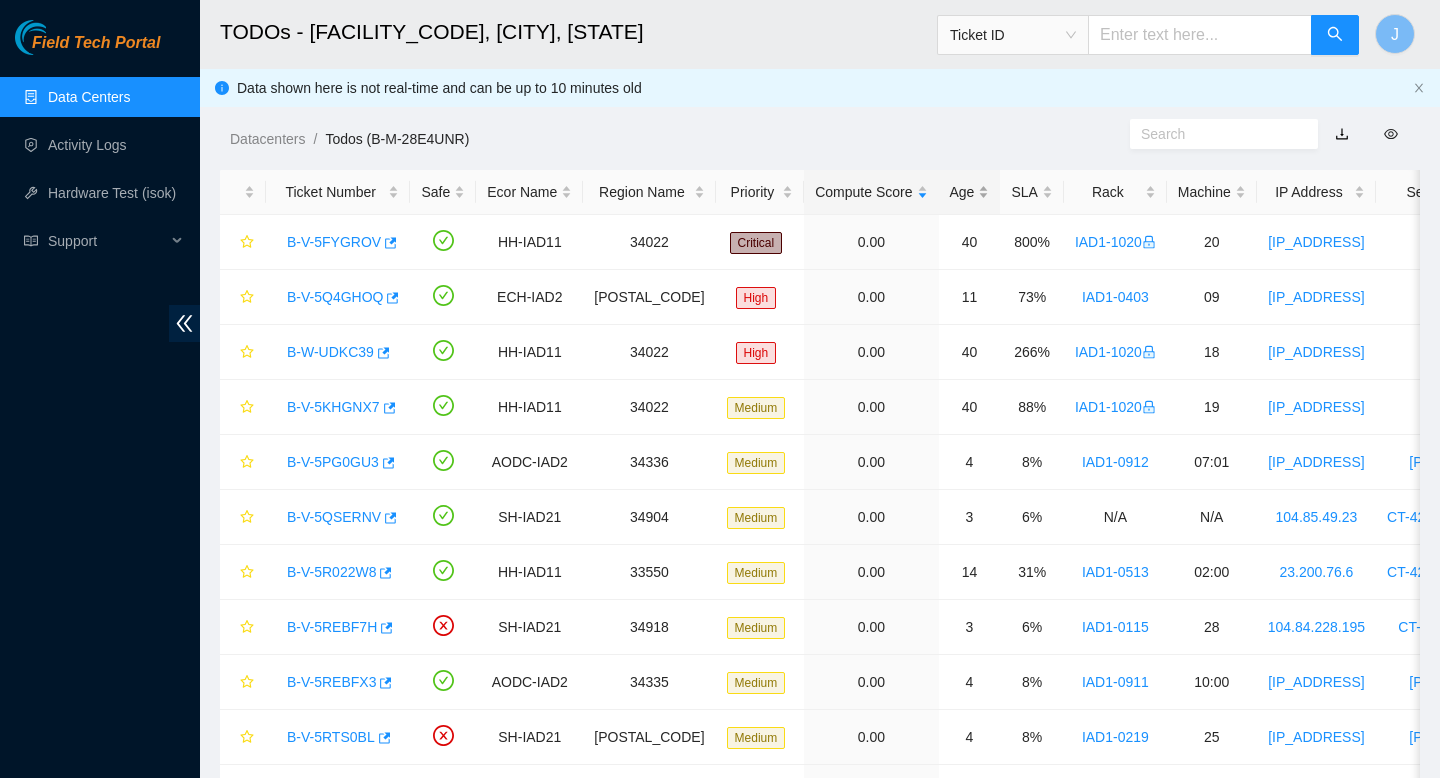 click on "Age" at bounding box center [970, 192] 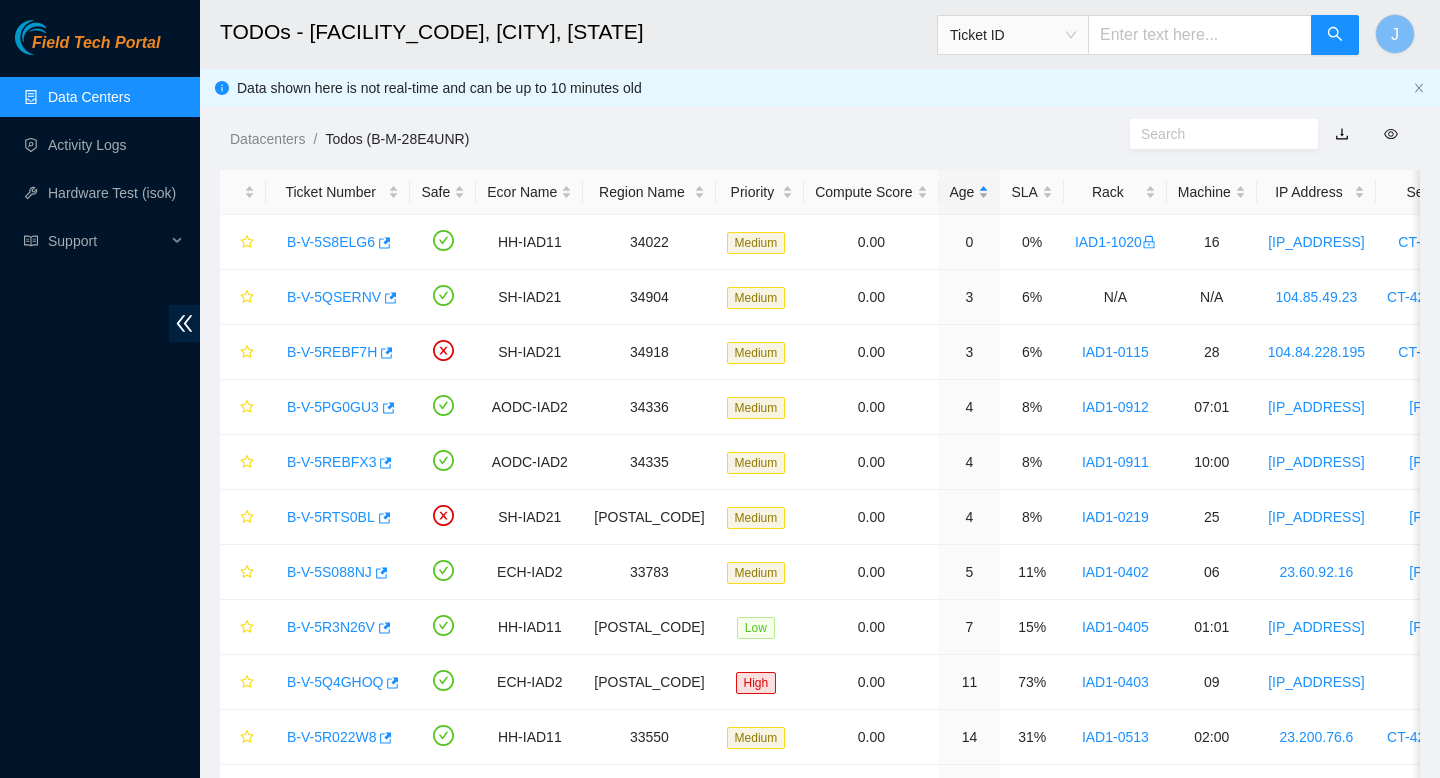 click on "Age" at bounding box center [970, 192] 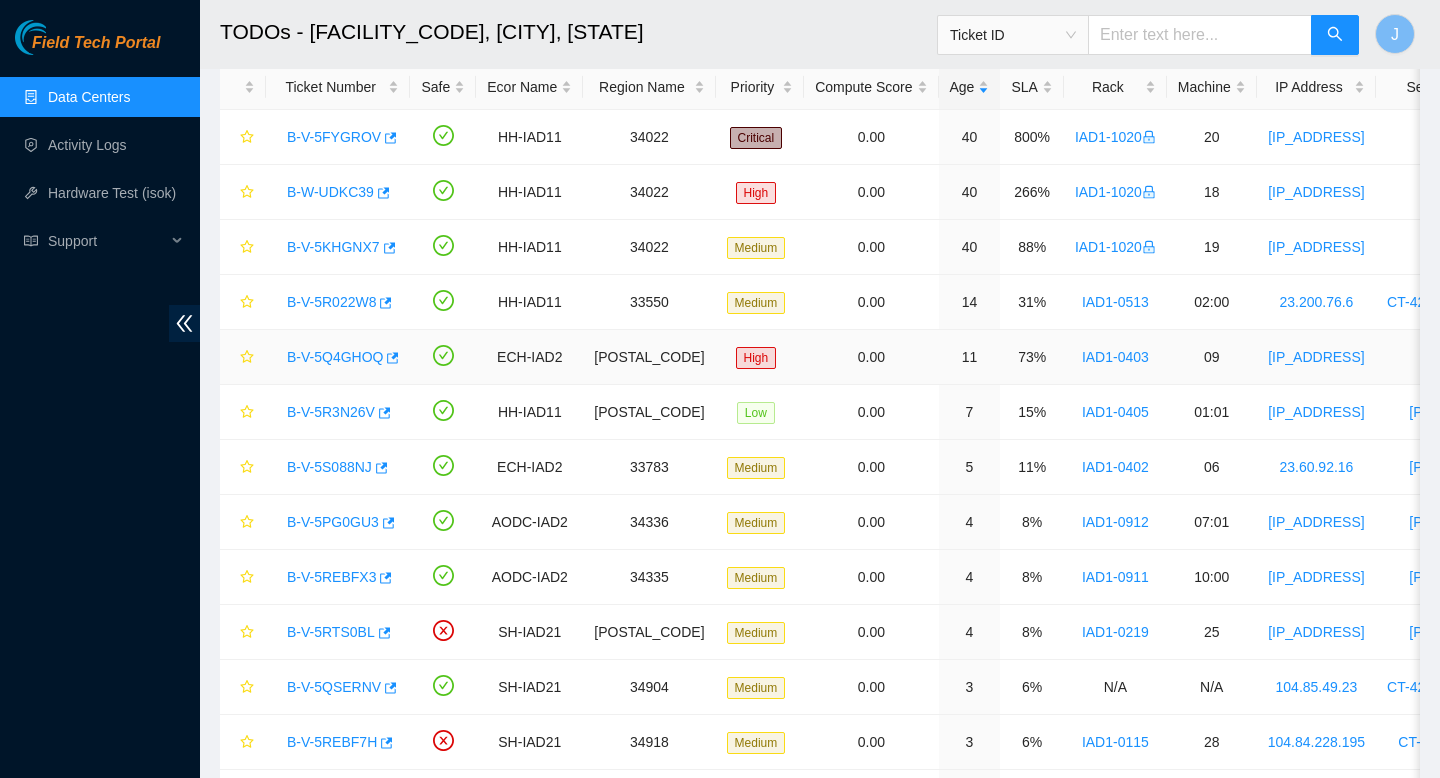 scroll, scrollTop: 111, scrollLeft: 0, axis: vertical 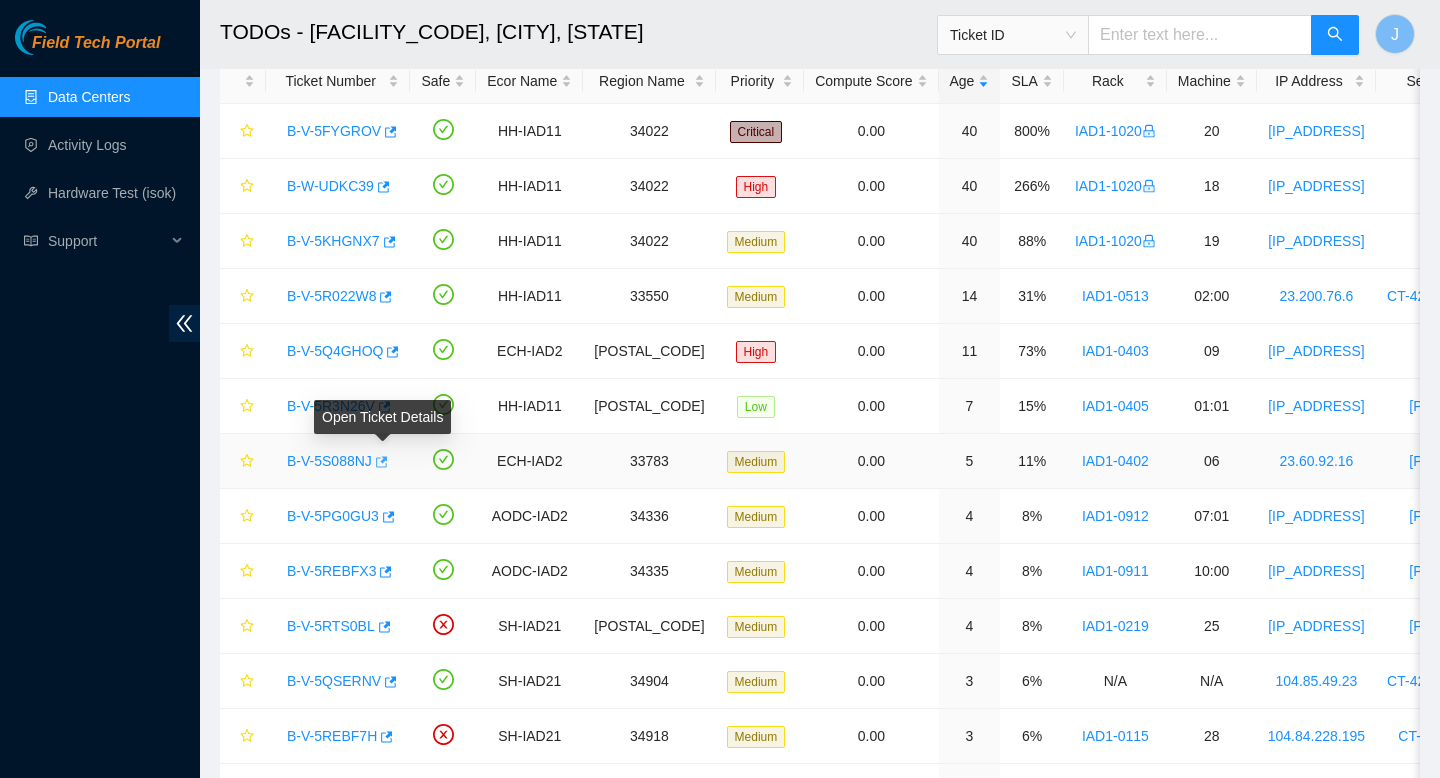 click 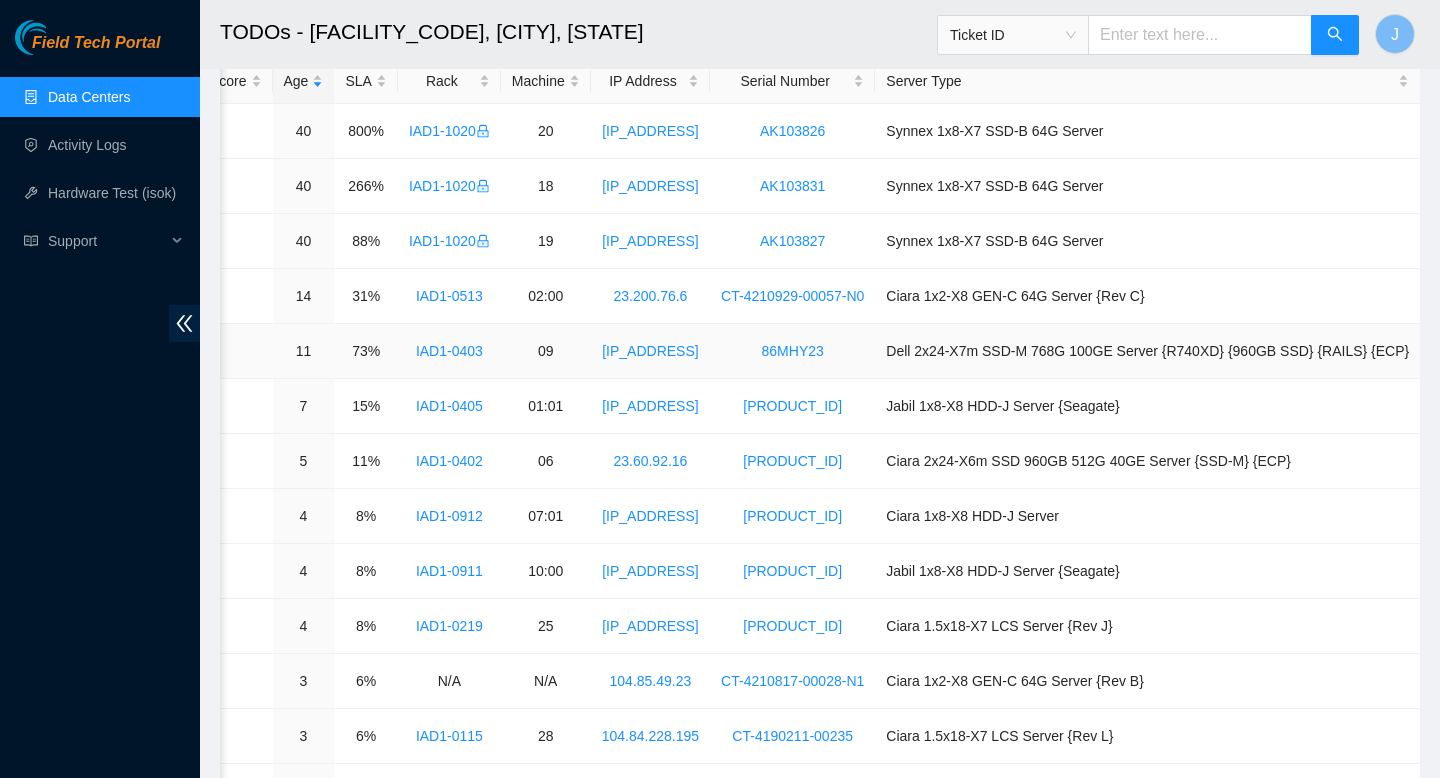 scroll, scrollTop: 0, scrollLeft: 723, axis: horizontal 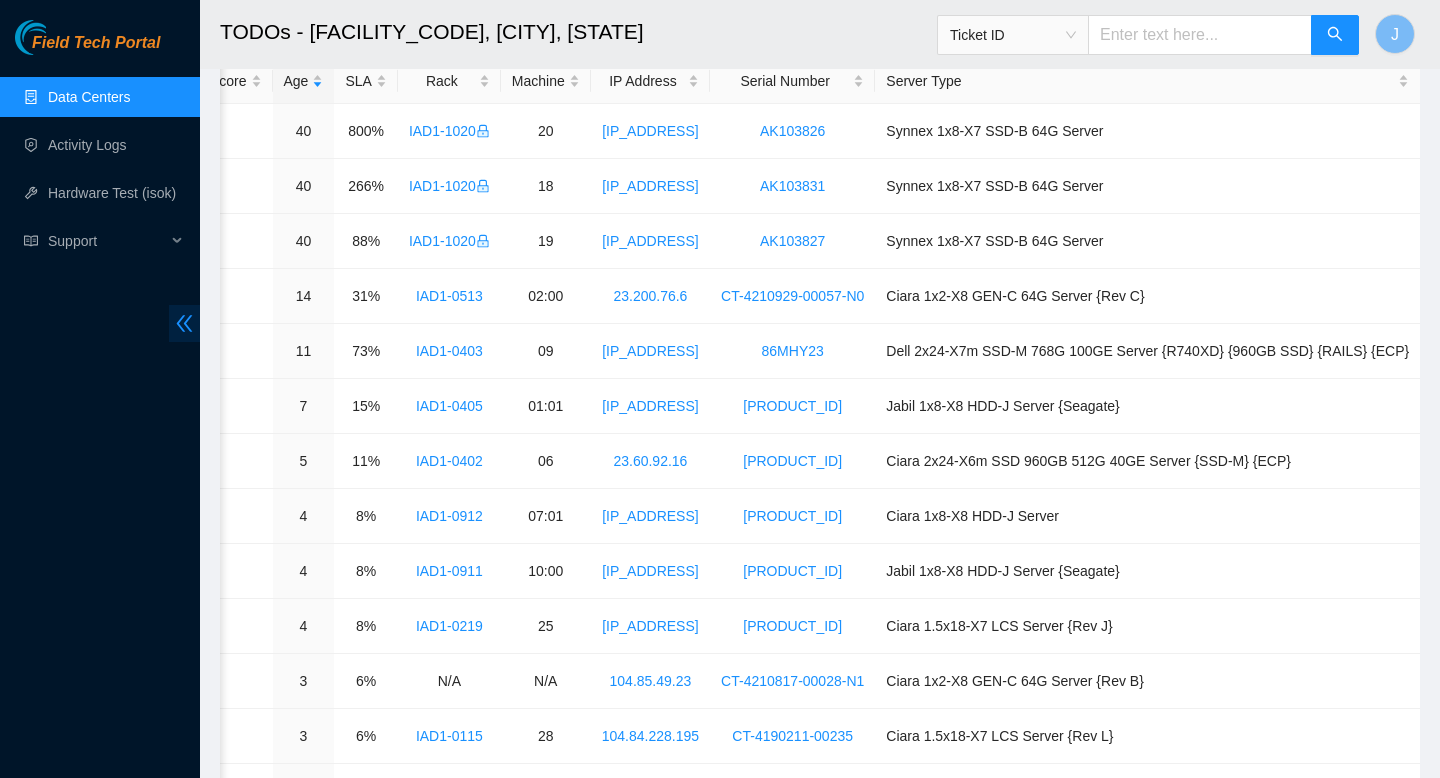 click 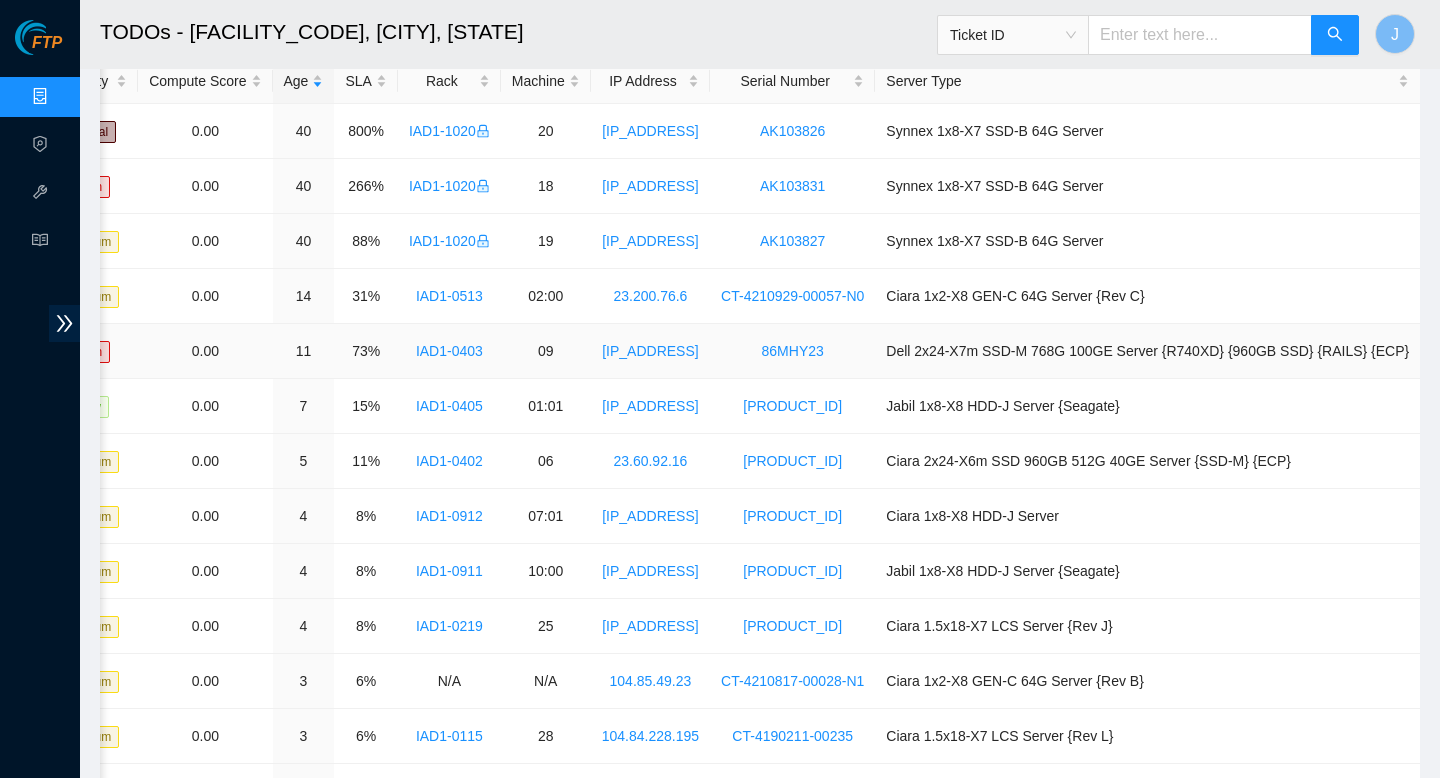 scroll, scrollTop: 0, scrollLeft: 603, axis: horizontal 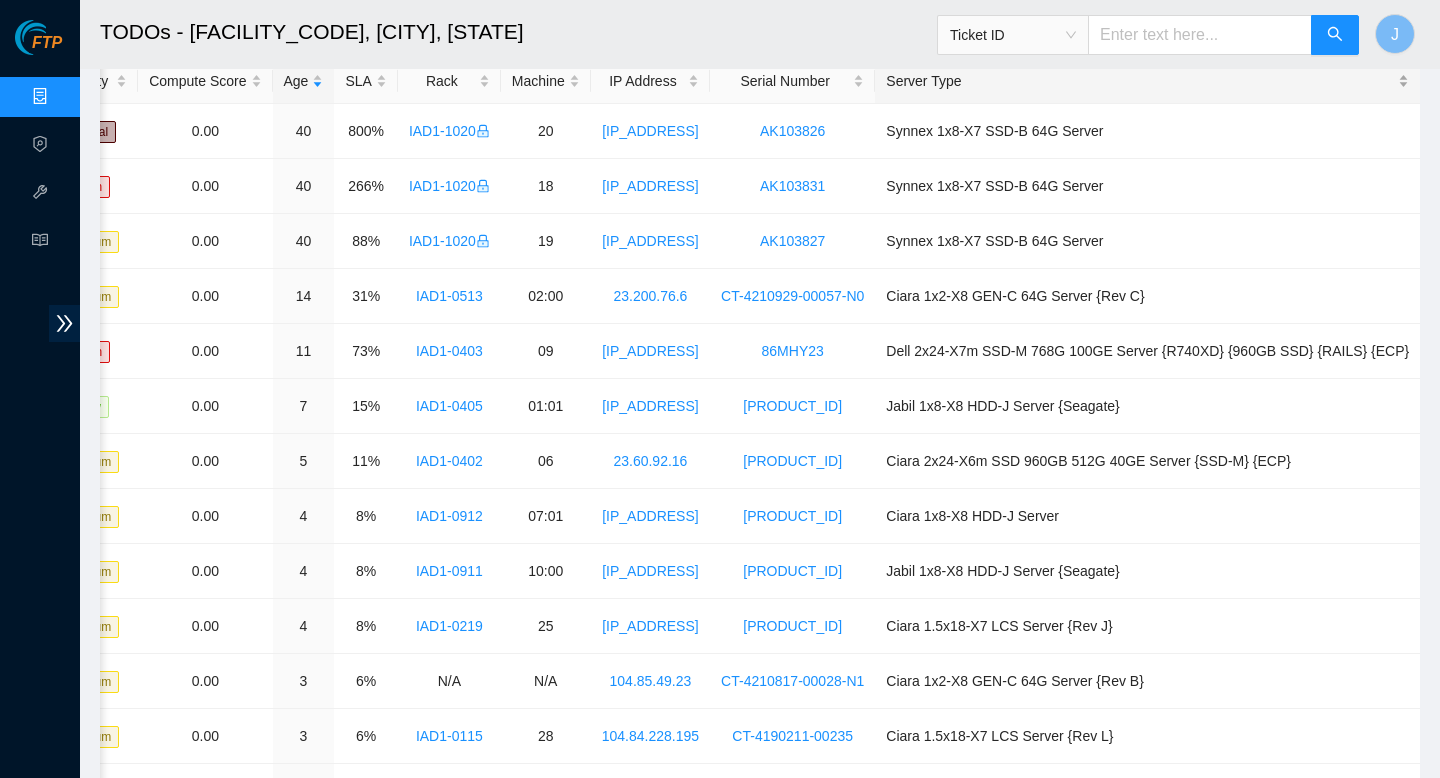 click on "Server Type" at bounding box center (1147, 81) 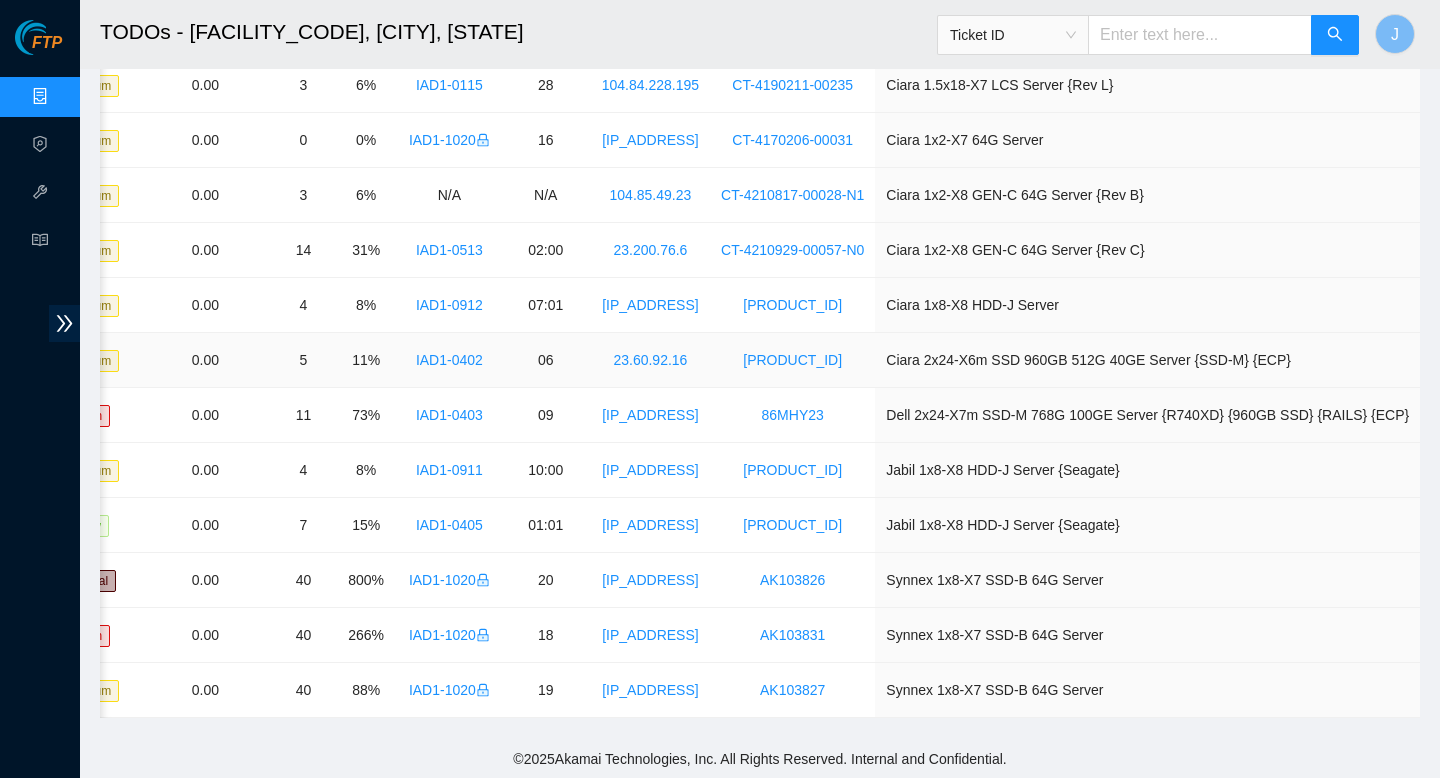 scroll, scrollTop: 210, scrollLeft: 0, axis: vertical 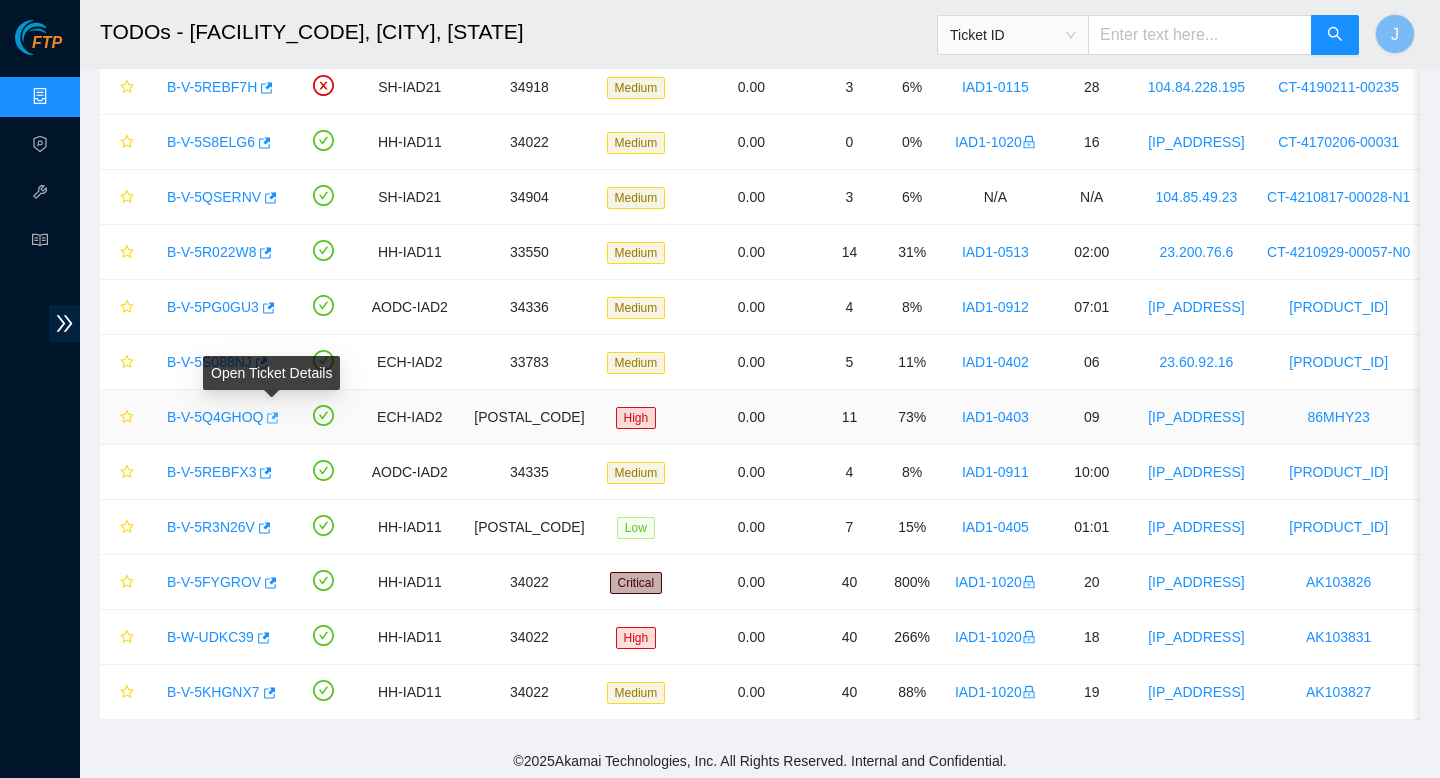 click 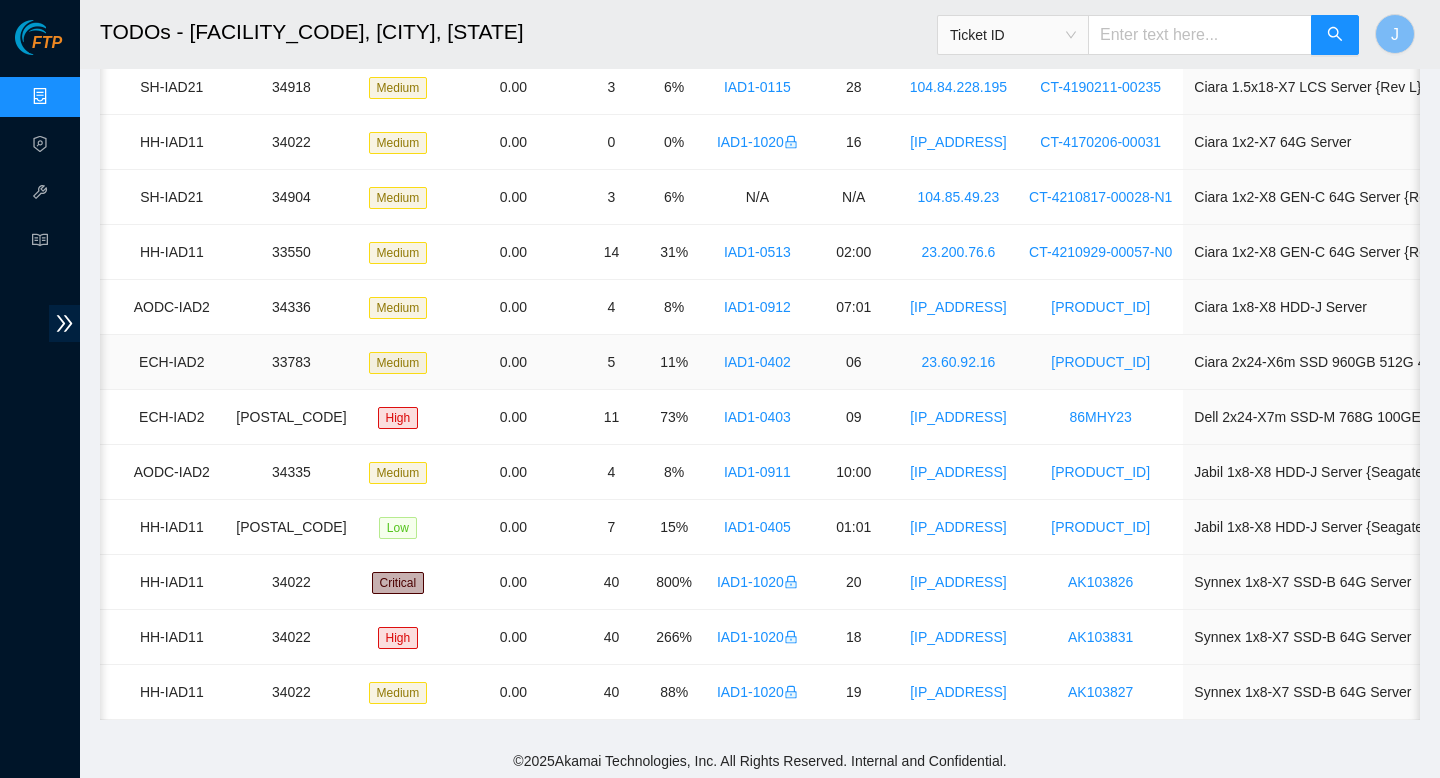 scroll, scrollTop: 0, scrollLeft: 603, axis: horizontal 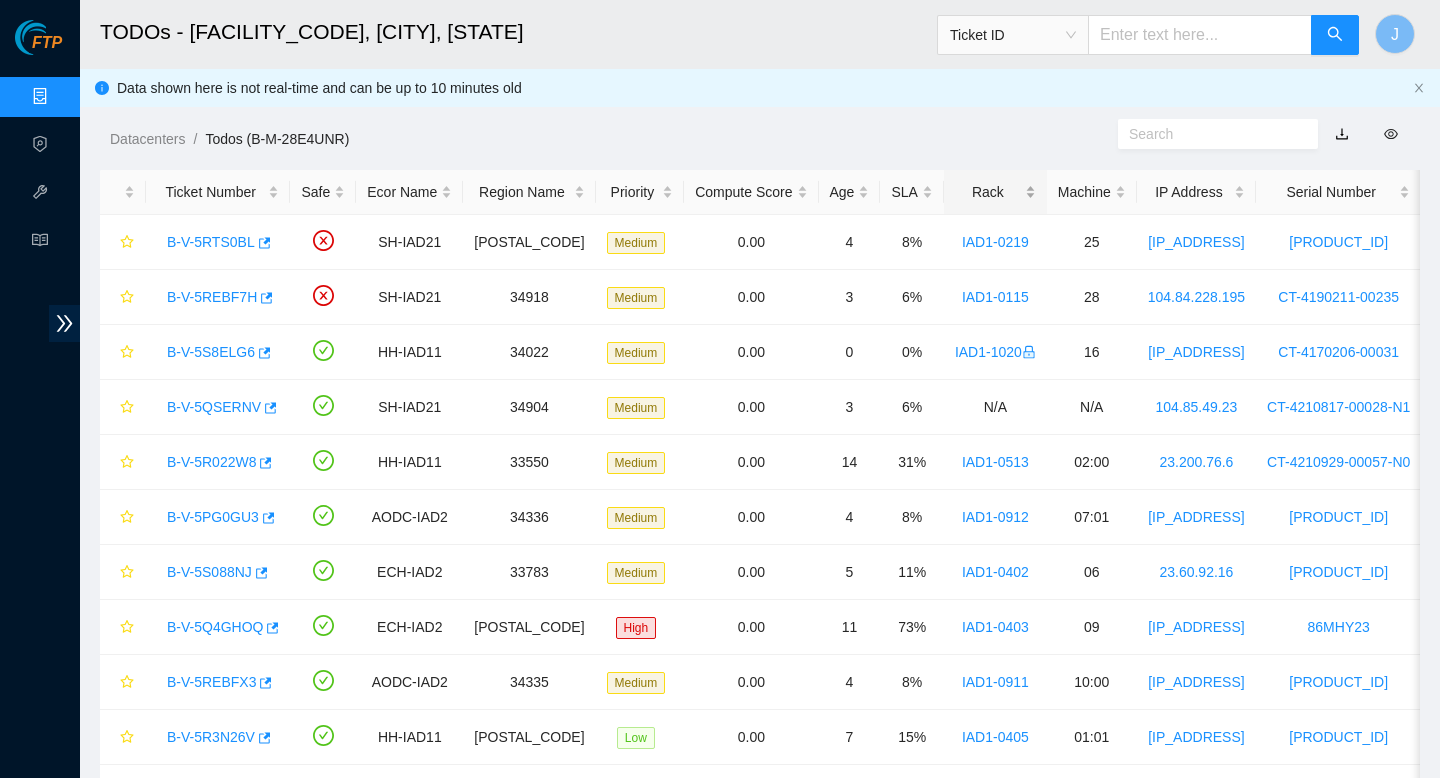 click on "Rack" at bounding box center [995, 192] 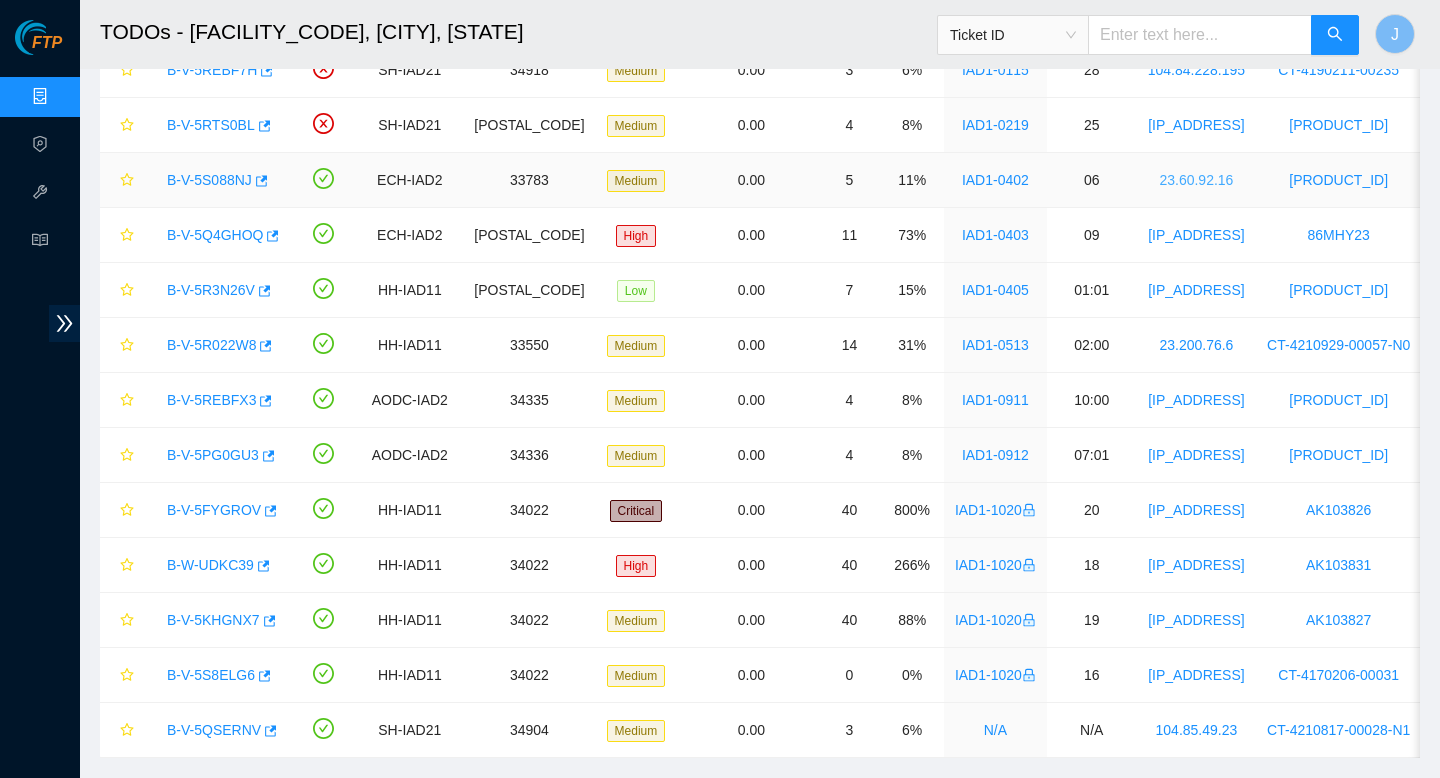 scroll, scrollTop: 214, scrollLeft: 0, axis: vertical 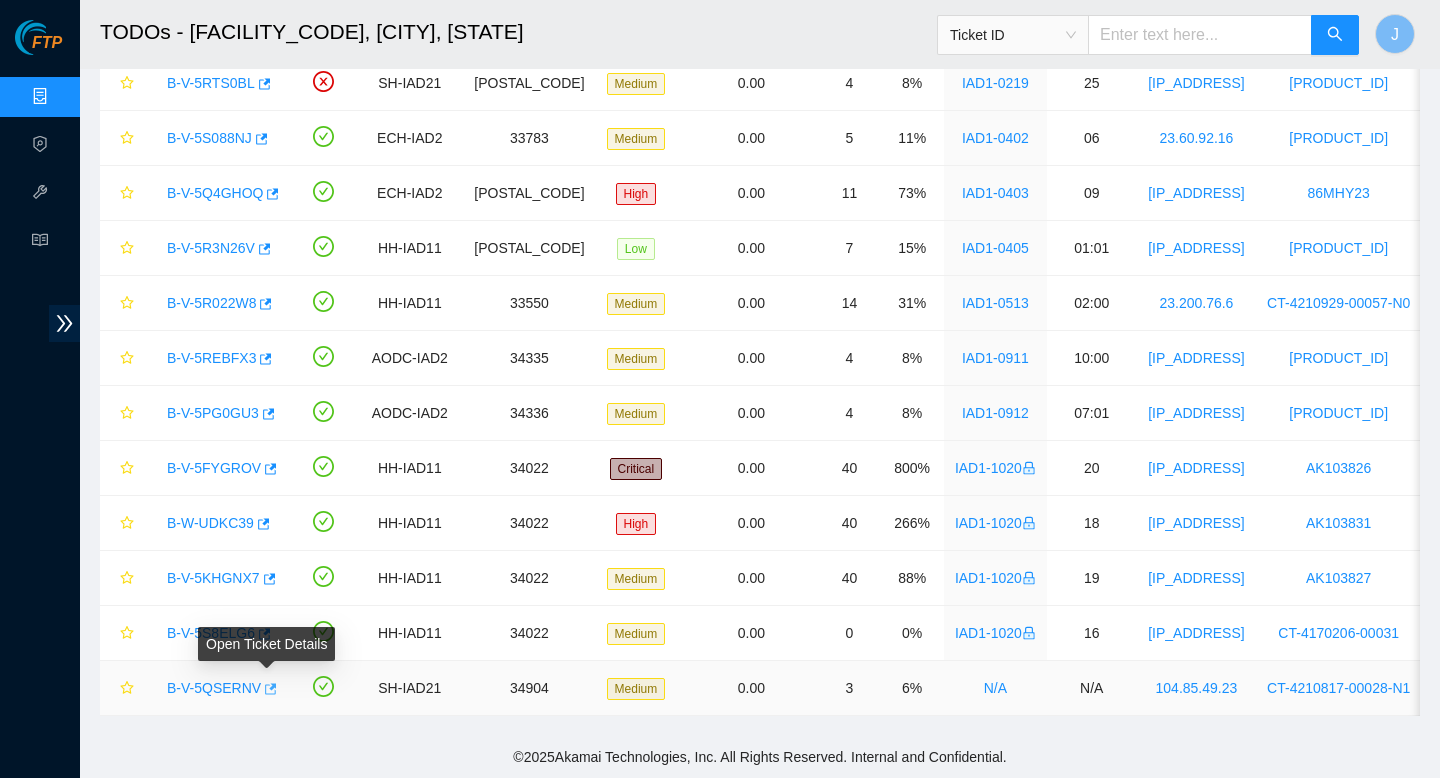 click 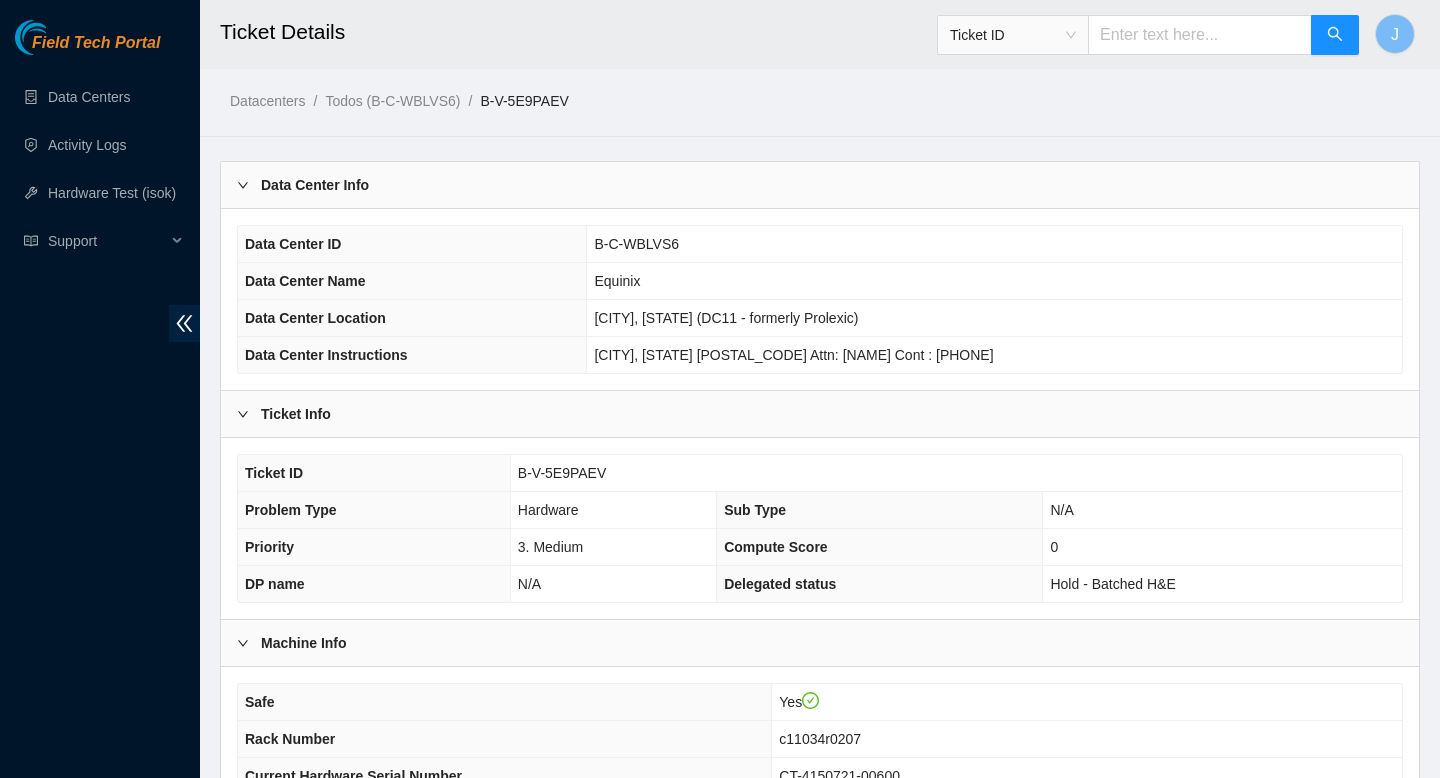scroll, scrollTop: 624, scrollLeft: 0, axis: vertical 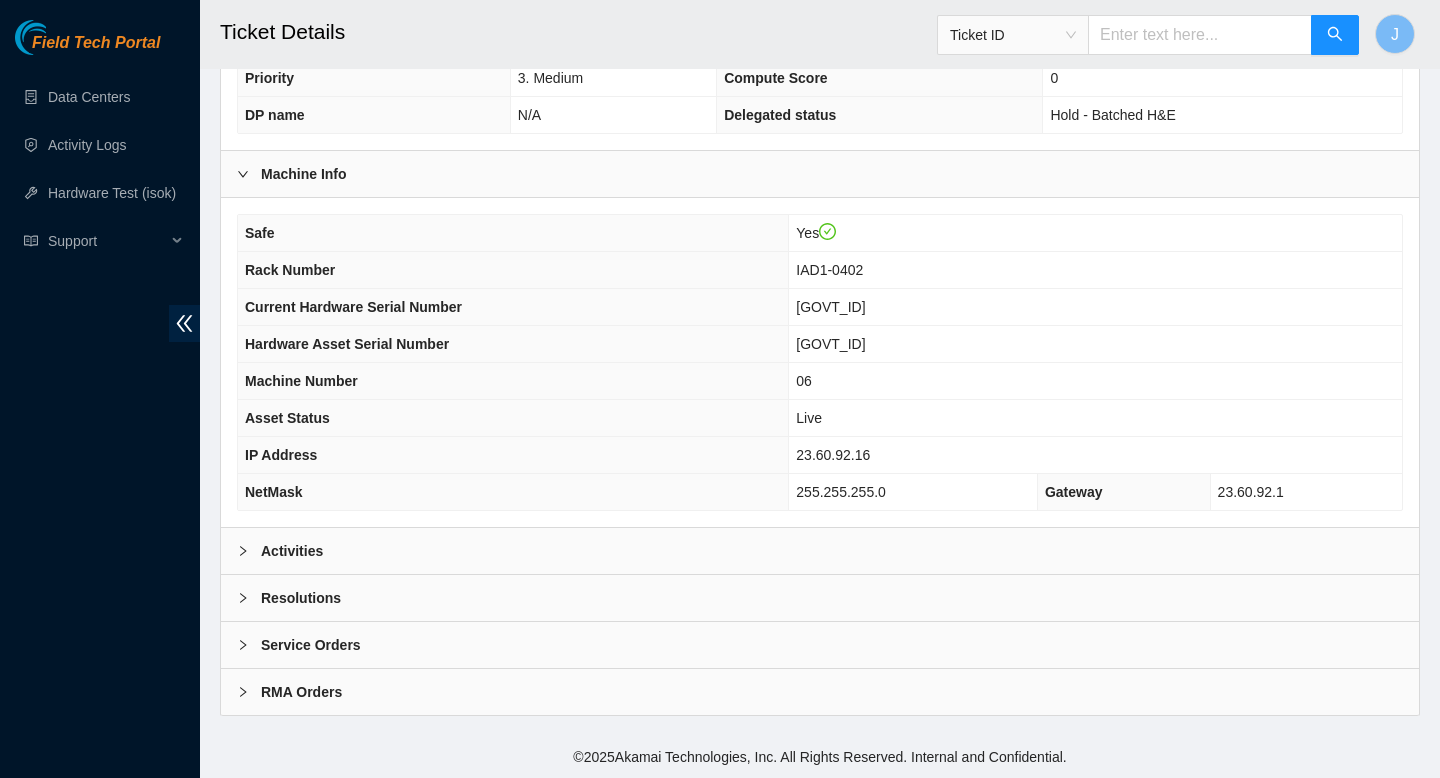 click on "Activities" at bounding box center (820, 551) 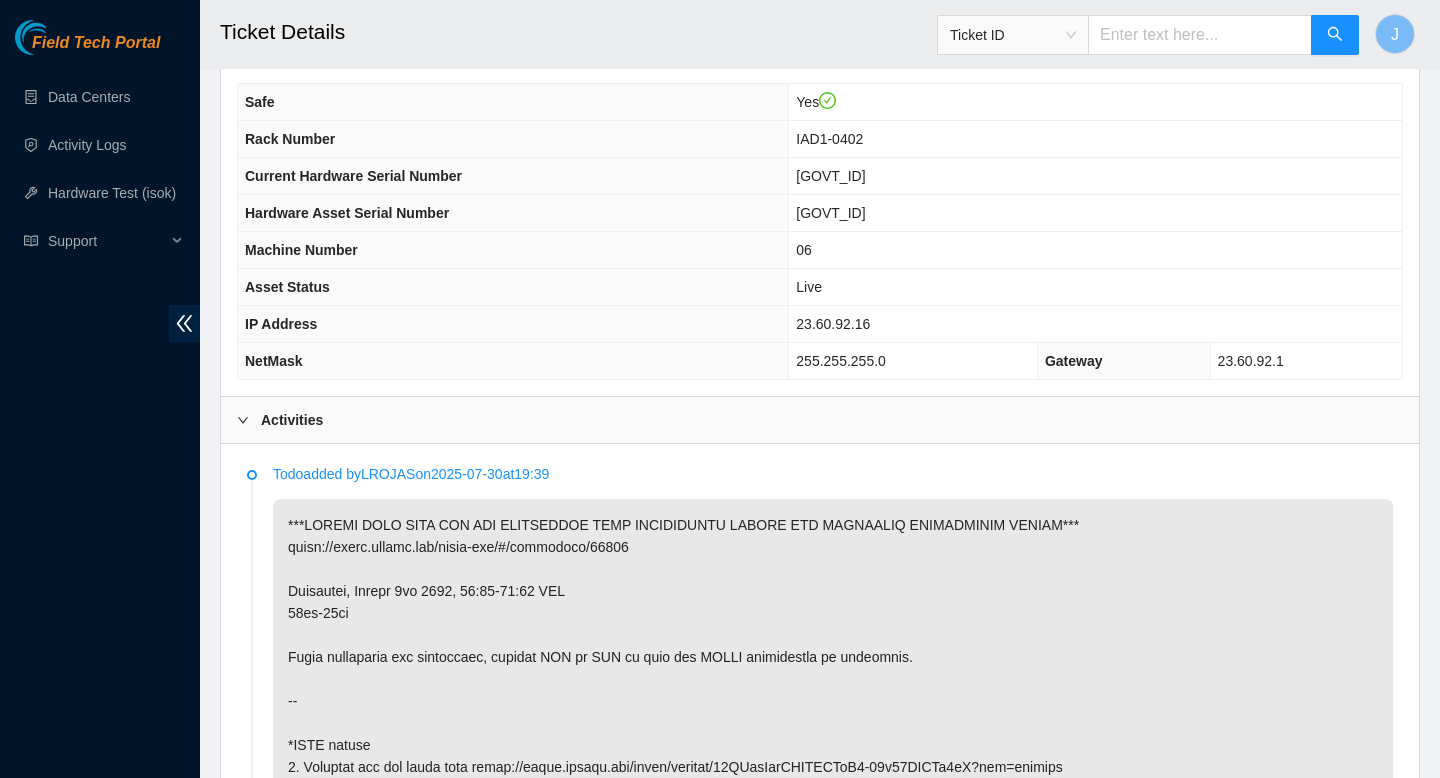 scroll, scrollTop: 712, scrollLeft: 0, axis: vertical 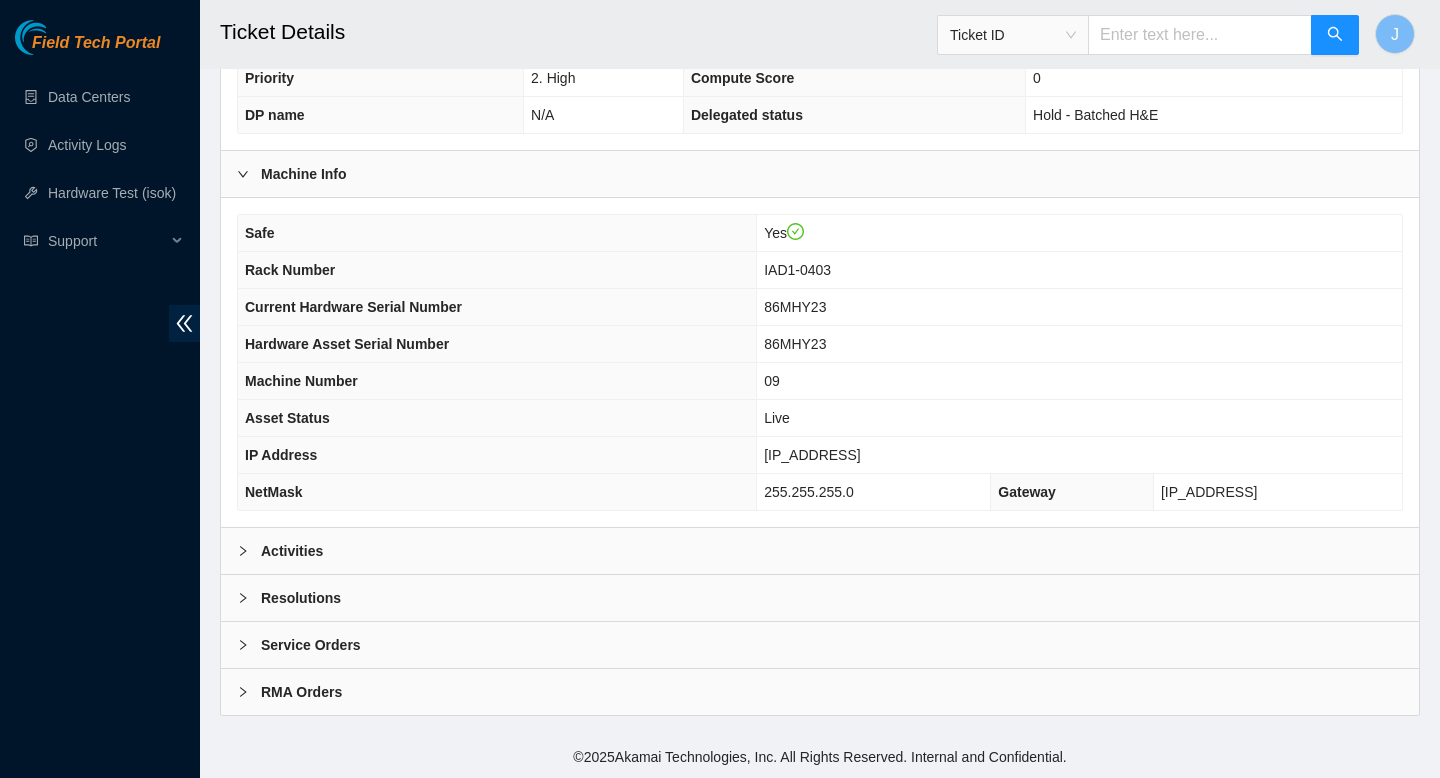 click on "Activities" at bounding box center [820, 551] 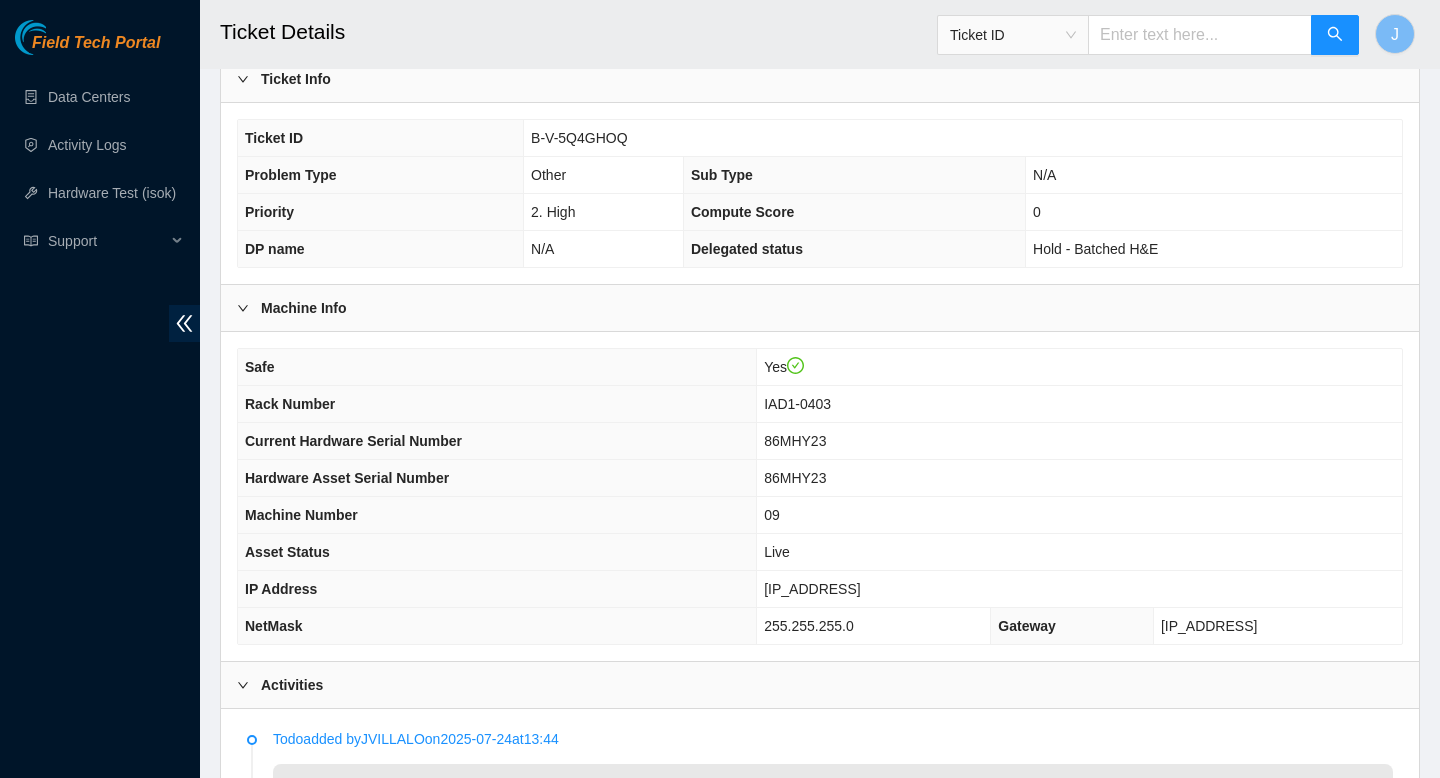 scroll, scrollTop: 0, scrollLeft: 0, axis: both 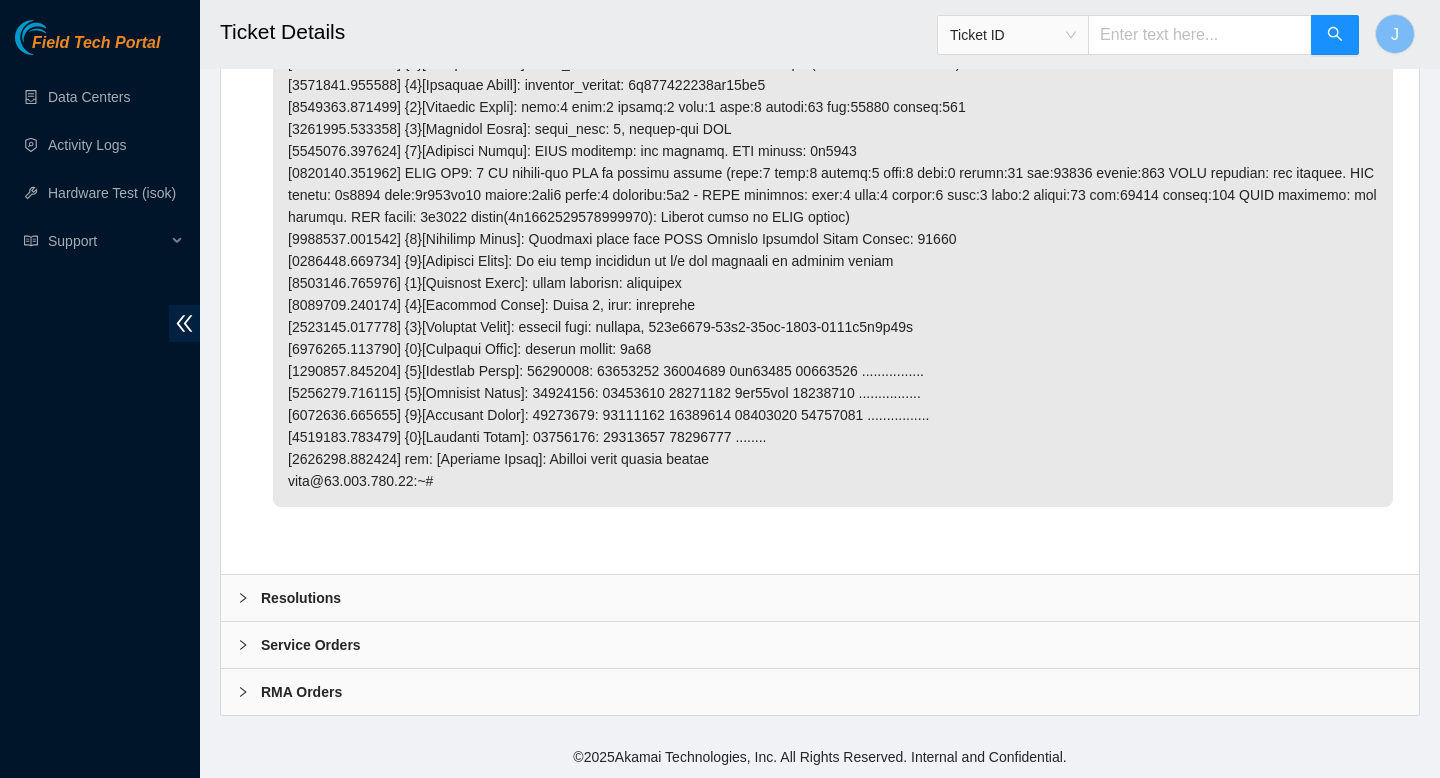 click on "Resolutions" at bounding box center (301, 598) 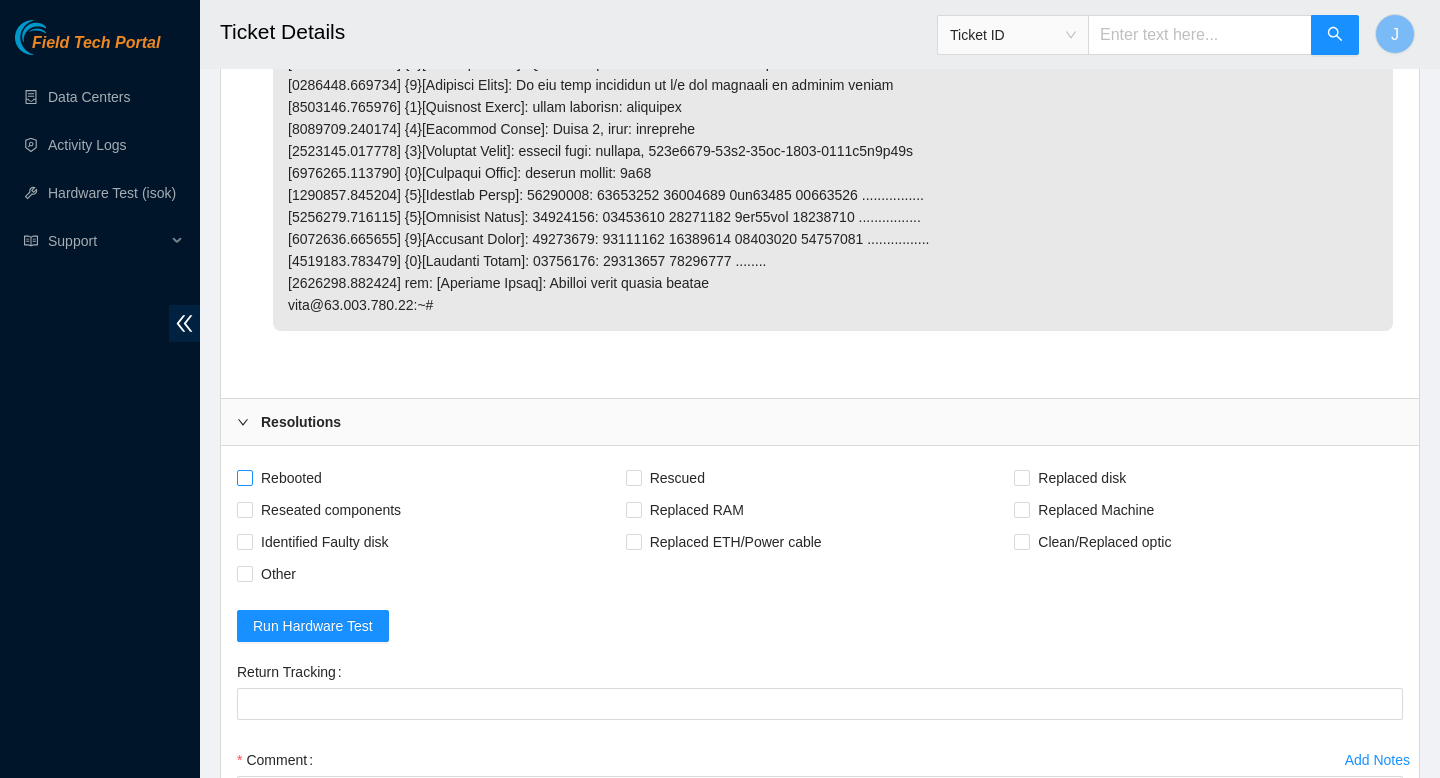 click at bounding box center [245, 478] 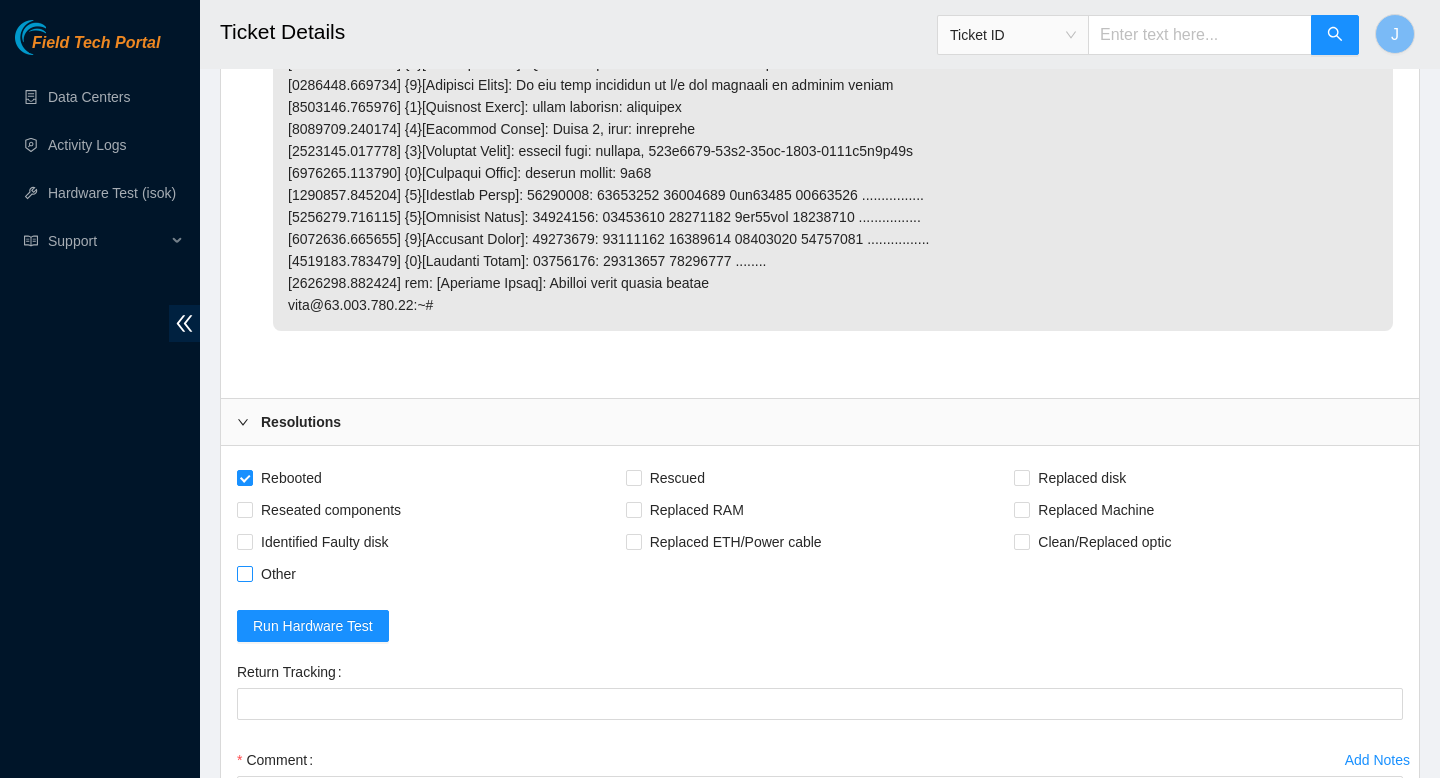 click on "Other" at bounding box center (244, 573) 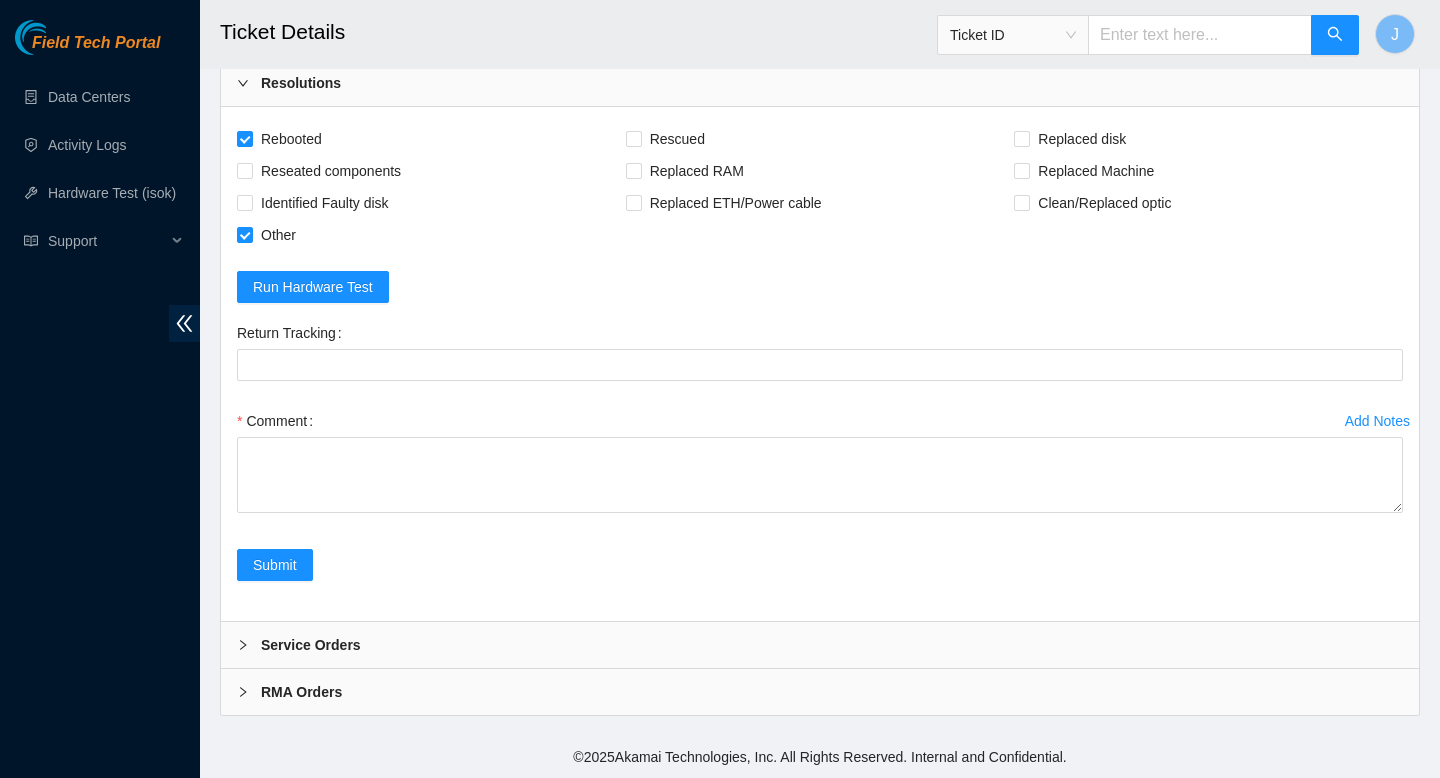 scroll, scrollTop: 7183, scrollLeft: 0, axis: vertical 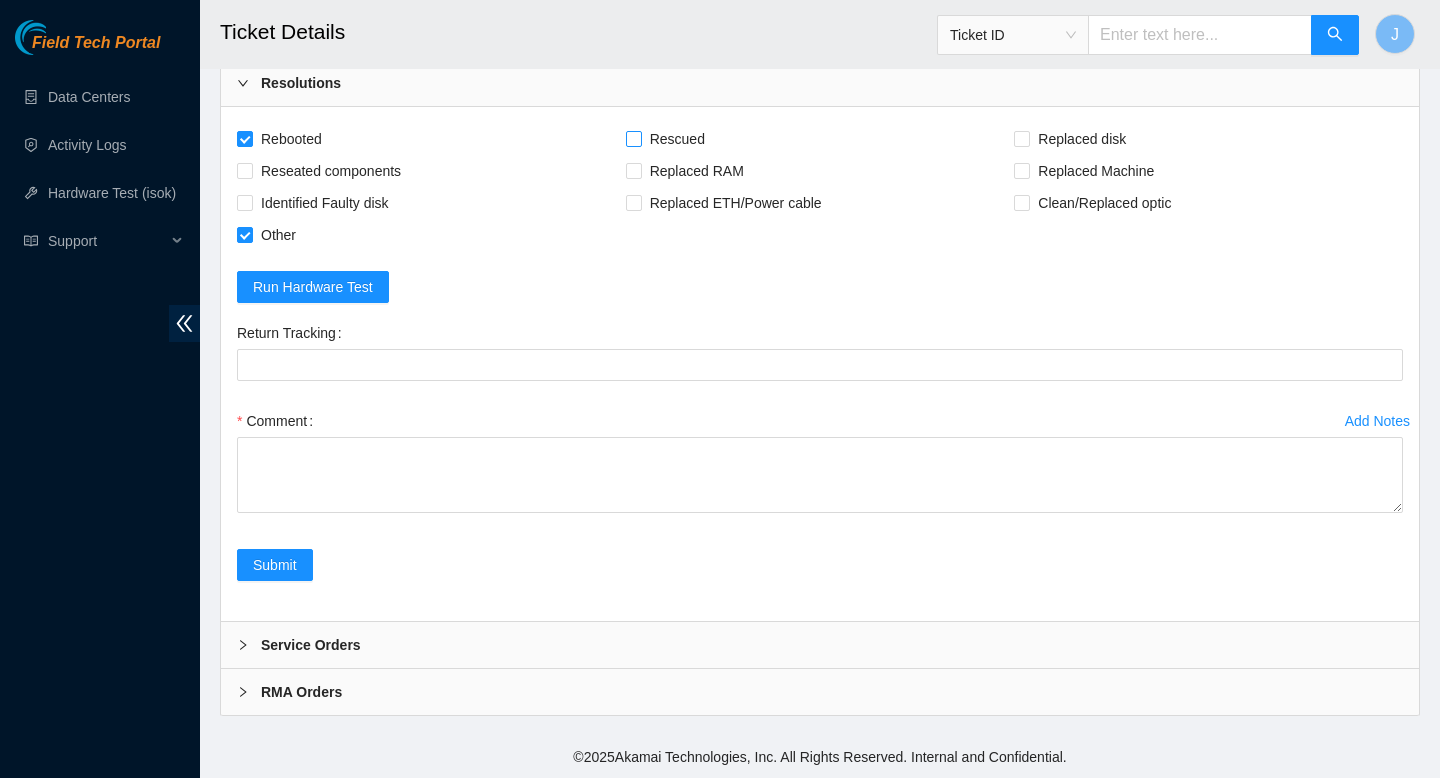 click on "Rescued" at bounding box center (633, 138) 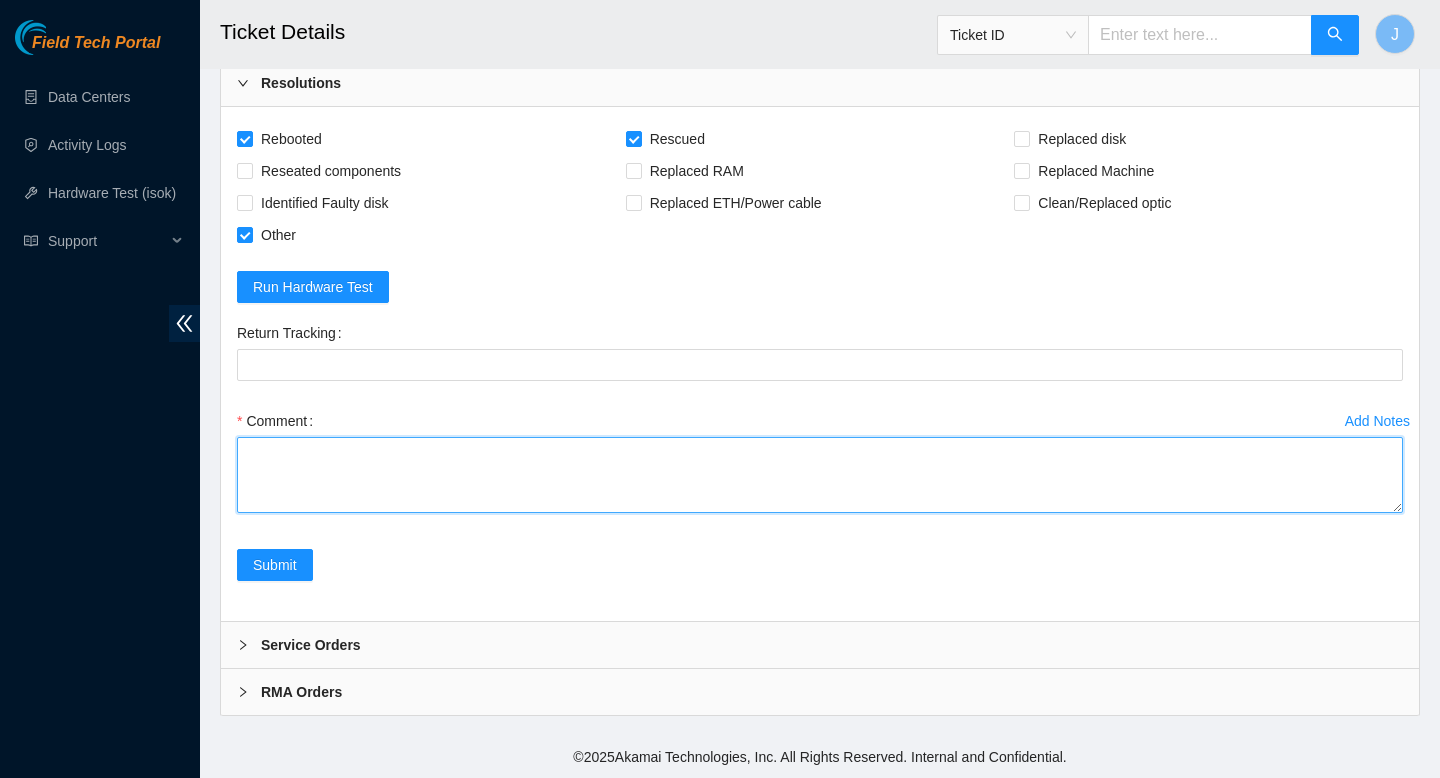 click on "Comment" at bounding box center (820, 475) 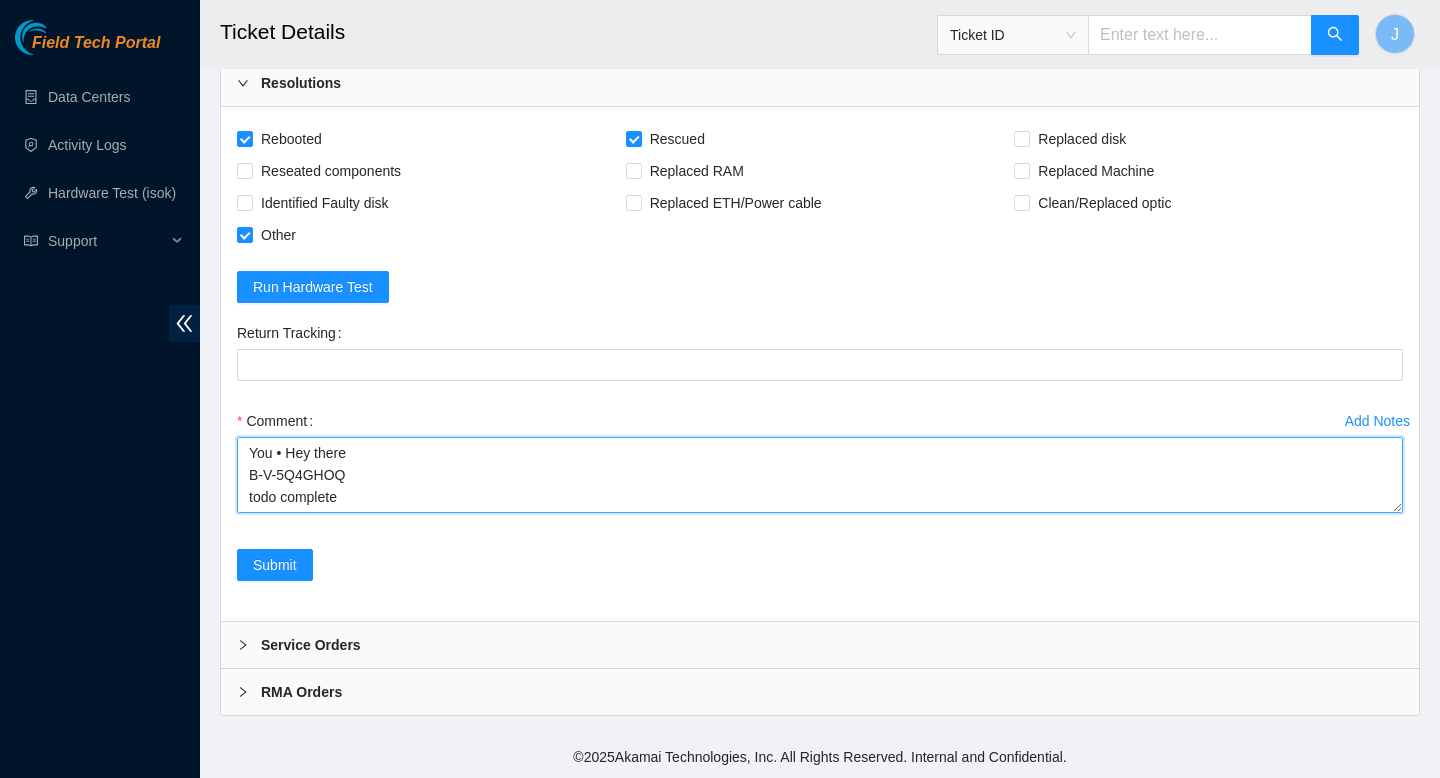 scroll, scrollTop: 499, scrollLeft: 0, axis: vertical 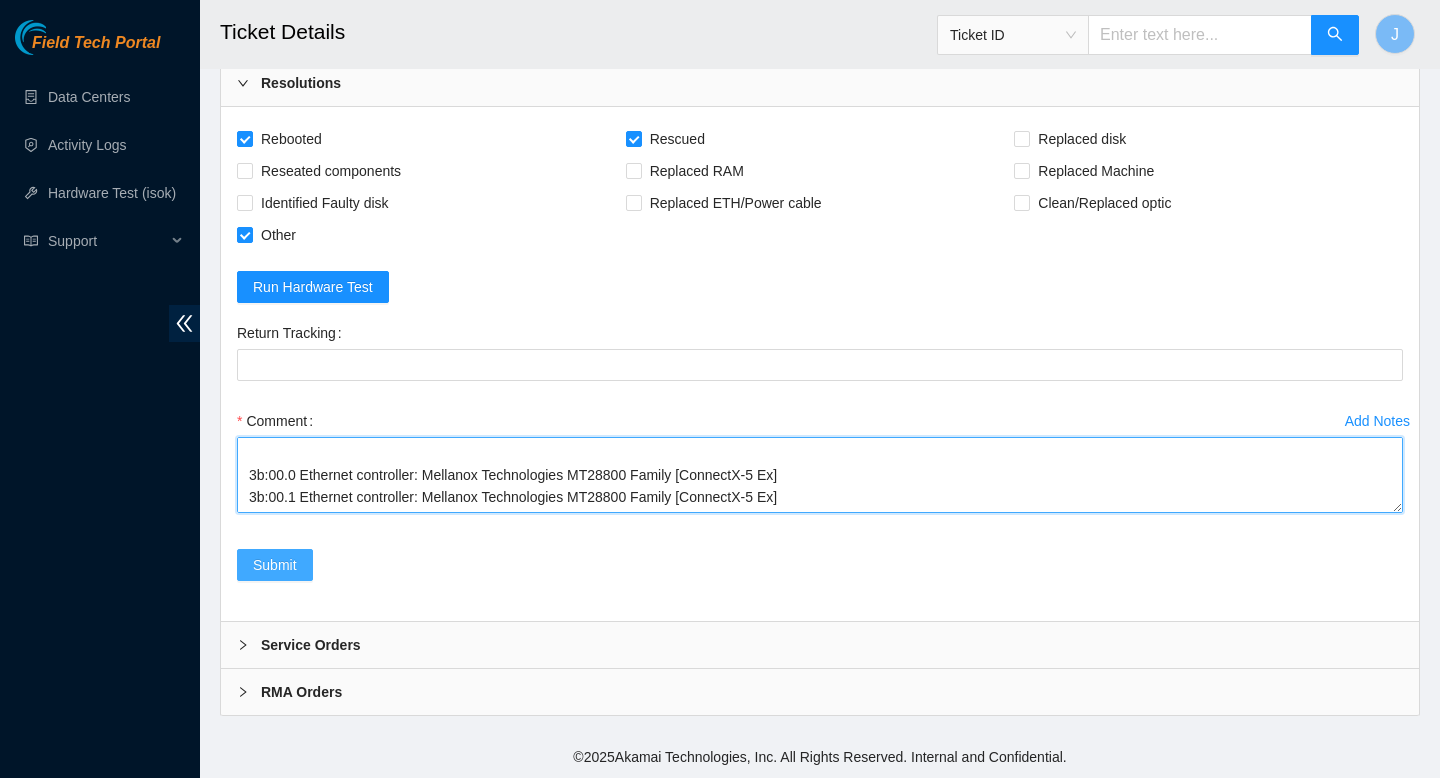 type on "You • Hey there
B-V-5Q4GHOQ
todo complete
317677
01-08-2025 10:51:05
23.221.232.16
COMPLETE
Result Detail
Message
Ticket ID
23.221.232.16 :   passed: ok
is the 100g nic card detectable?
Jorge Villalobos • sorry for late response, just recovering from a headache.
two NIC are now detected
3b:00.0 Ethernet controller: Mellanox Technologies MT28800 Family [ConnectX-5 Ex]
3b:00.1 Ethernet controller: Mellanox Technologies MT28800 Family [ConnectX-5 Ex]" 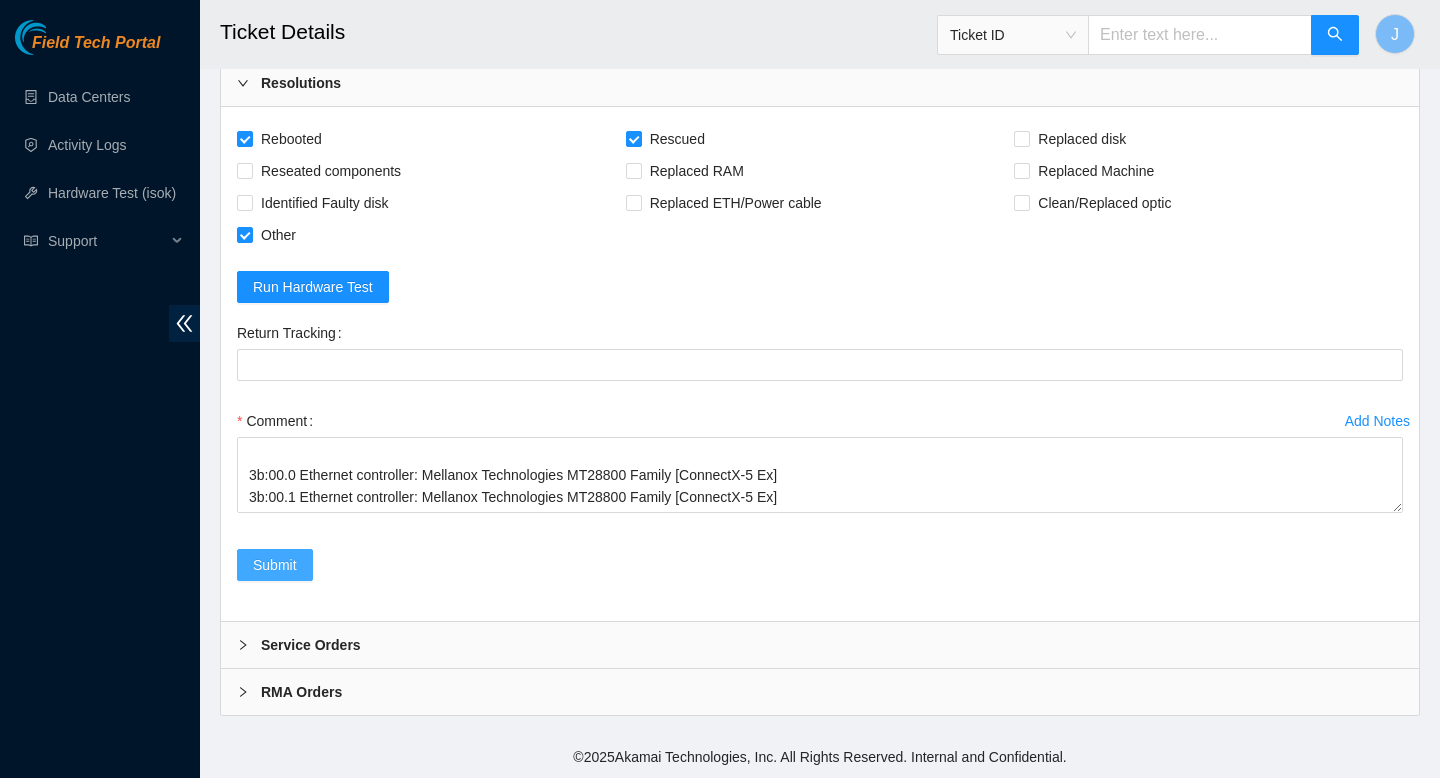 click on "Submit" at bounding box center (275, 565) 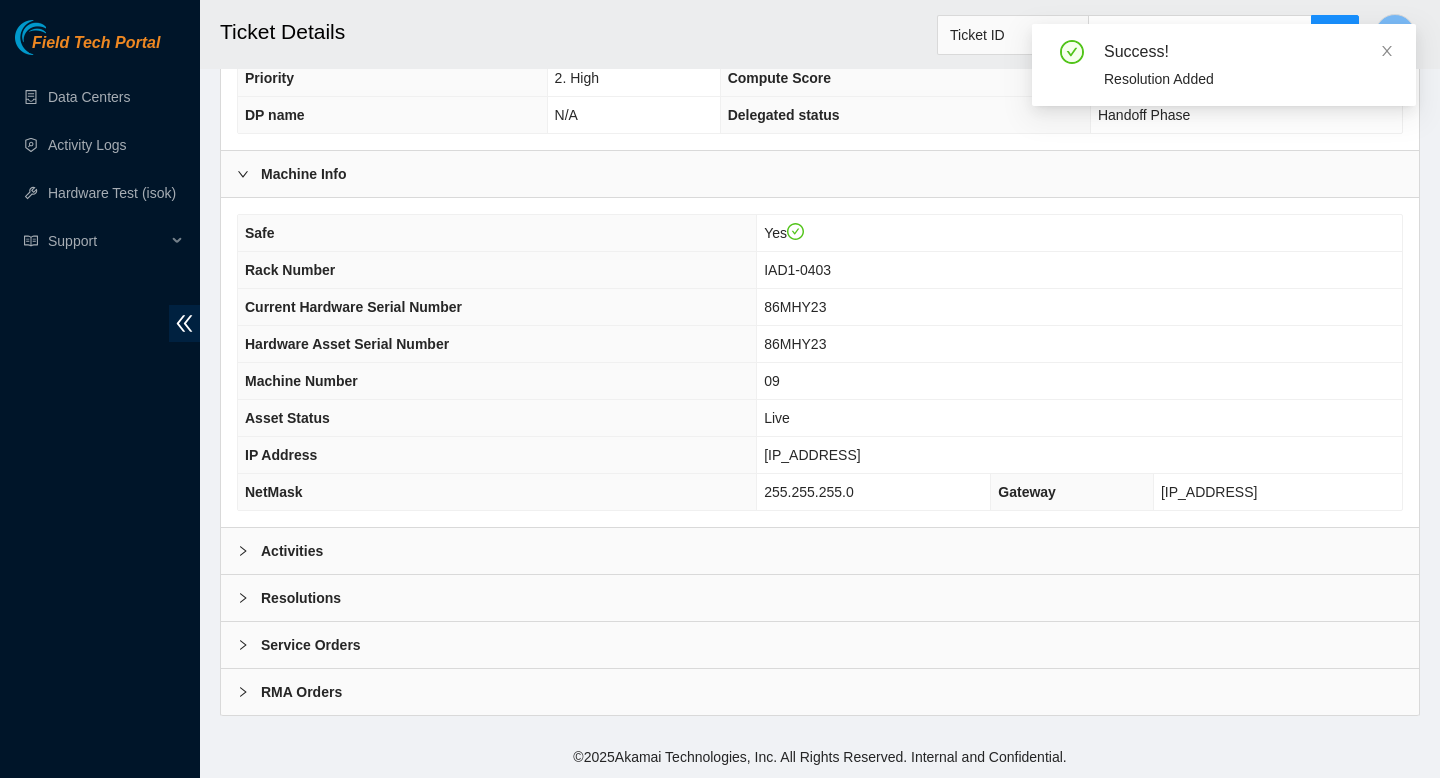 scroll, scrollTop: 579, scrollLeft: 0, axis: vertical 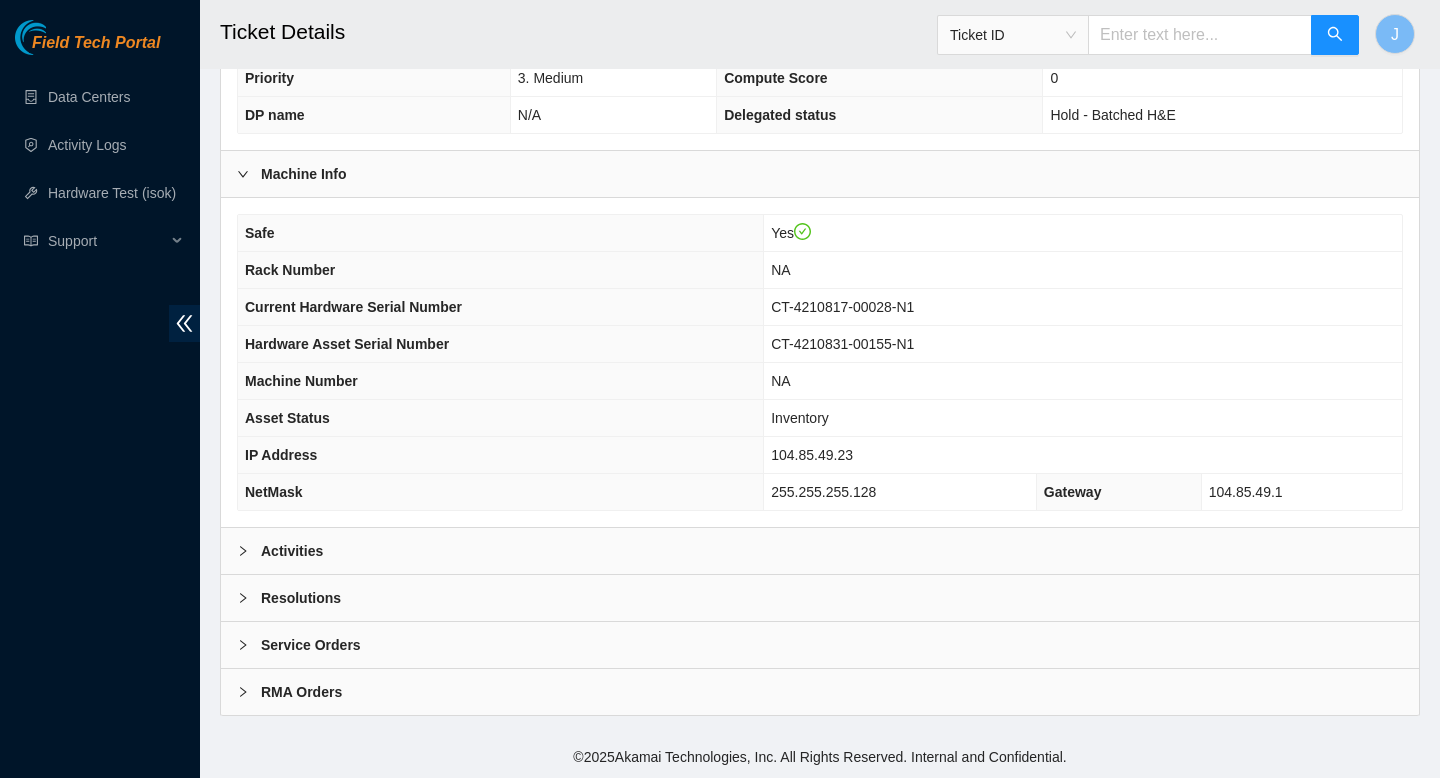 click on "Activities" at bounding box center [820, 551] 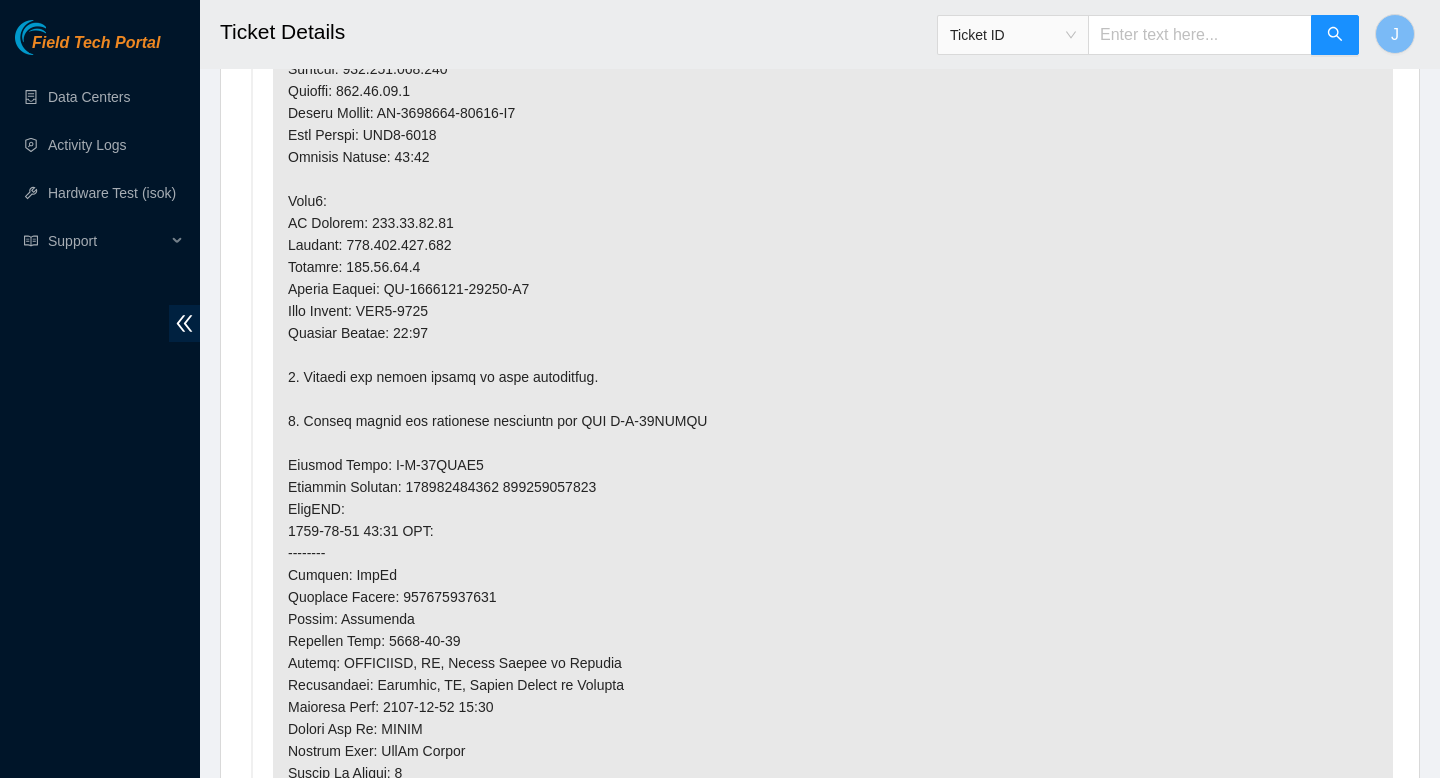 scroll, scrollTop: 1525, scrollLeft: 0, axis: vertical 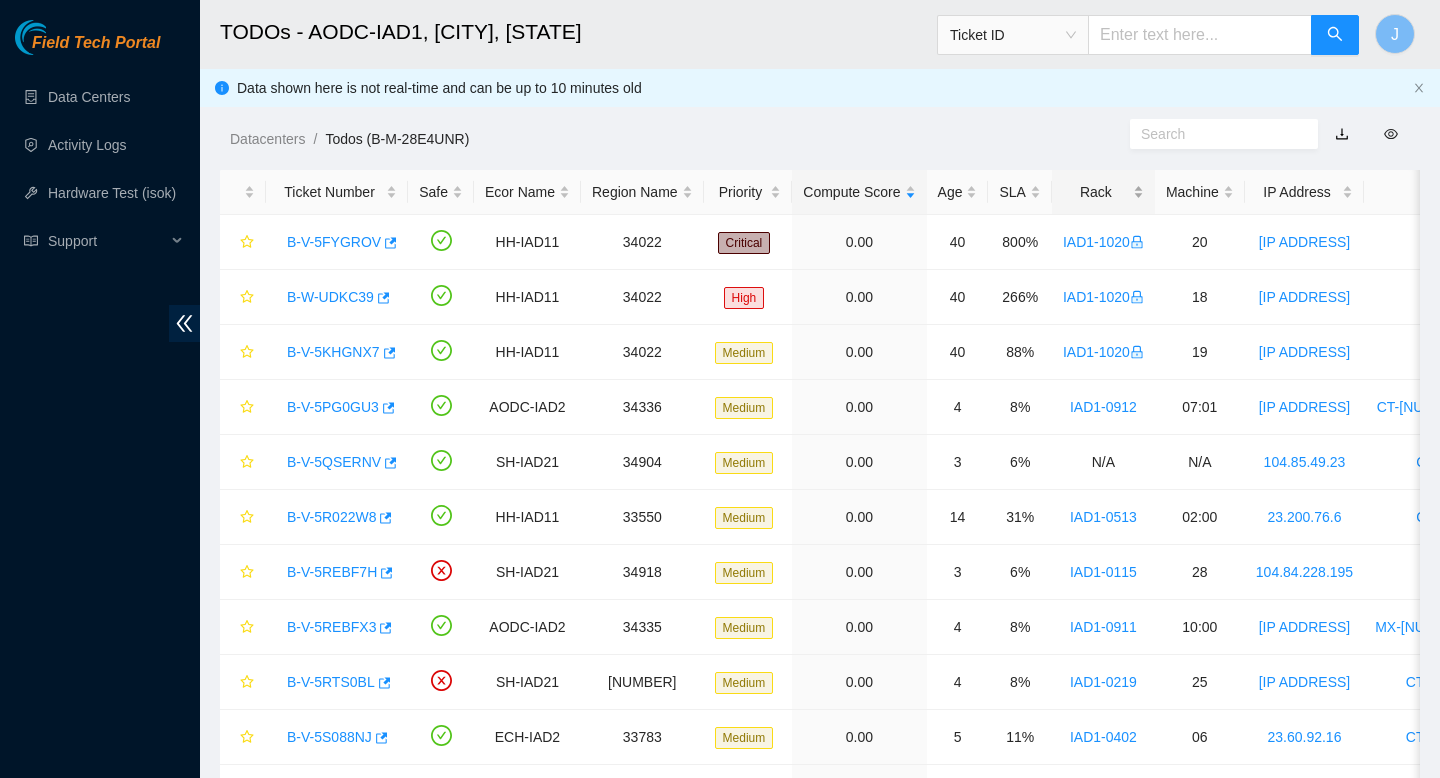 click on "Rack" at bounding box center (1103, 192) 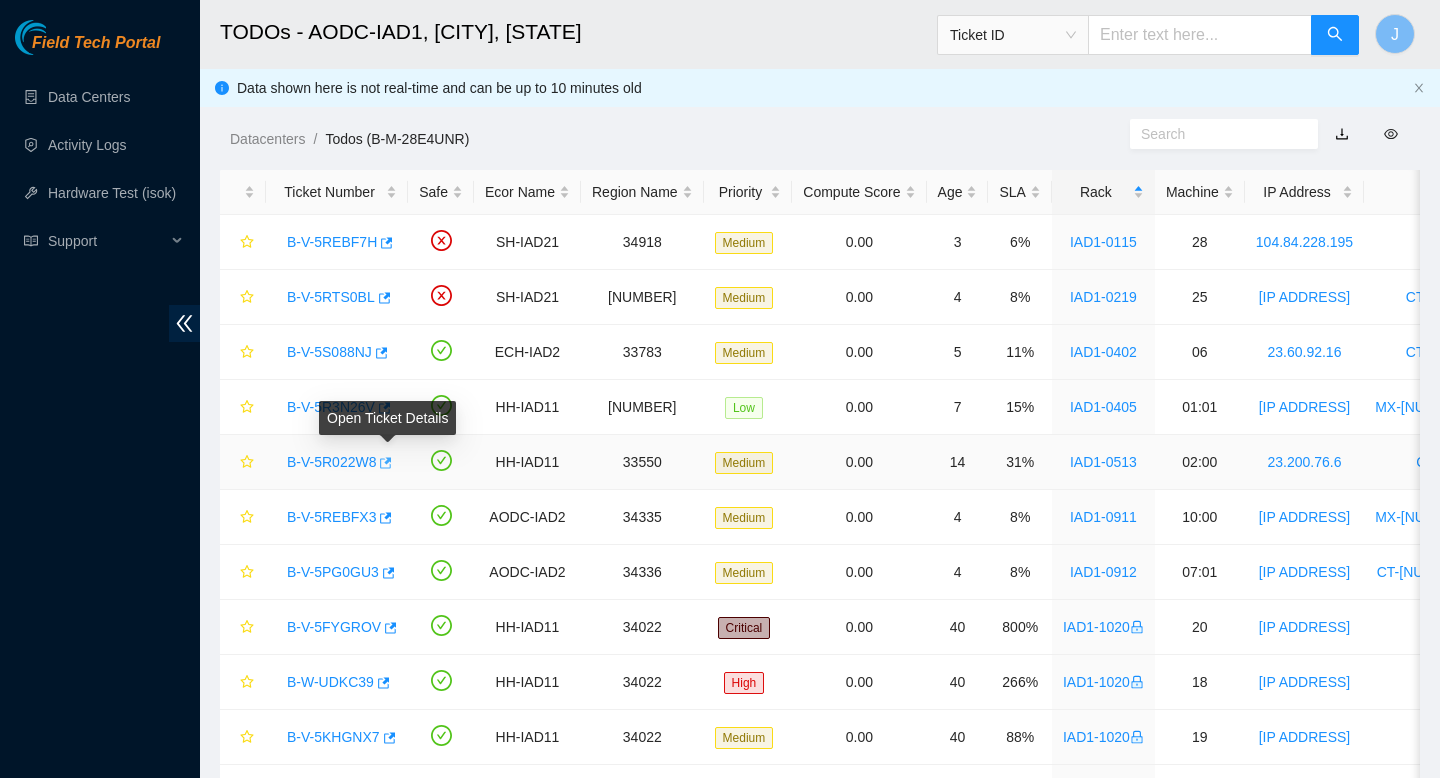 click 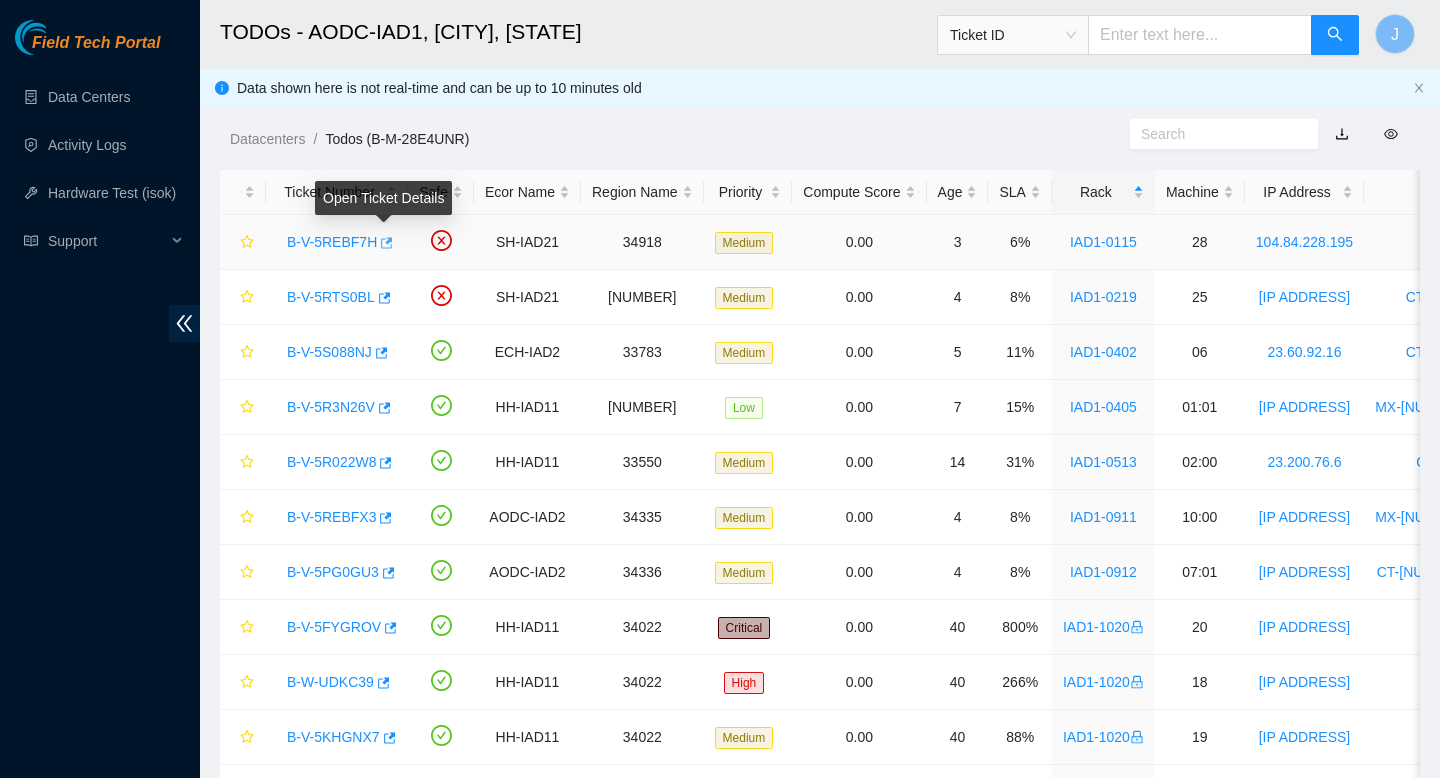 click 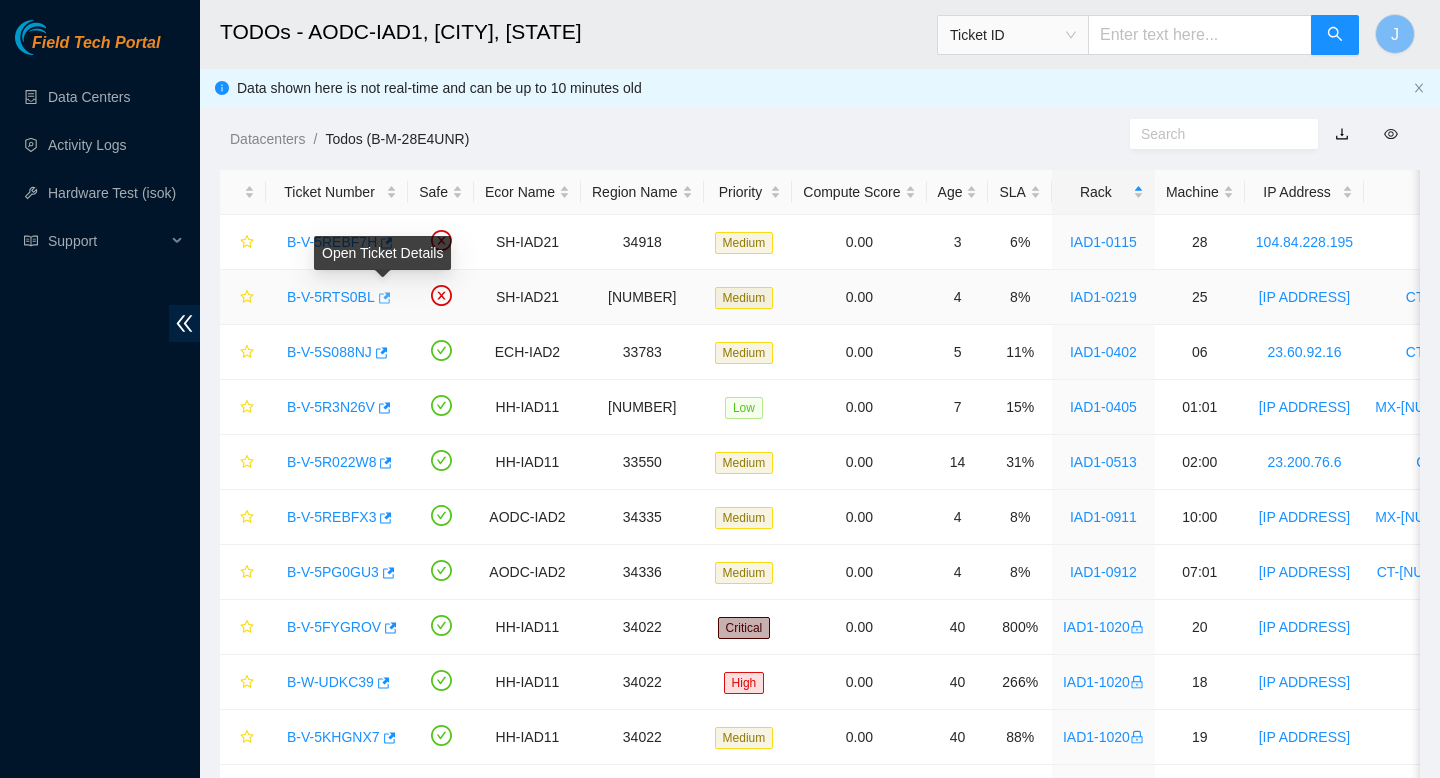 click 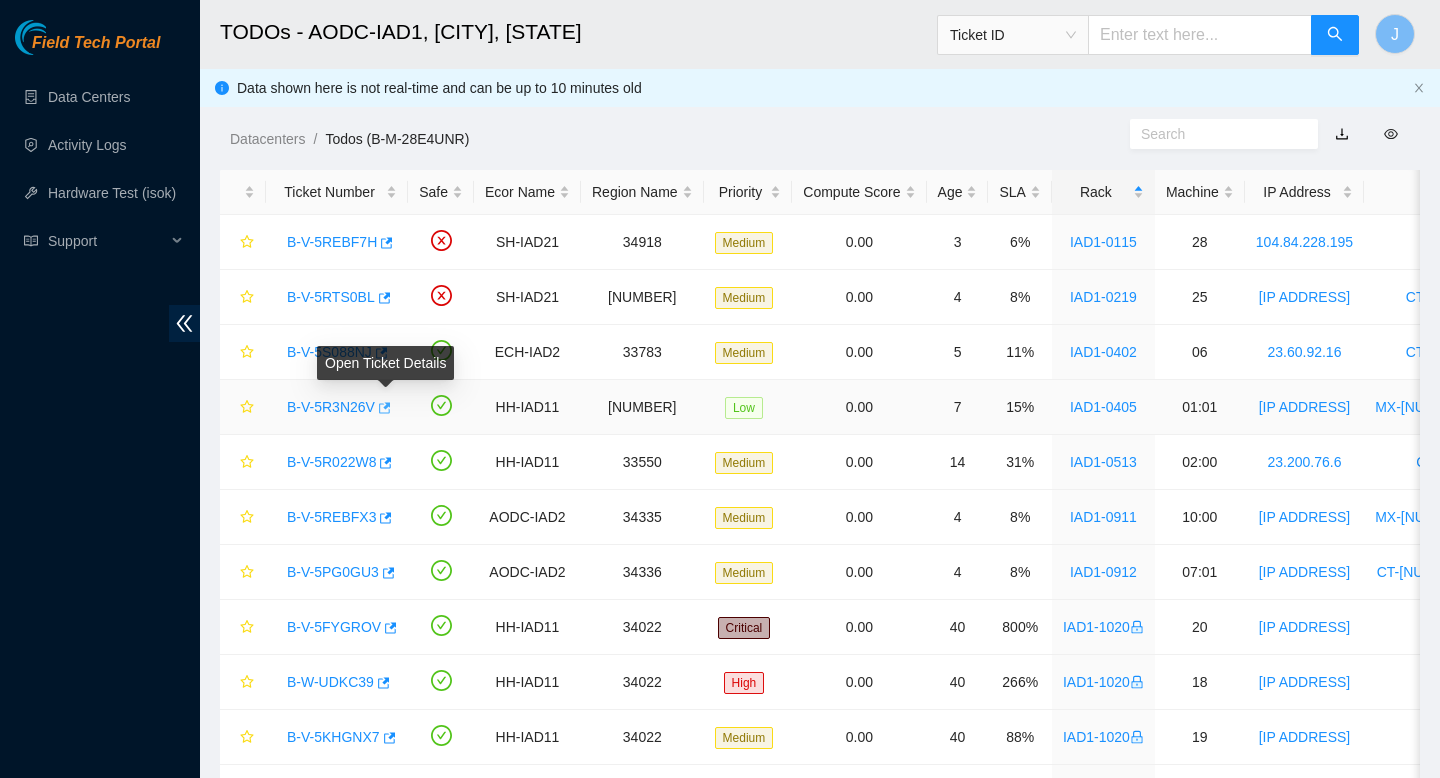 click 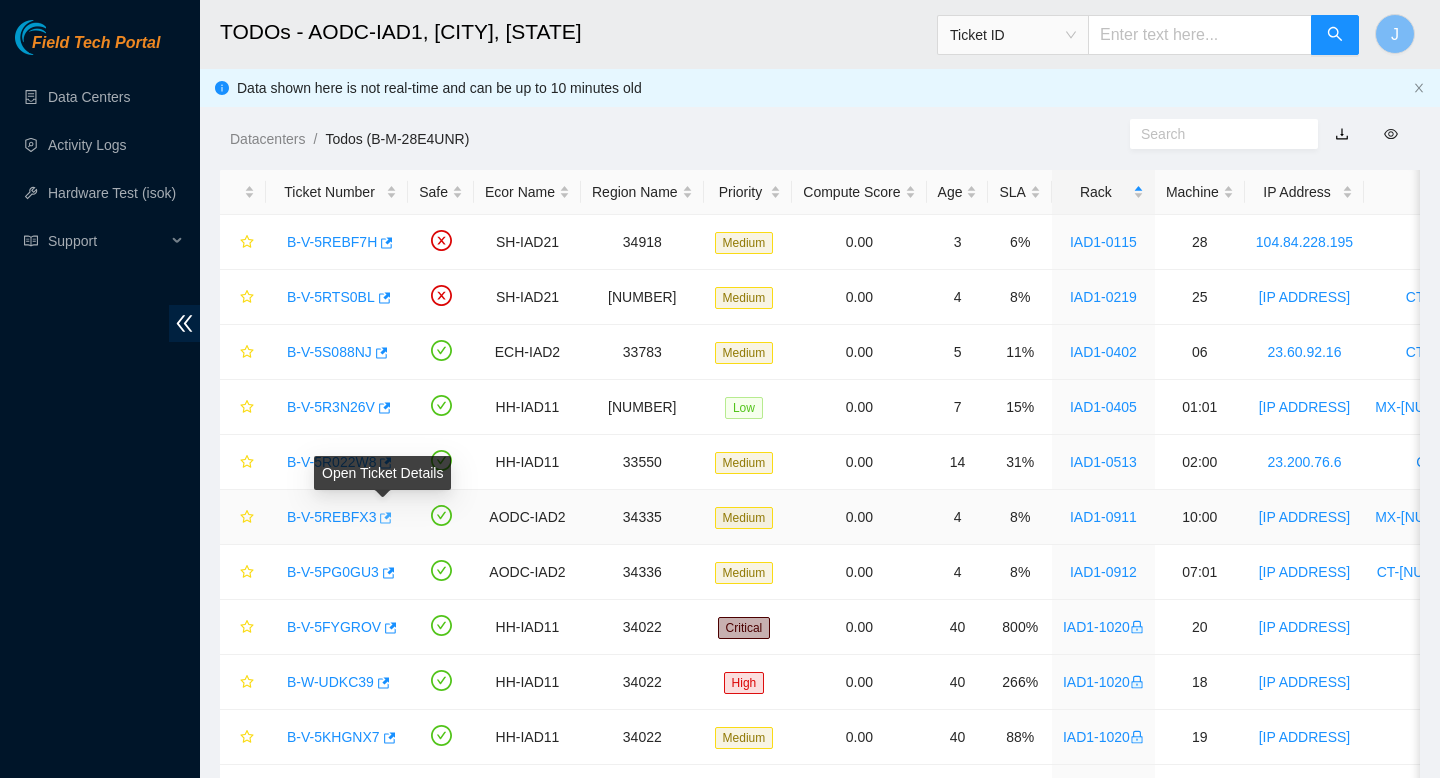 click 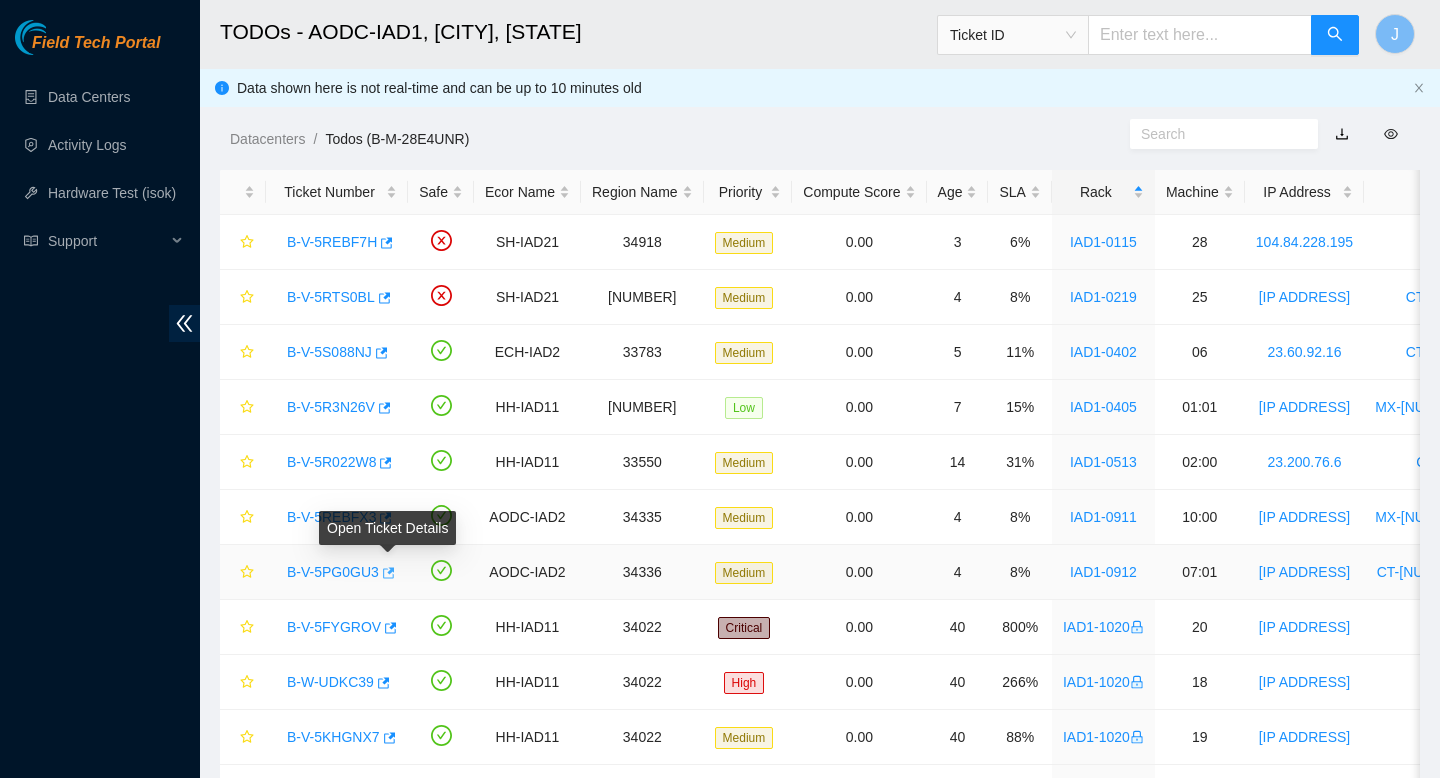 click 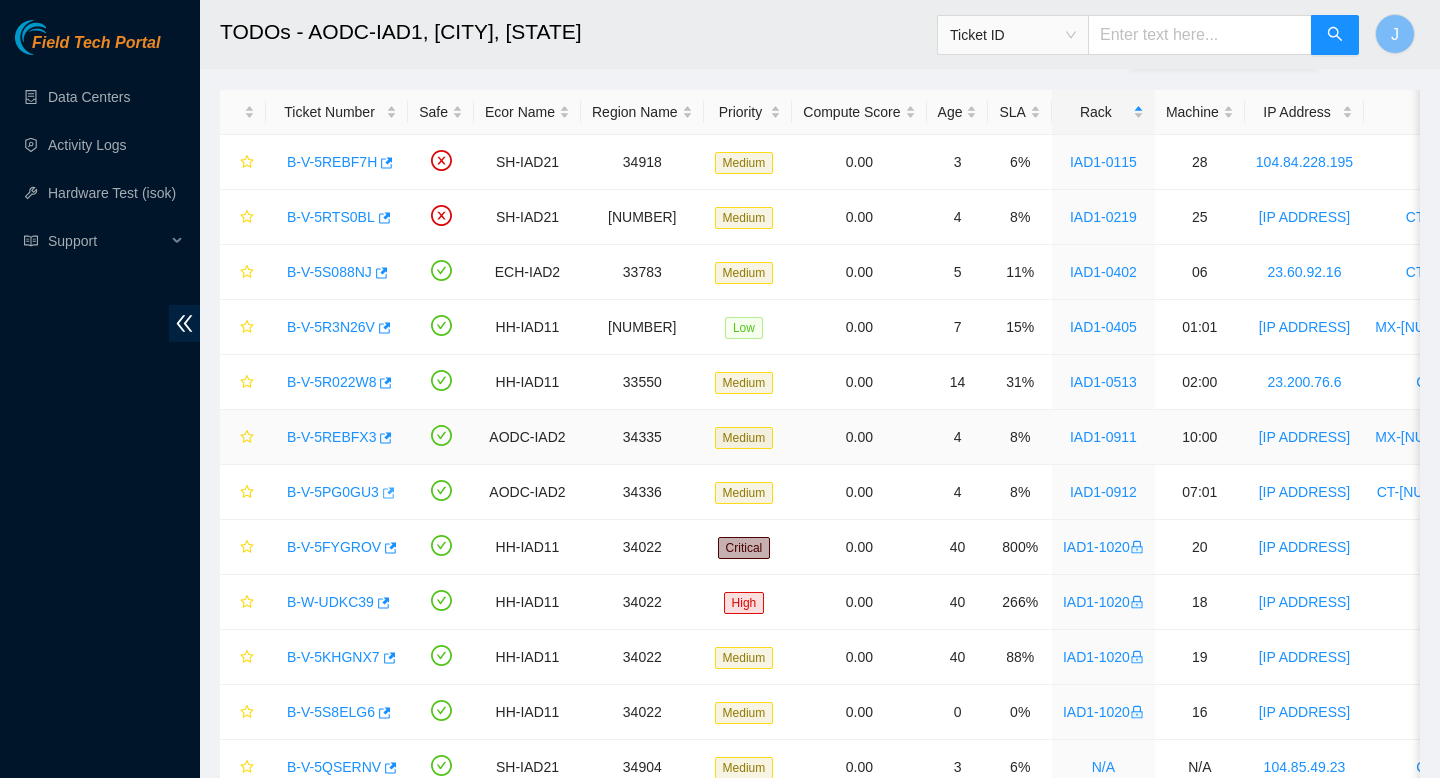 scroll, scrollTop: 82, scrollLeft: 0, axis: vertical 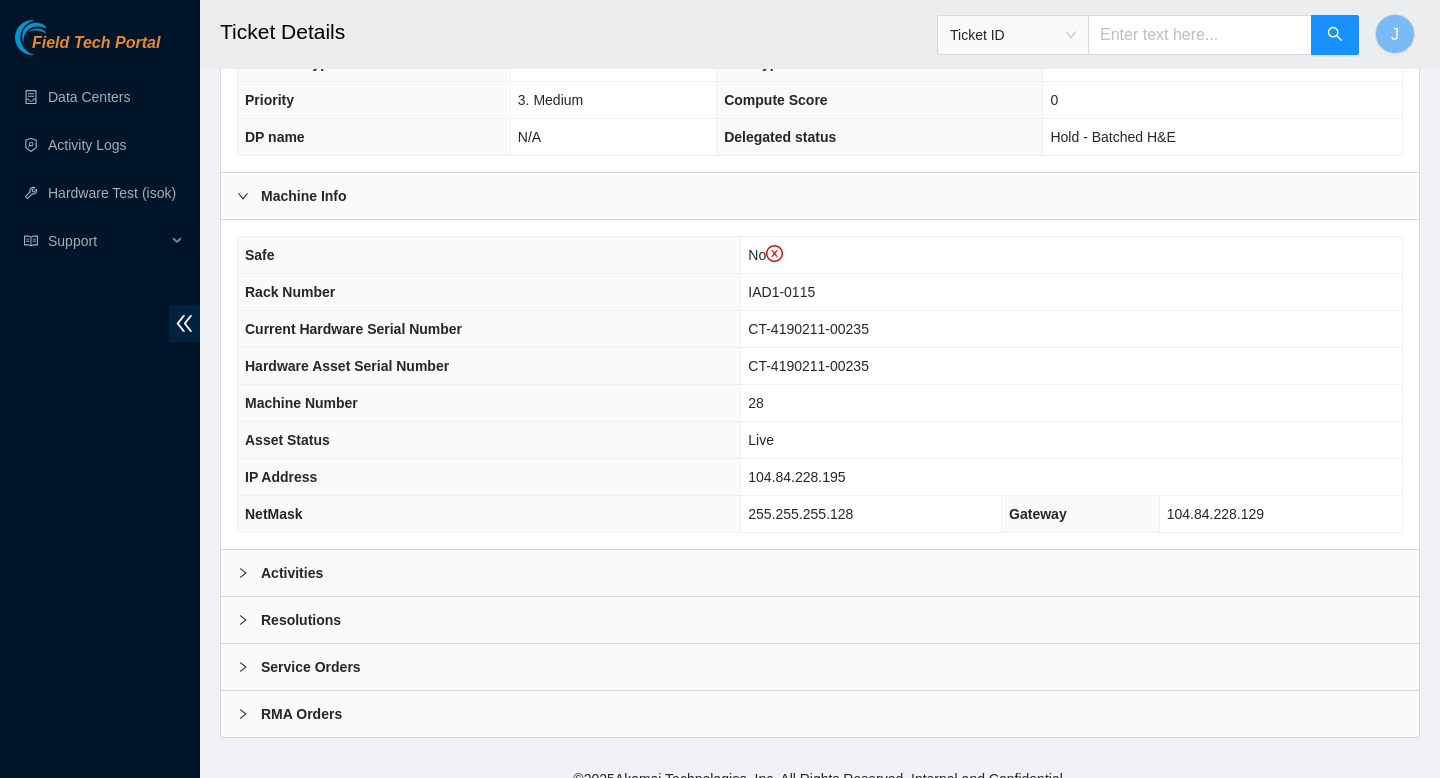 click on "Activities" at bounding box center (820, 573) 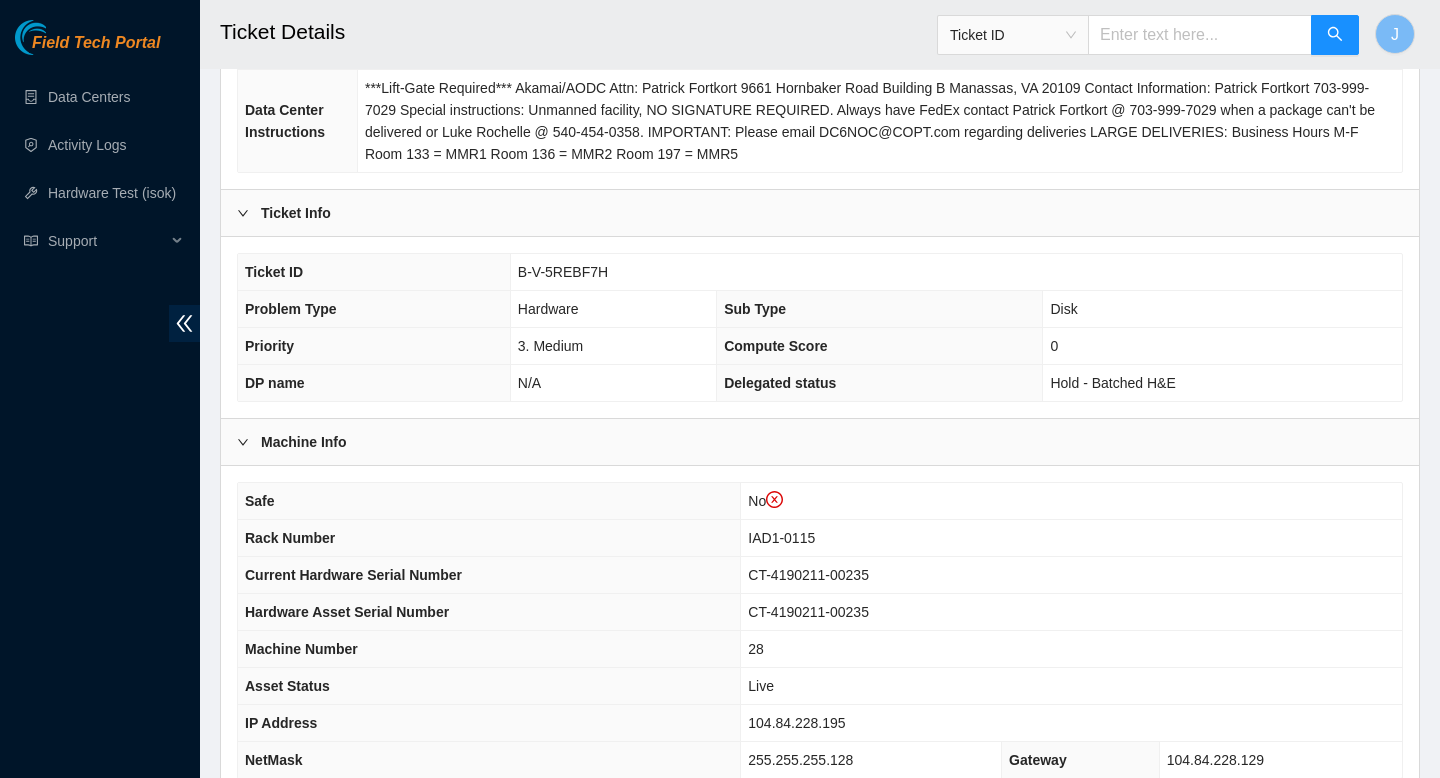 scroll, scrollTop: 325, scrollLeft: 0, axis: vertical 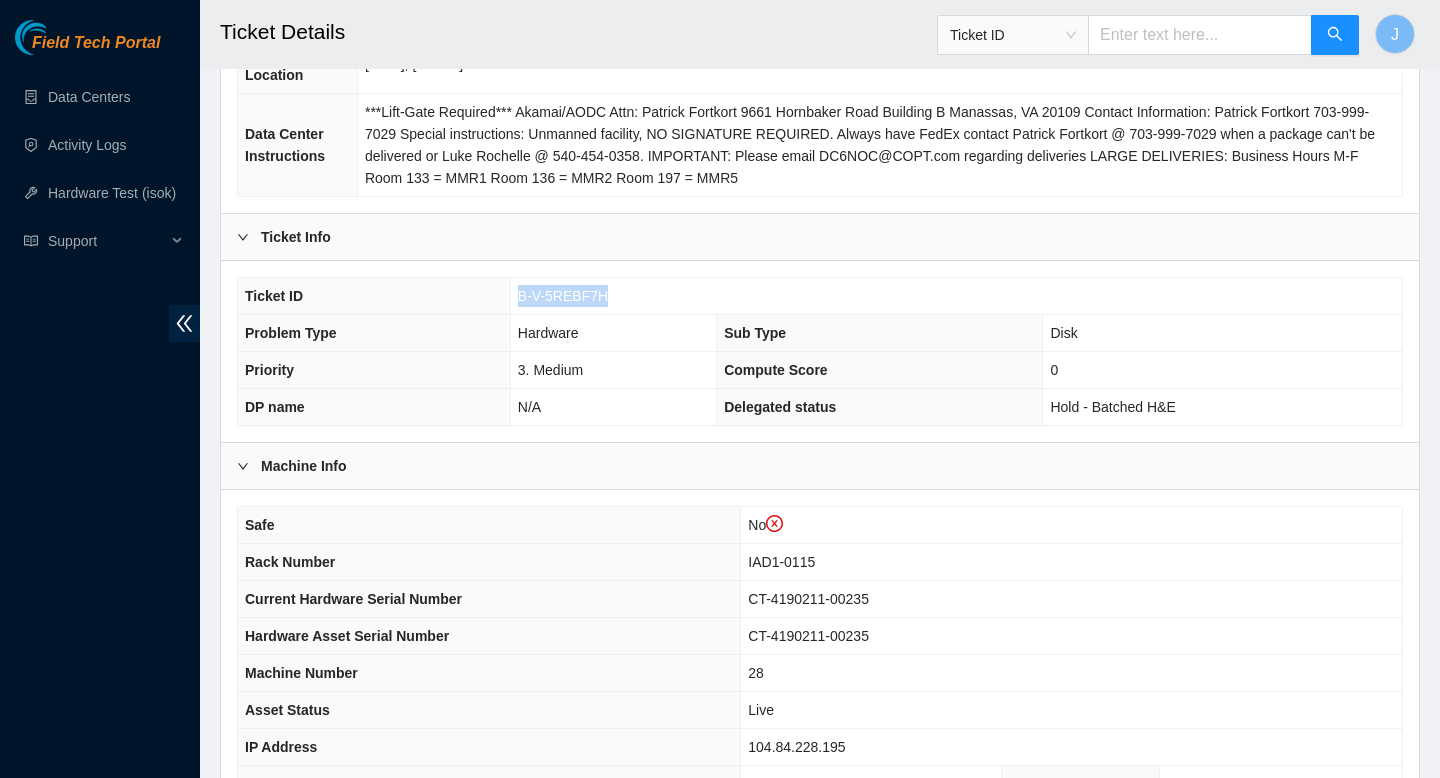 drag, startPoint x: 612, startPoint y: 301, endPoint x: 483, endPoint y: 298, distance: 129.03488 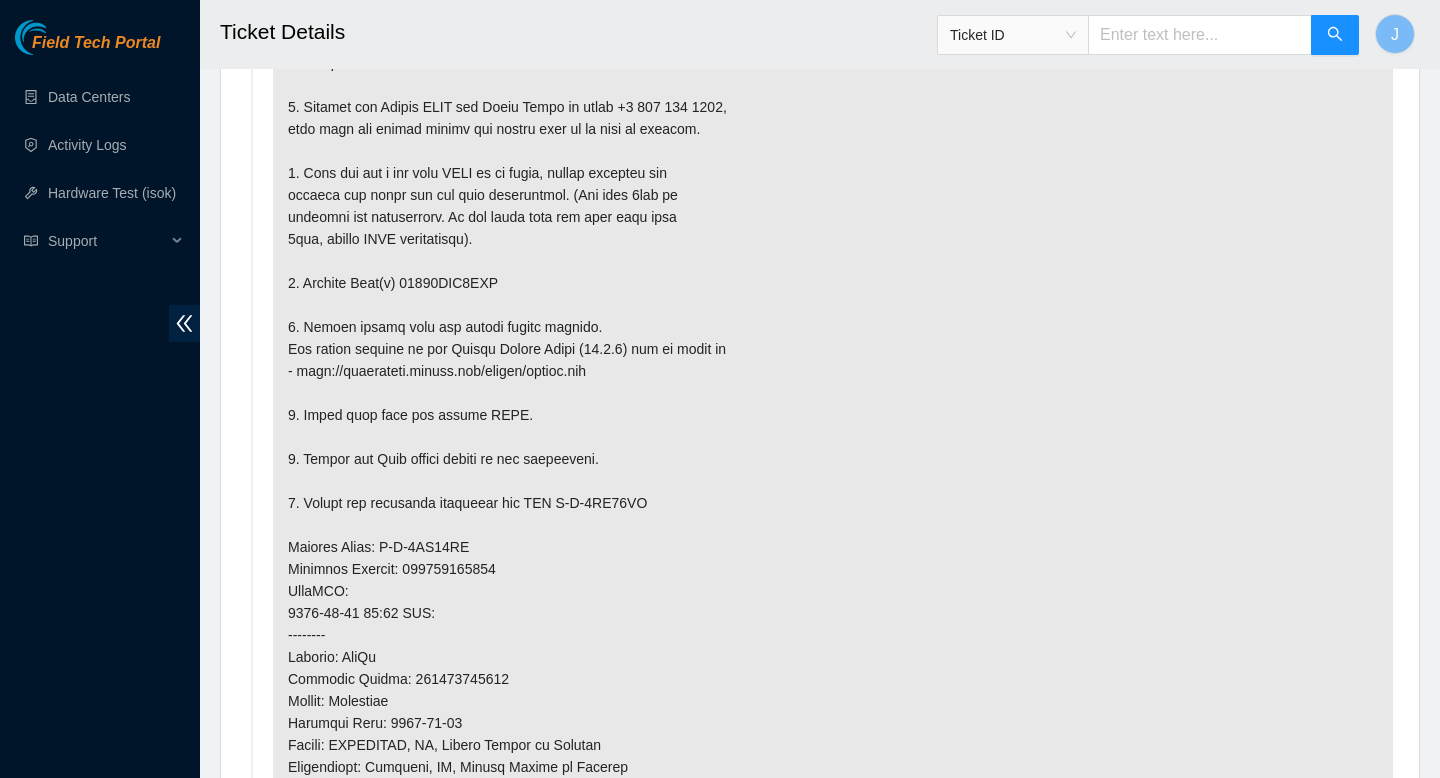 scroll, scrollTop: 1217, scrollLeft: 0, axis: vertical 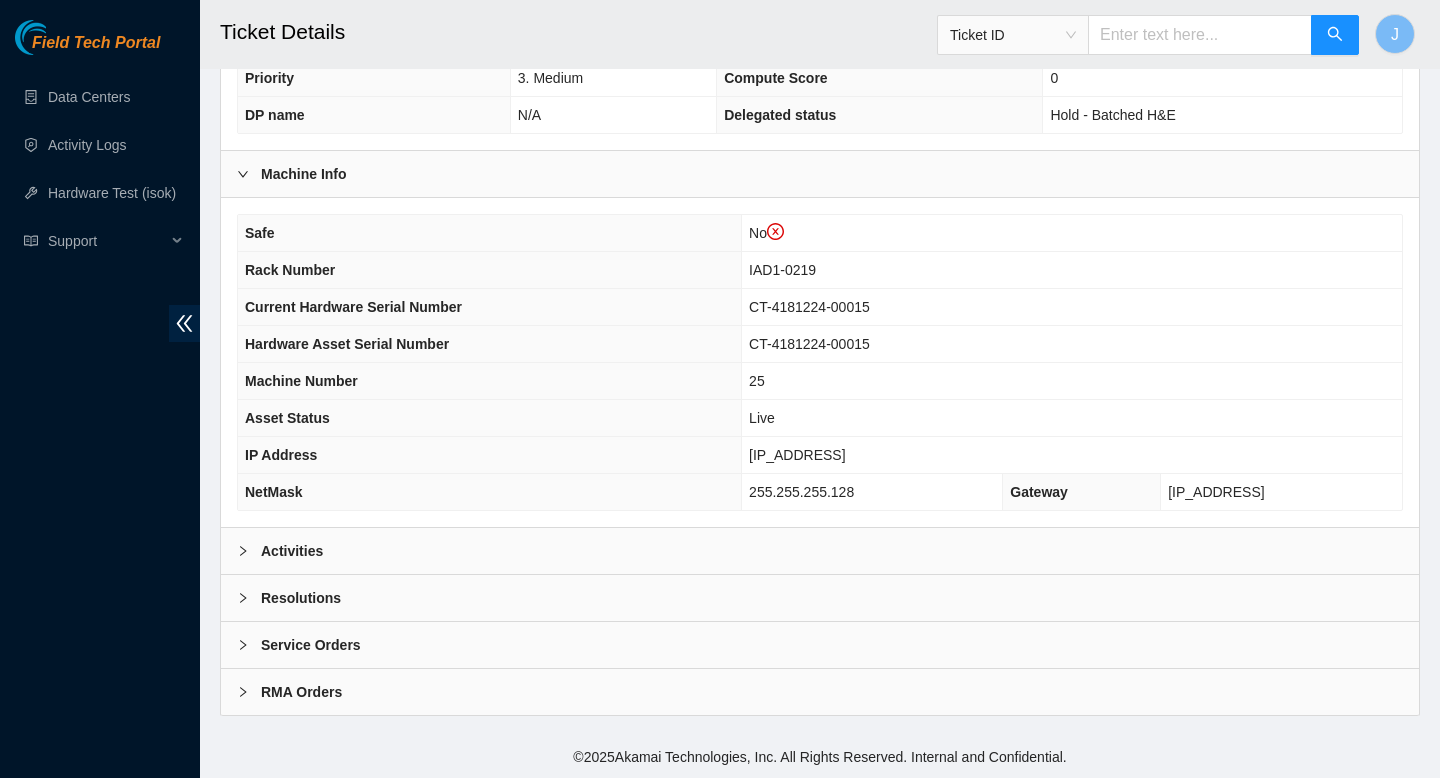 click on "Activities" at bounding box center [820, 551] 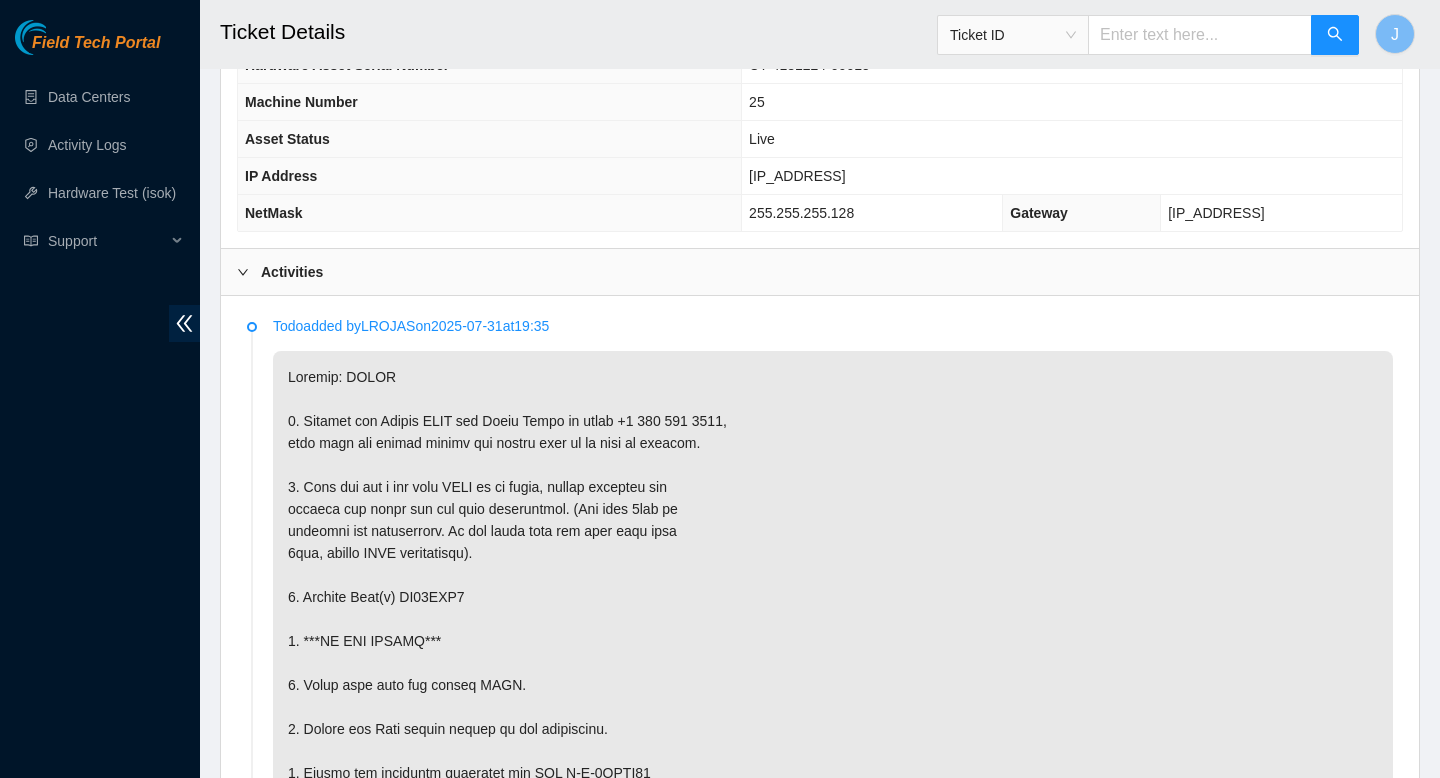 scroll, scrollTop: 899, scrollLeft: 0, axis: vertical 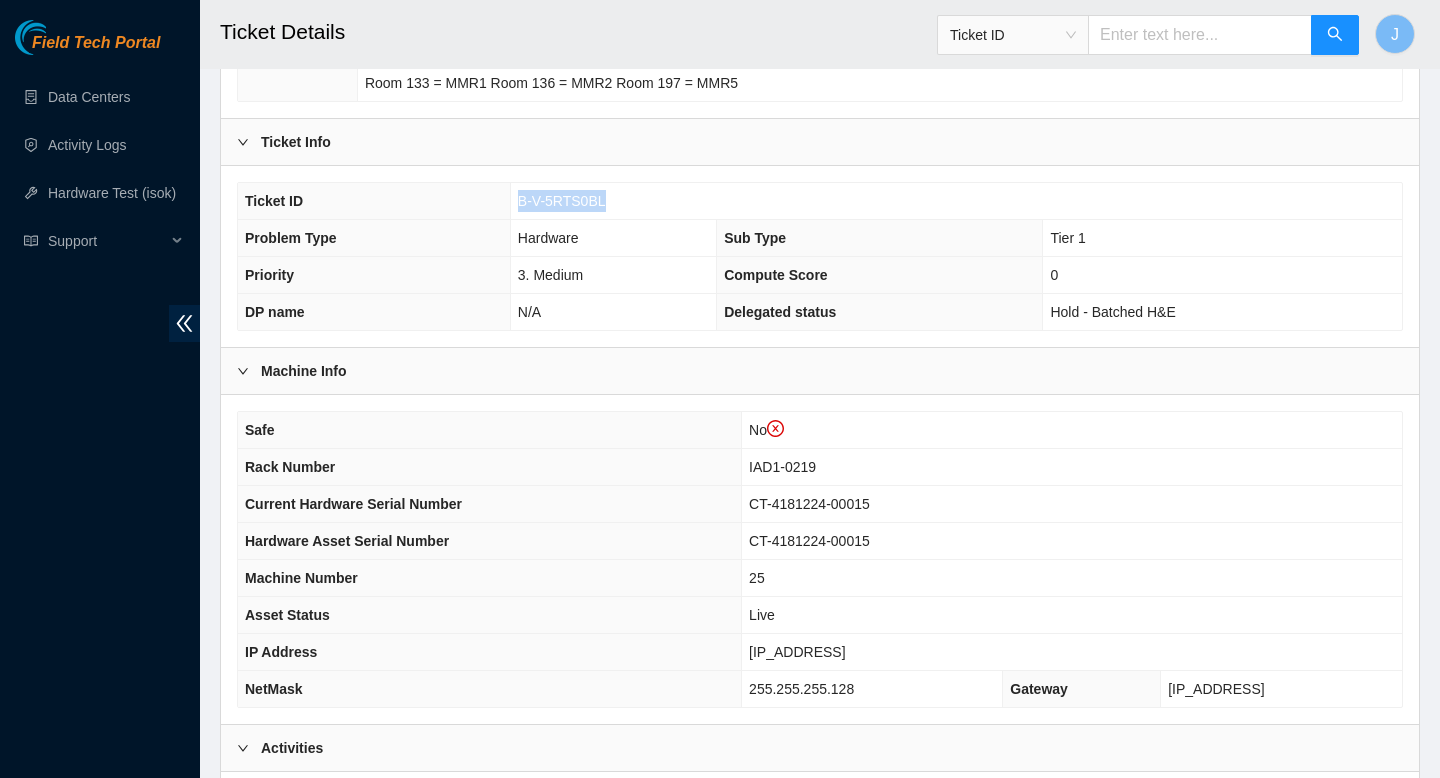 drag, startPoint x: 612, startPoint y: 203, endPoint x: 493, endPoint y: 206, distance: 119.03781 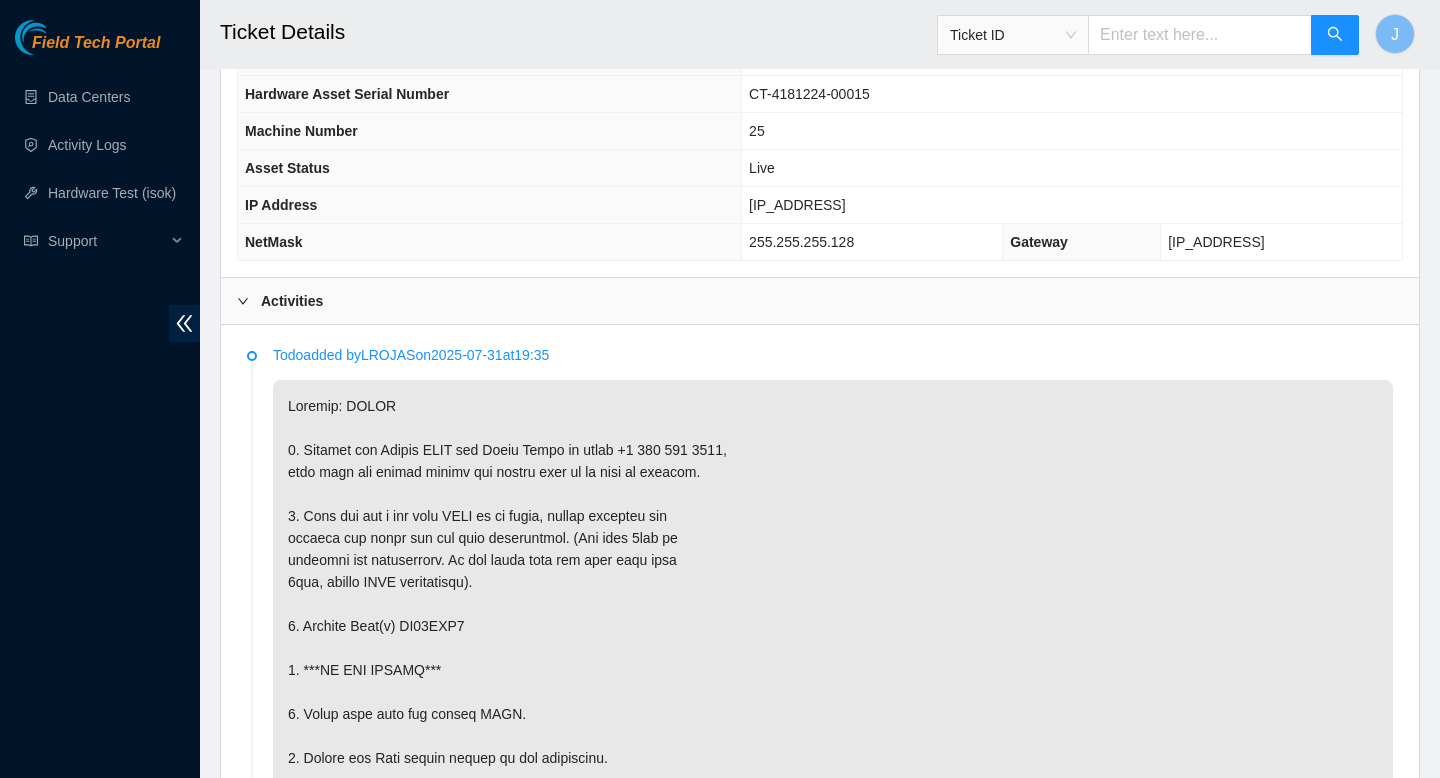 scroll, scrollTop: 870, scrollLeft: 0, axis: vertical 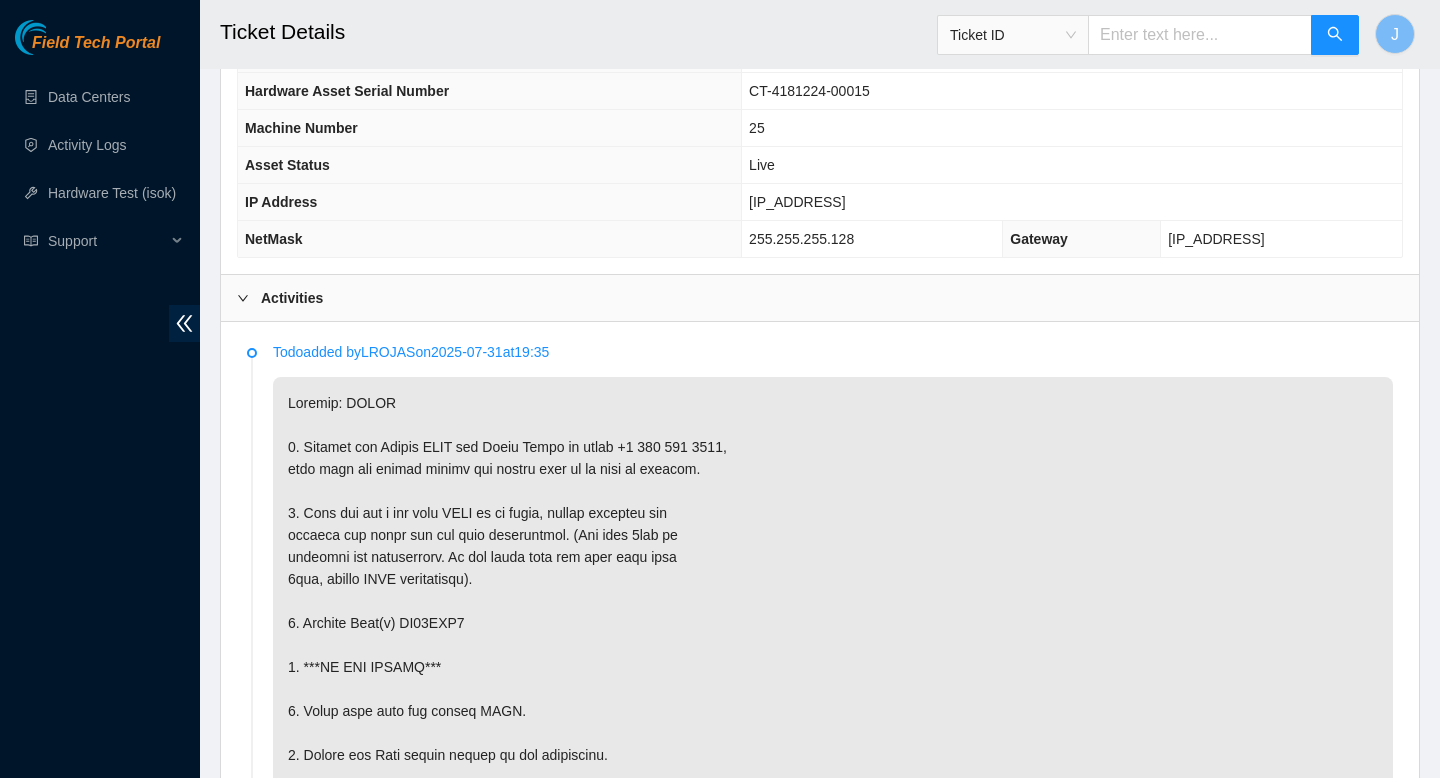 drag, startPoint x: 862, startPoint y: 203, endPoint x: 721, endPoint y: 198, distance: 141.08862 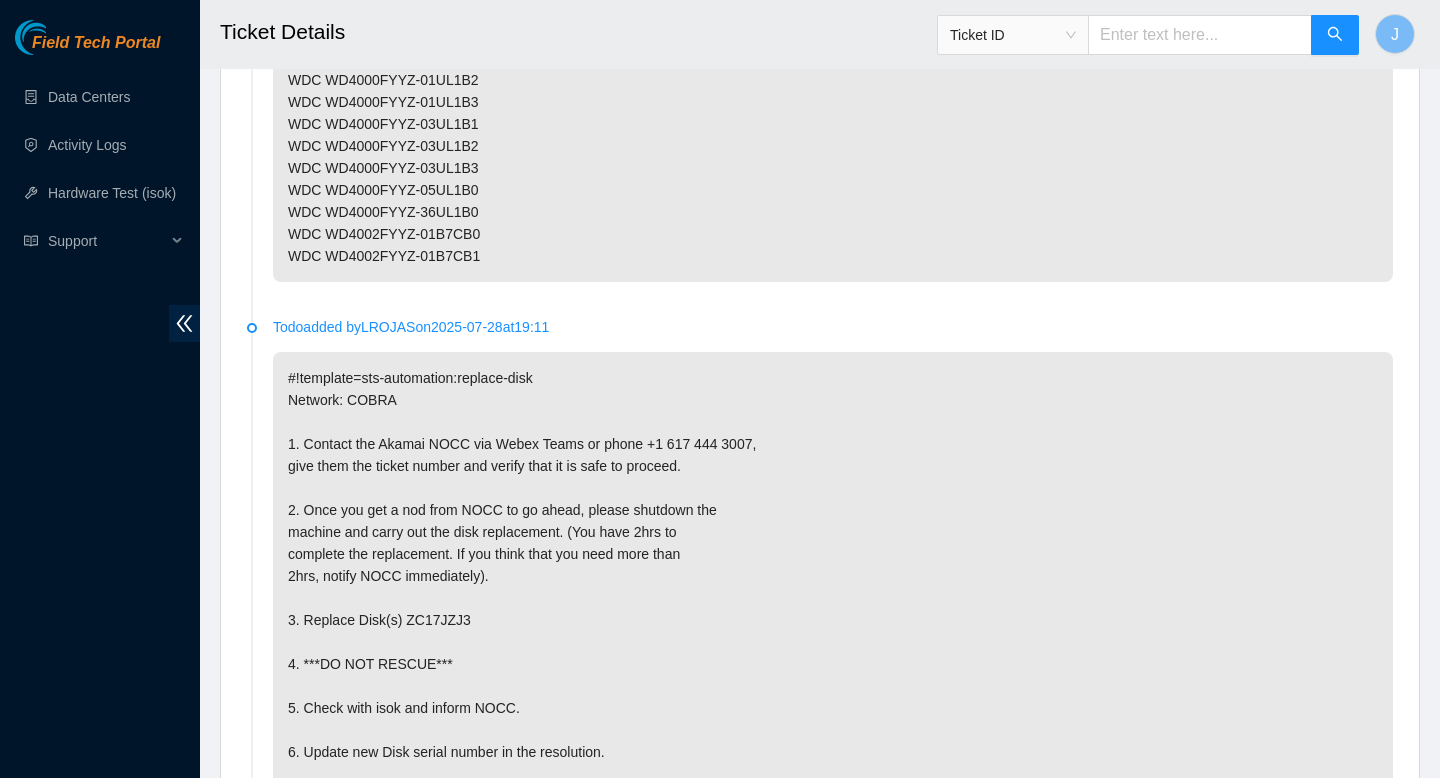scroll, scrollTop: 4194, scrollLeft: 0, axis: vertical 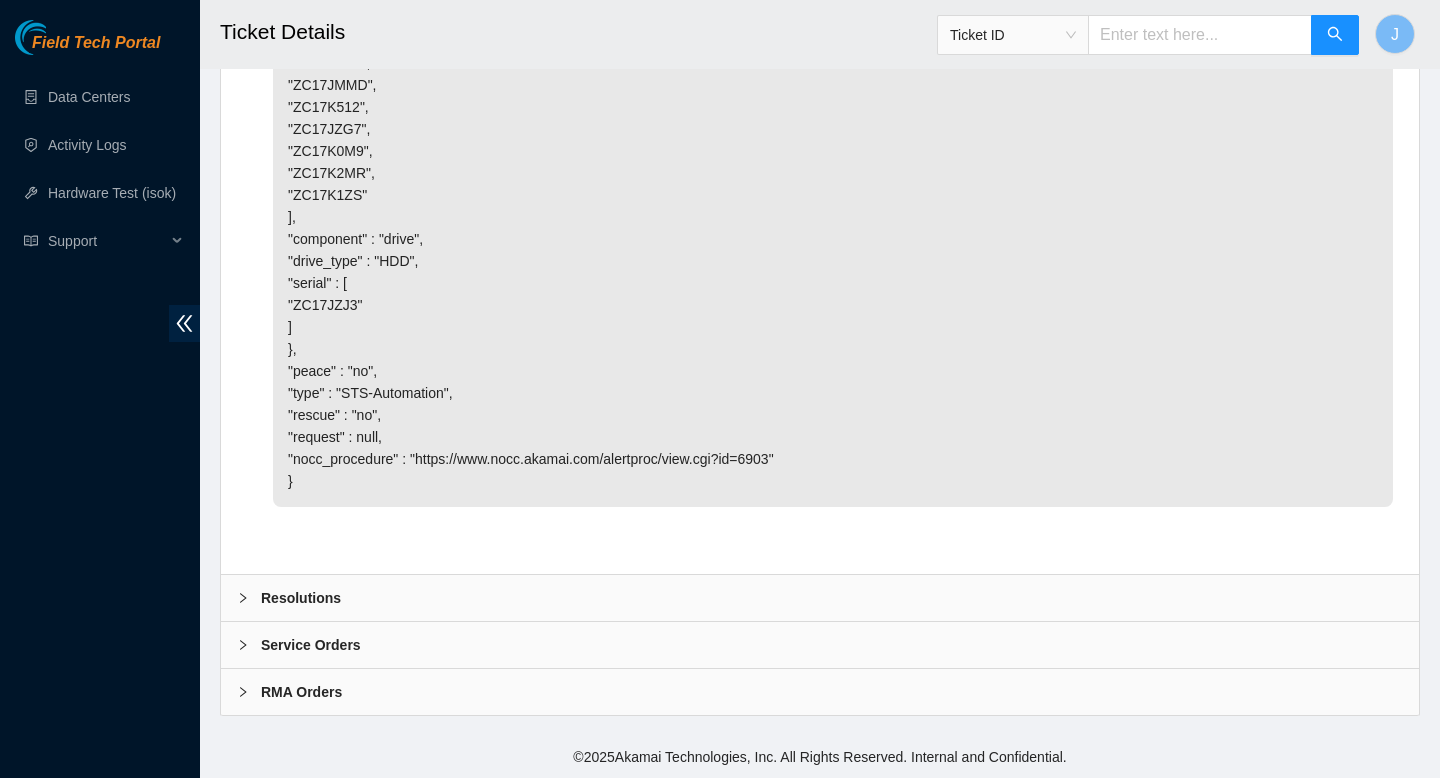 click on "Resolutions" at bounding box center [820, 598] 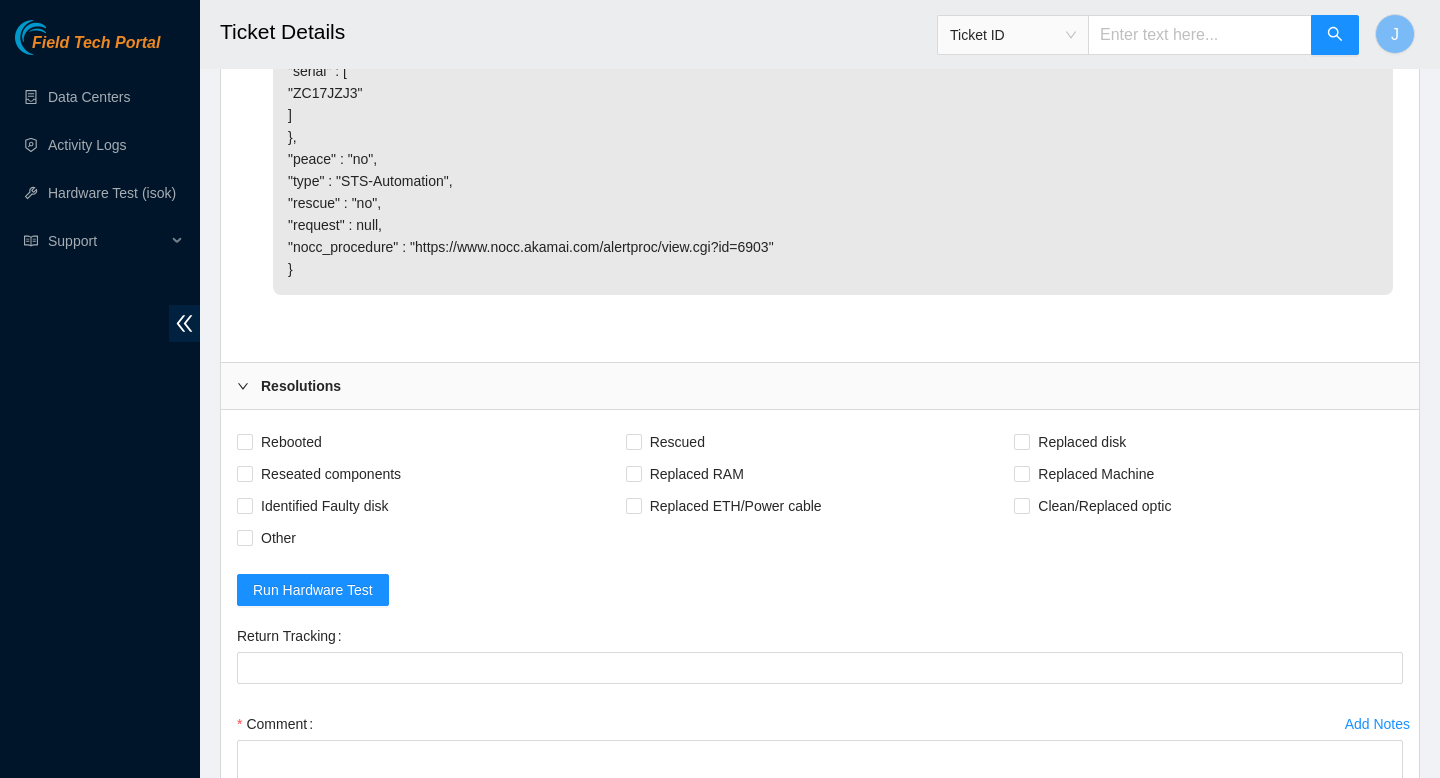 scroll, scrollTop: 4407, scrollLeft: 0, axis: vertical 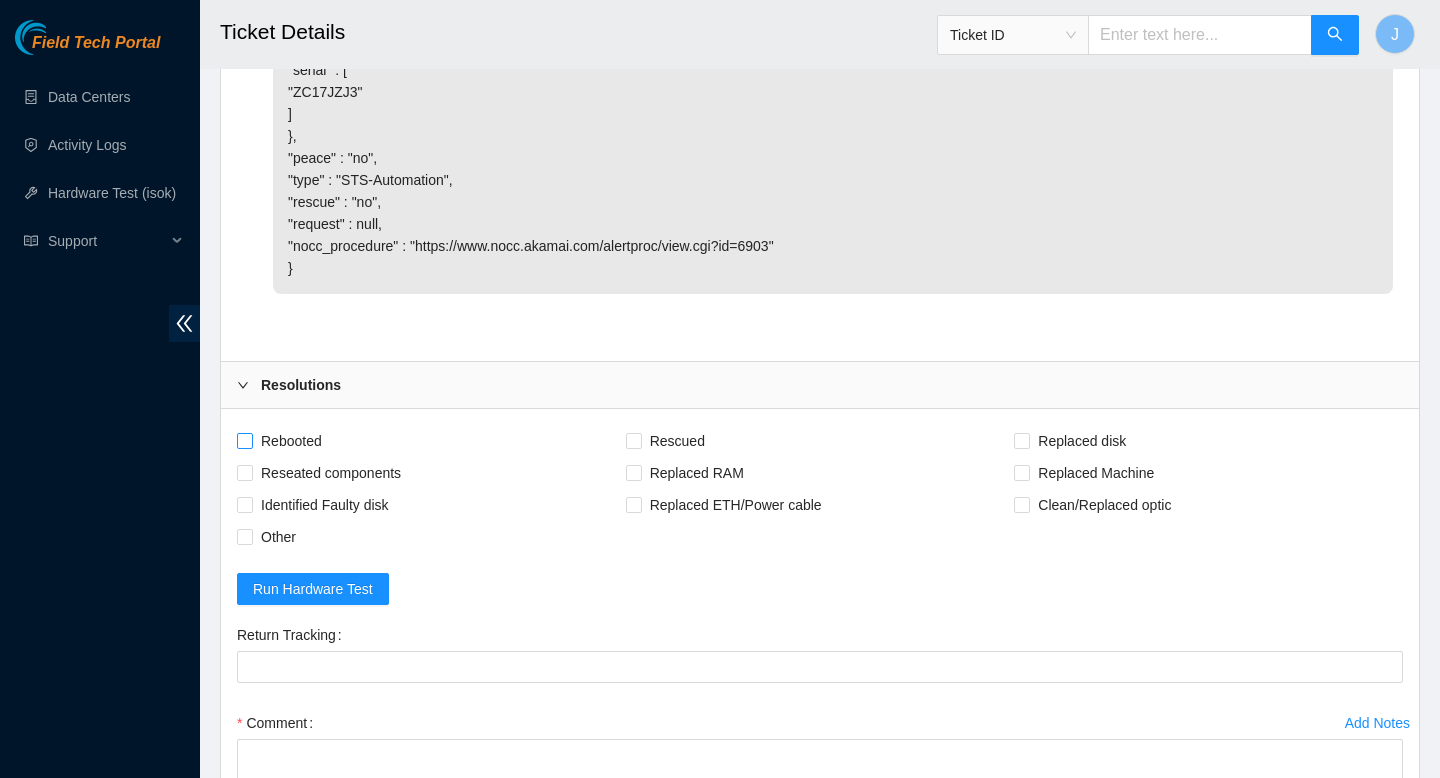click on "Rebooted" at bounding box center (244, 440) 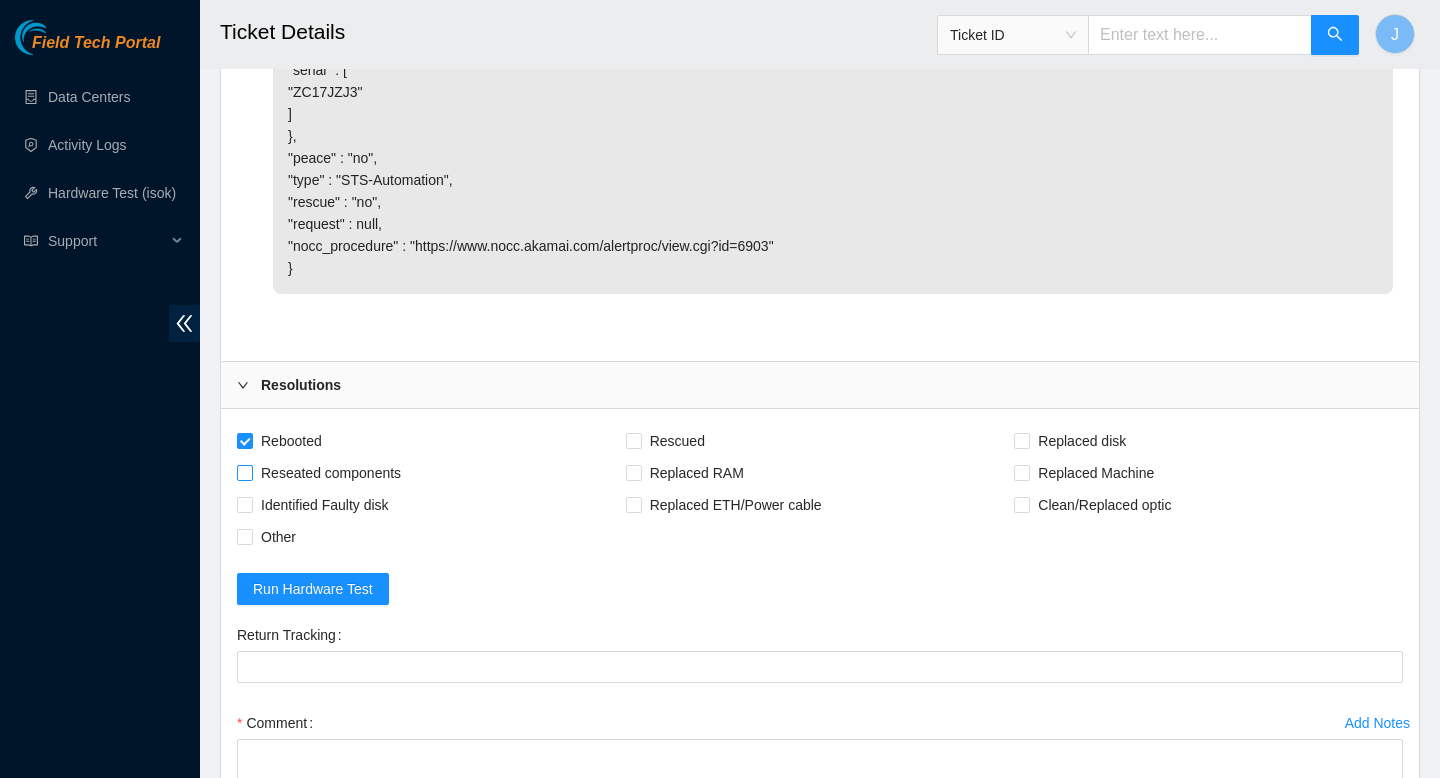 click on "Reseated components" at bounding box center (244, 472) 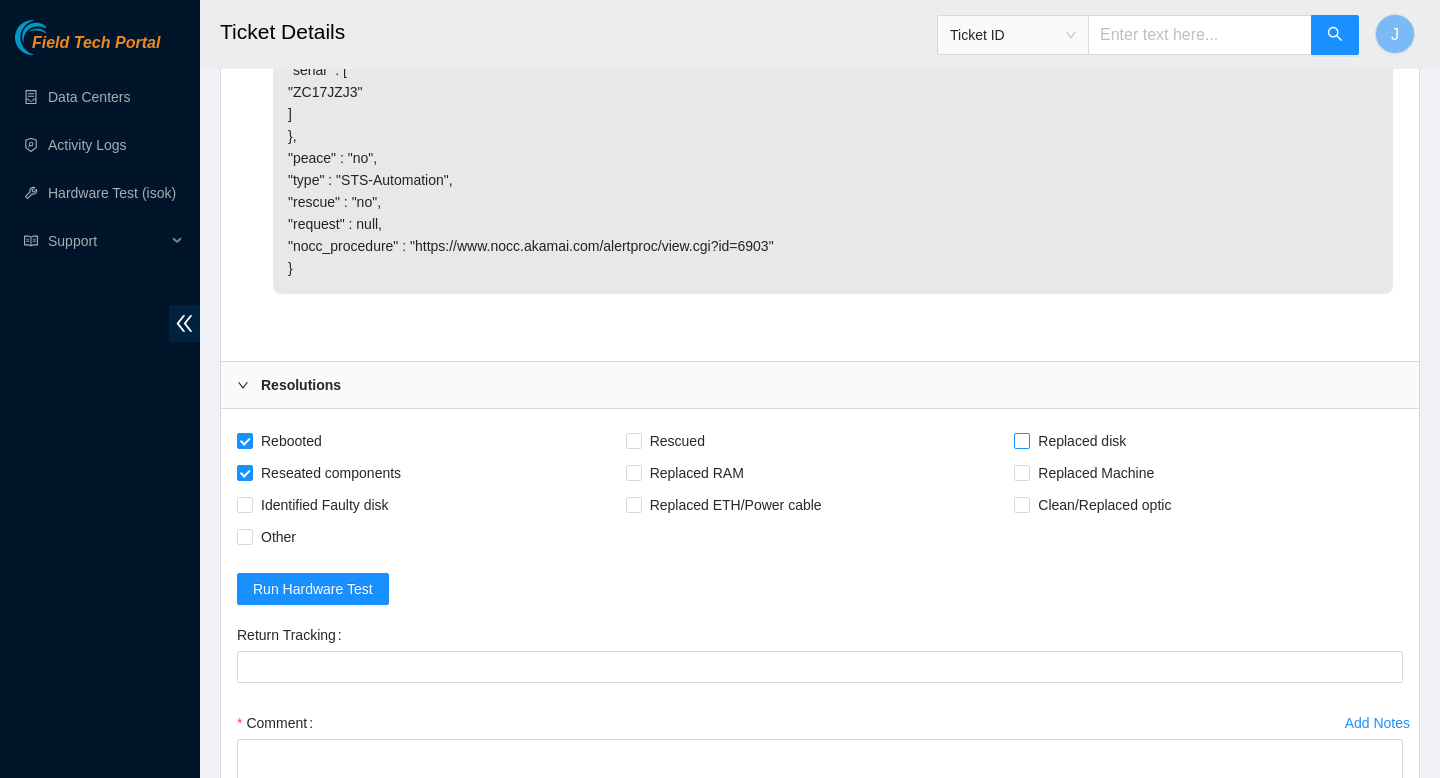 click on "Replaced disk" at bounding box center [1074, 441] 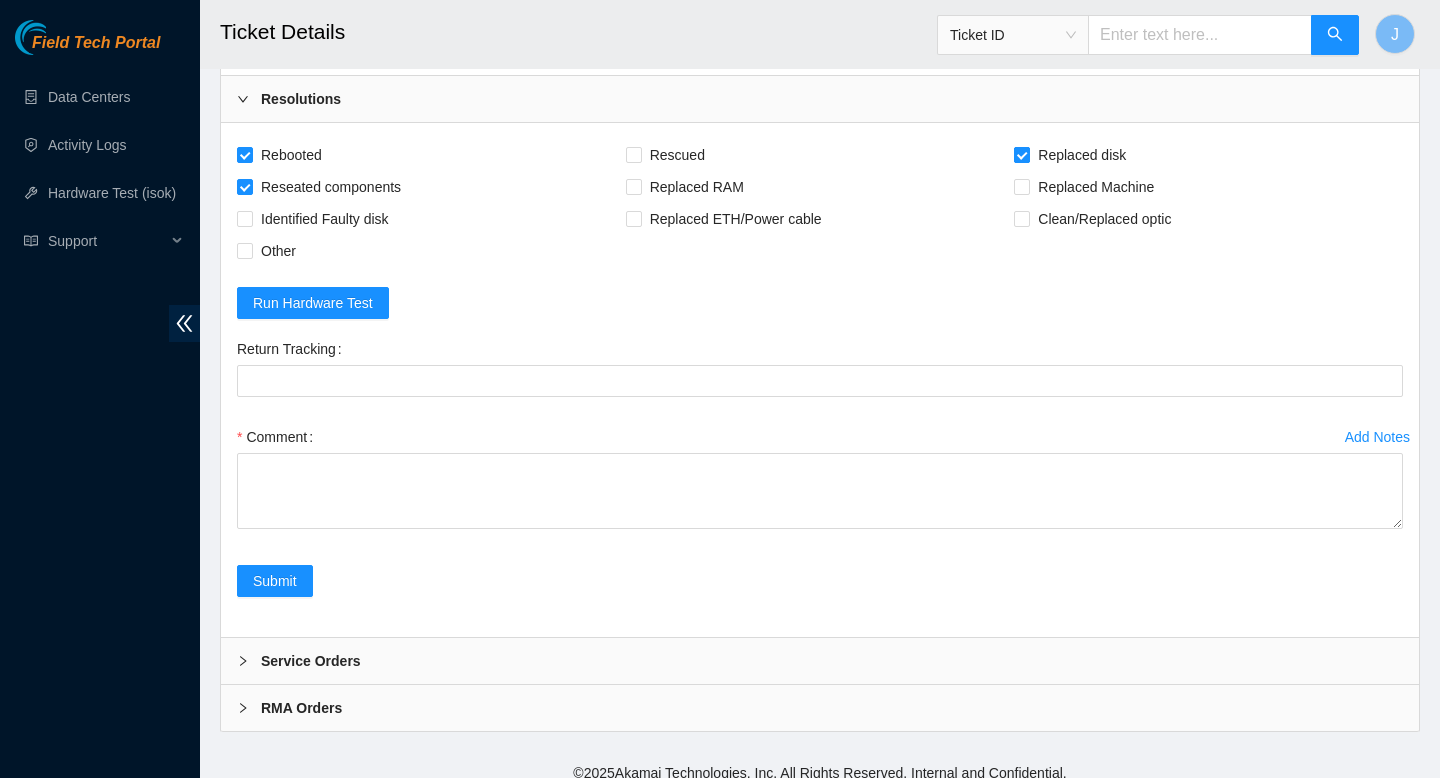 scroll, scrollTop: 4709, scrollLeft: 0, axis: vertical 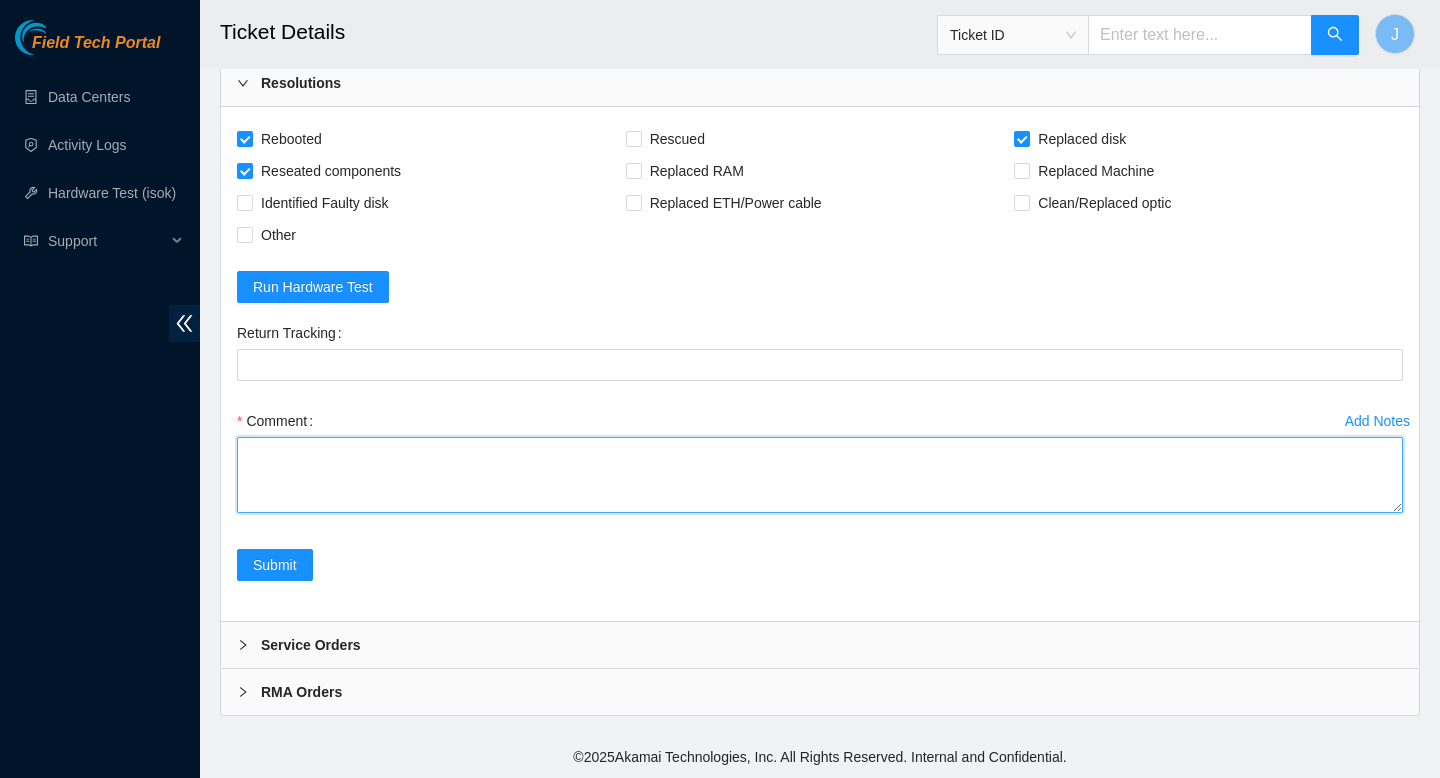 click on "Comment" at bounding box center [820, 475] 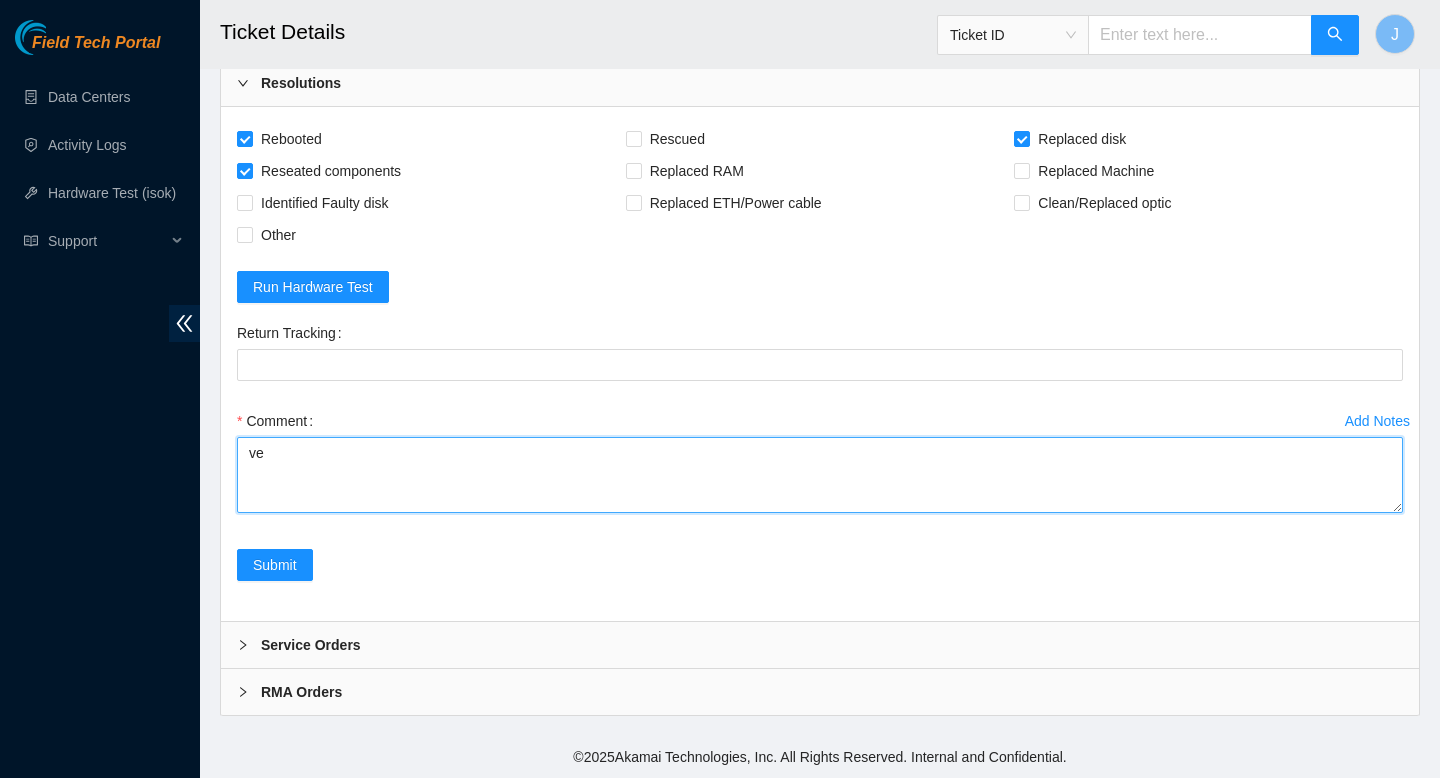type on "v" 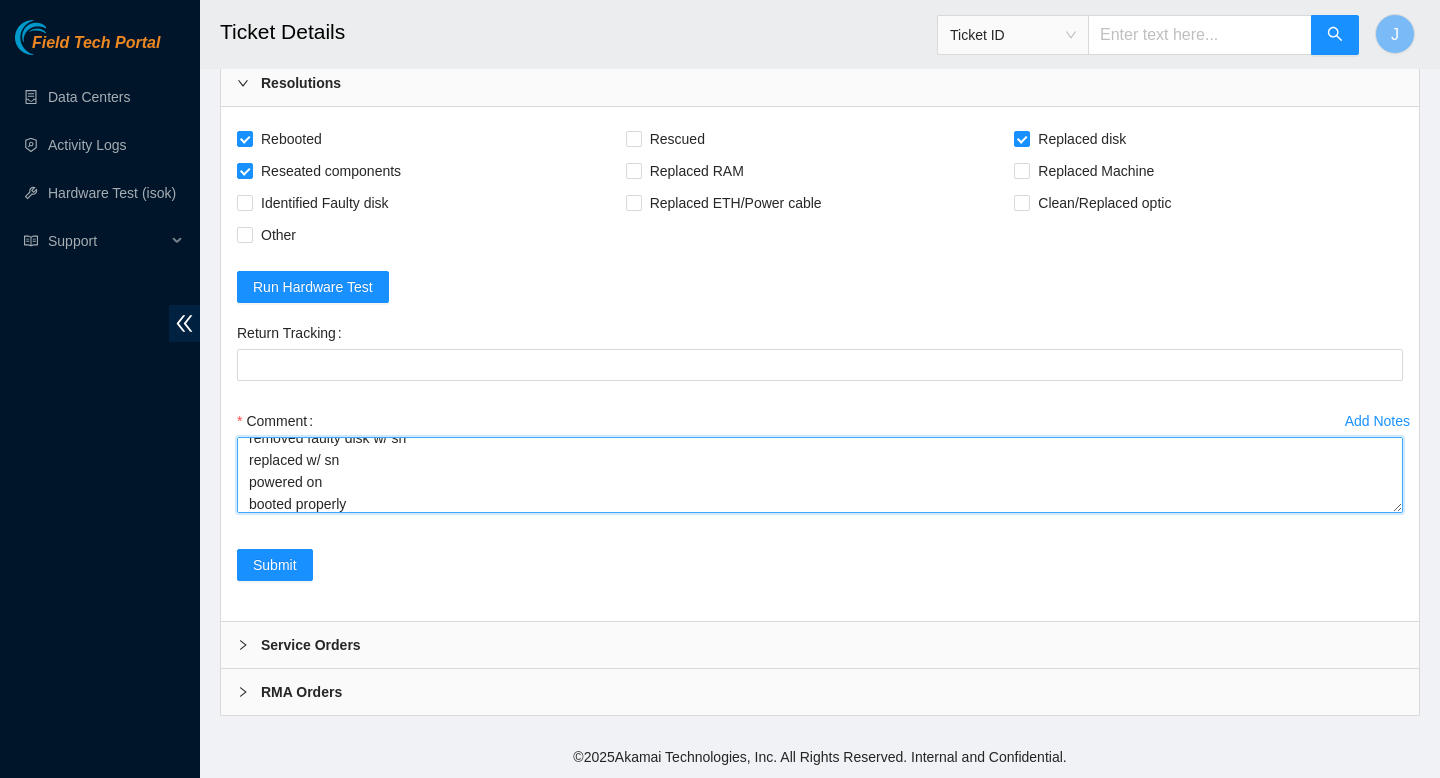 scroll, scrollTop: 103, scrollLeft: 0, axis: vertical 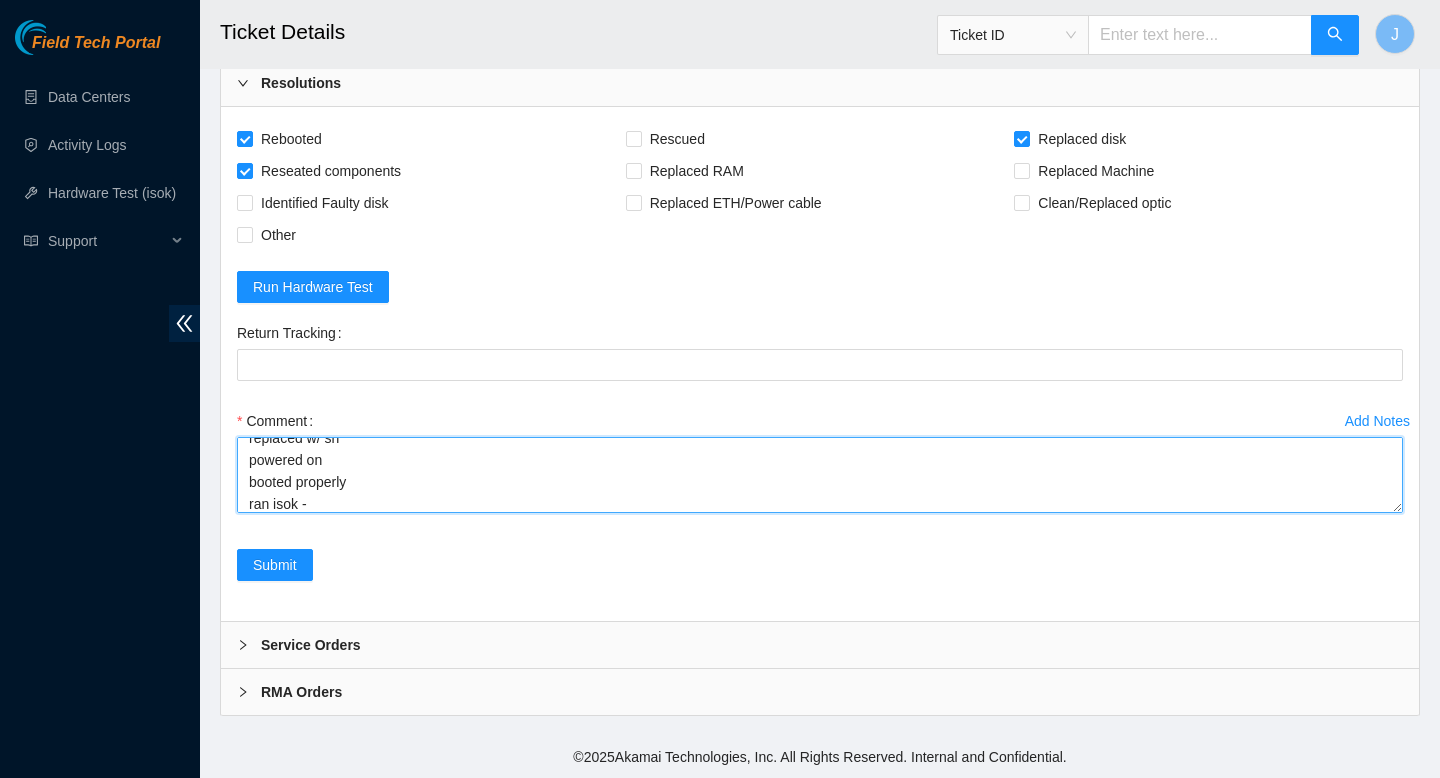 paste on "318855	05-08-2025 09:59:17	184.26.146.60	COMPLETE
Result Detail
Message
Ticket ID
184.26.146.60 :   passed: ok" 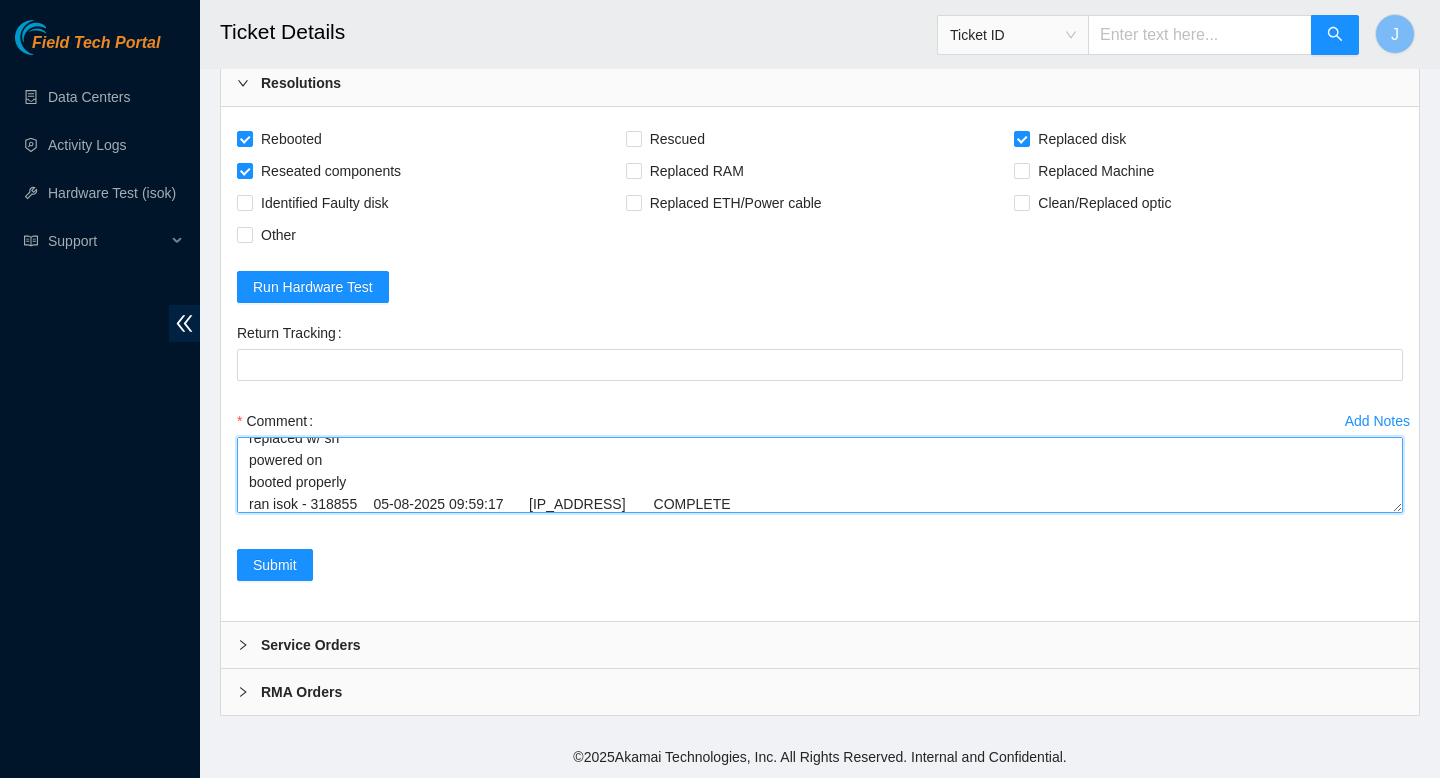 scroll, scrollTop: 191, scrollLeft: 0, axis: vertical 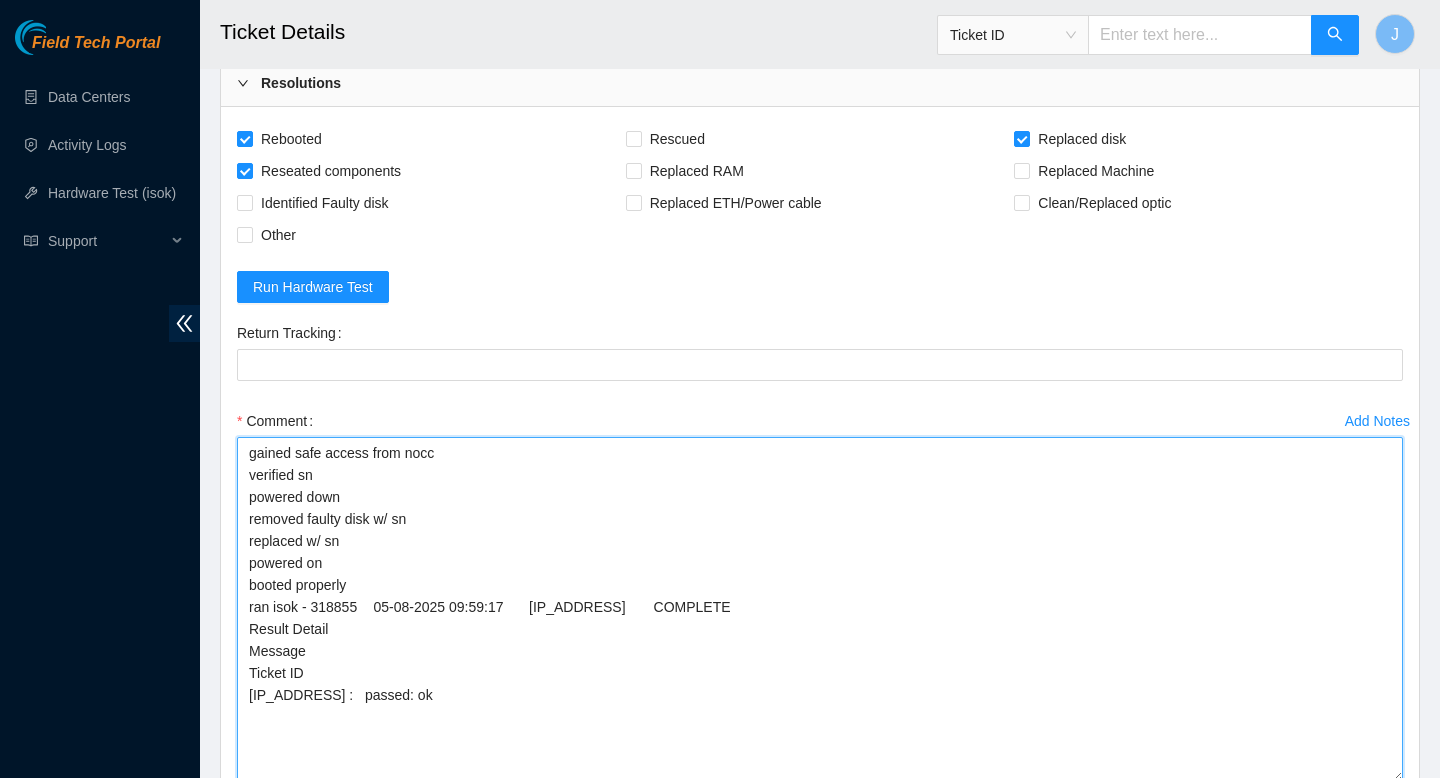 drag, startPoint x: 1395, startPoint y: 508, endPoint x: 1412, endPoint y: 777, distance: 269.53665 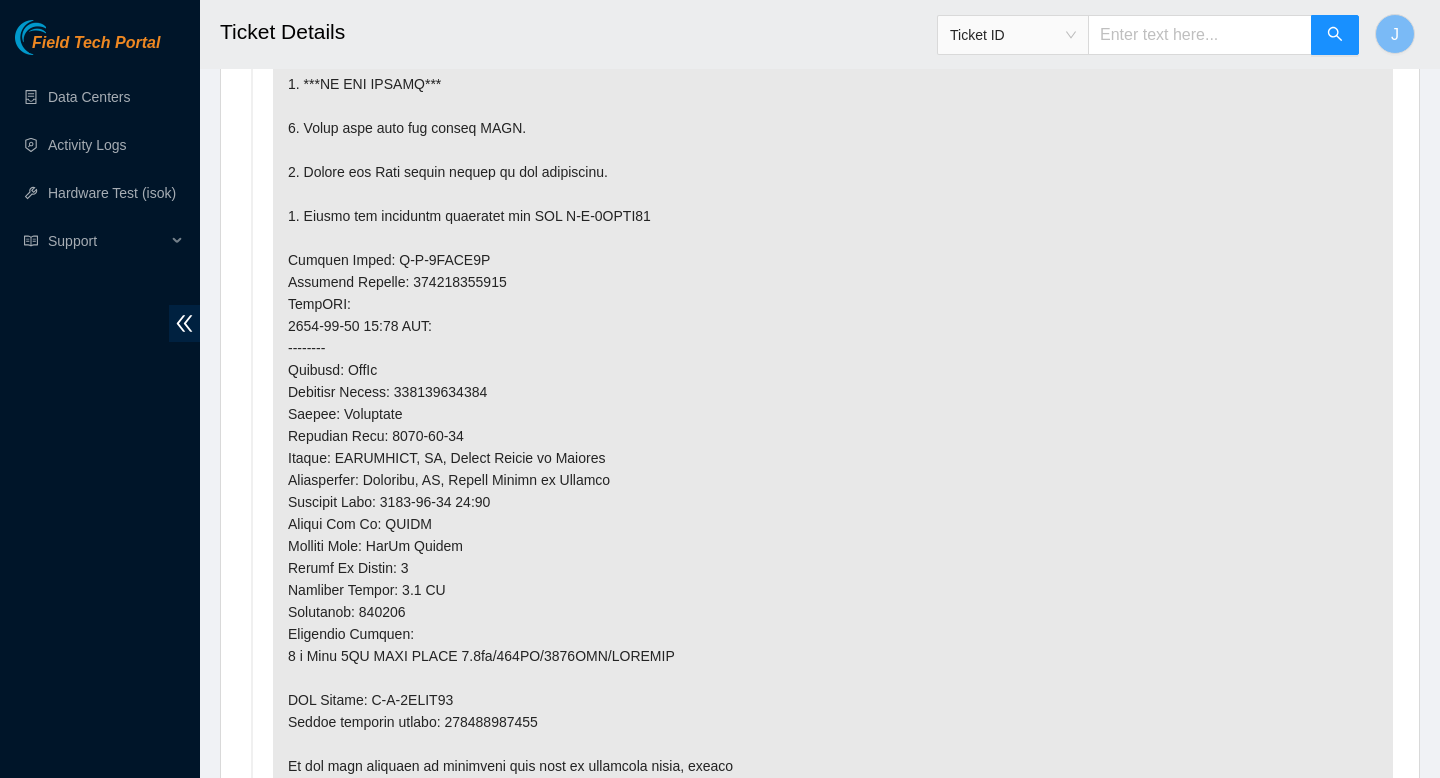 scroll, scrollTop: 1458, scrollLeft: 0, axis: vertical 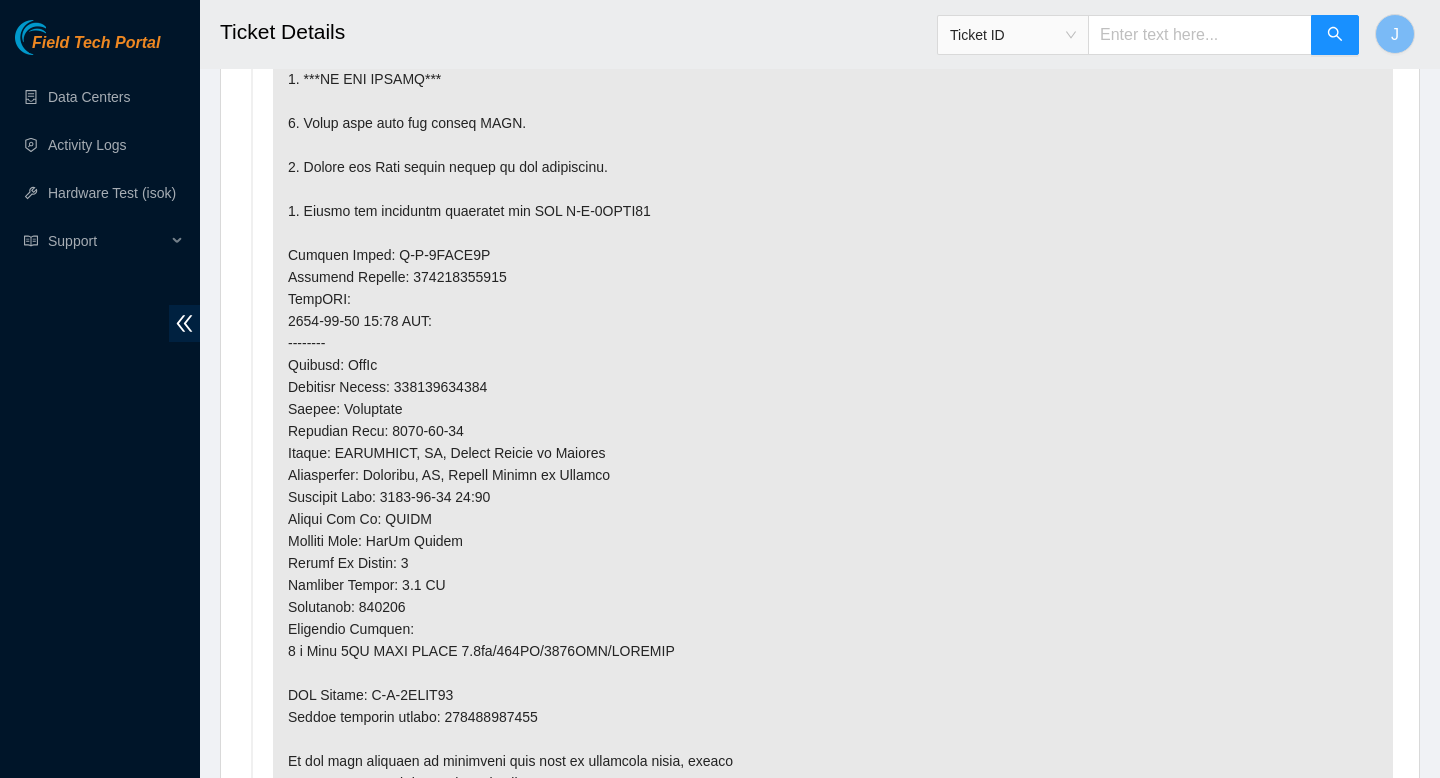 type on "gained safe access from nocc
verified sn
powered down
removed faulty disk w/ sn
replaced w/ sn
powered on
booted properly
ran isok - 318855	05-08-2025 09:59:17	184.26.146.60	COMPLETE
Result Detail
Message
Ticket ID
184.26.146.60 :   passed: ok" 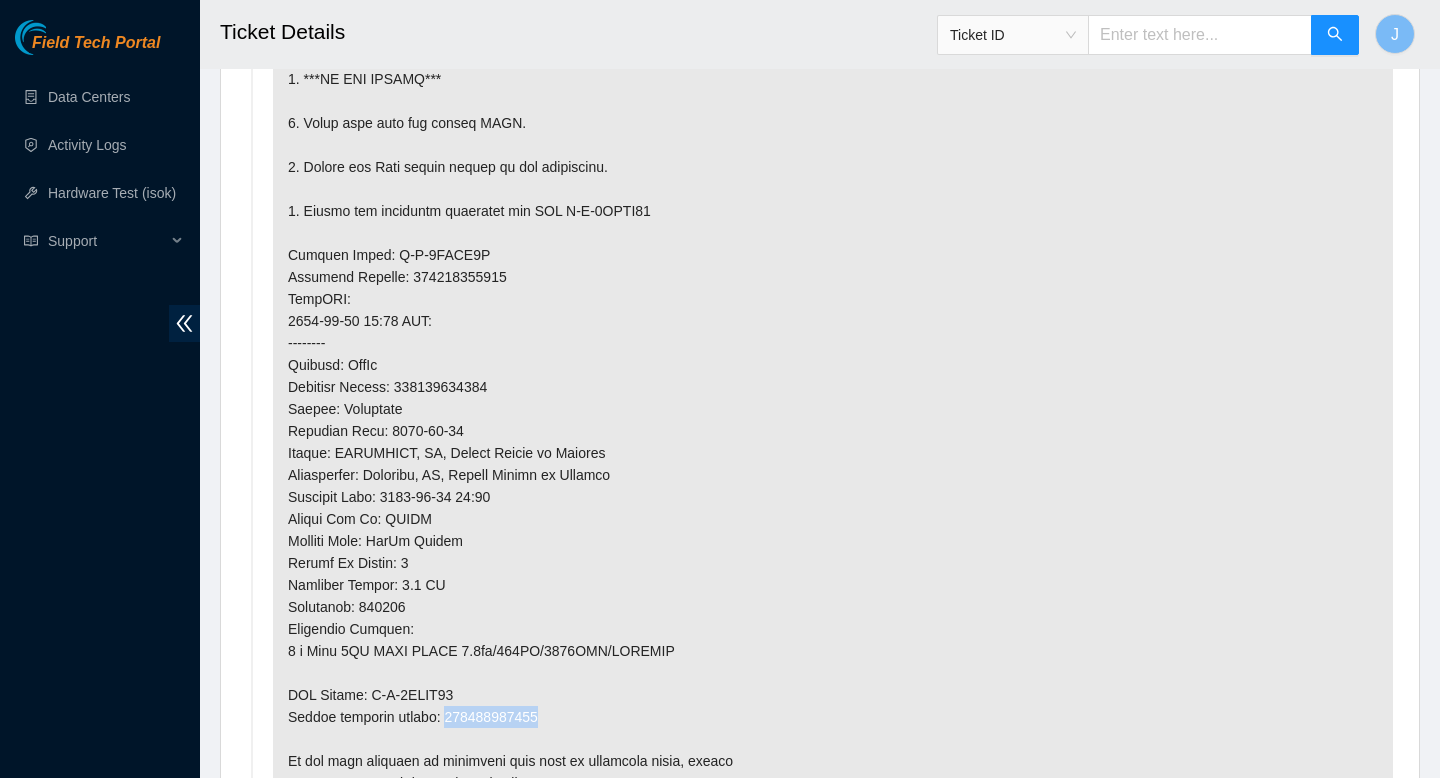 click at bounding box center [833, 299] 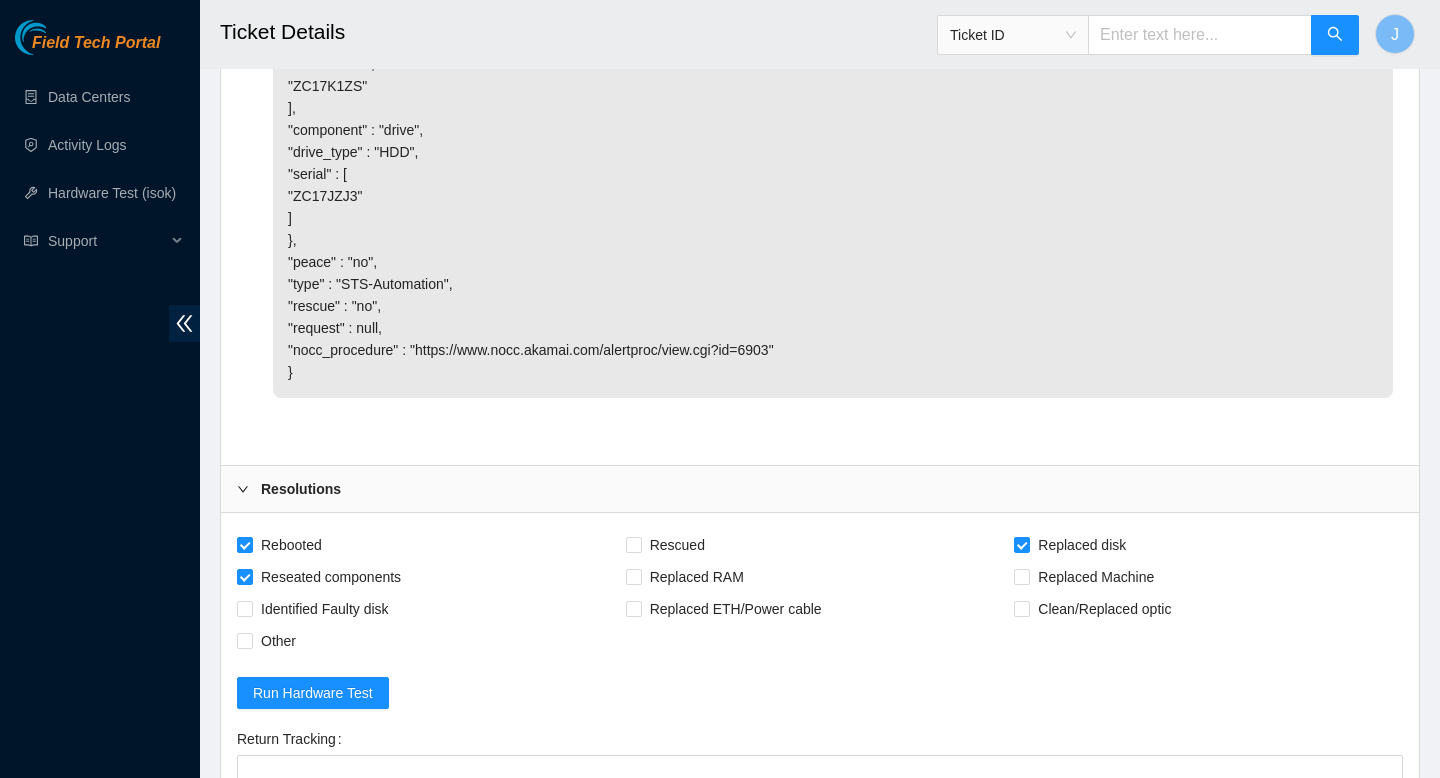 scroll, scrollTop: 4978, scrollLeft: 0, axis: vertical 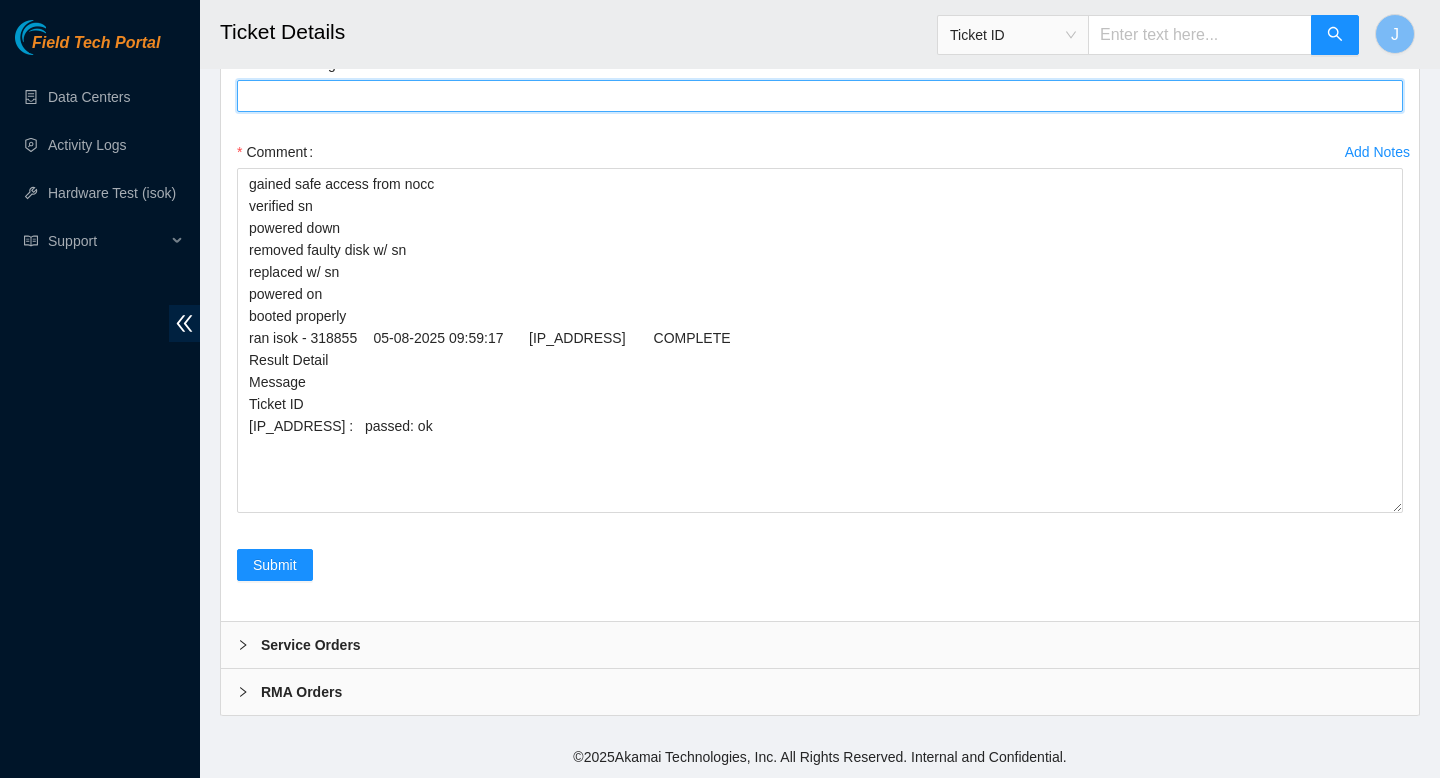 click on "Return Tracking" at bounding box center (820, 96) 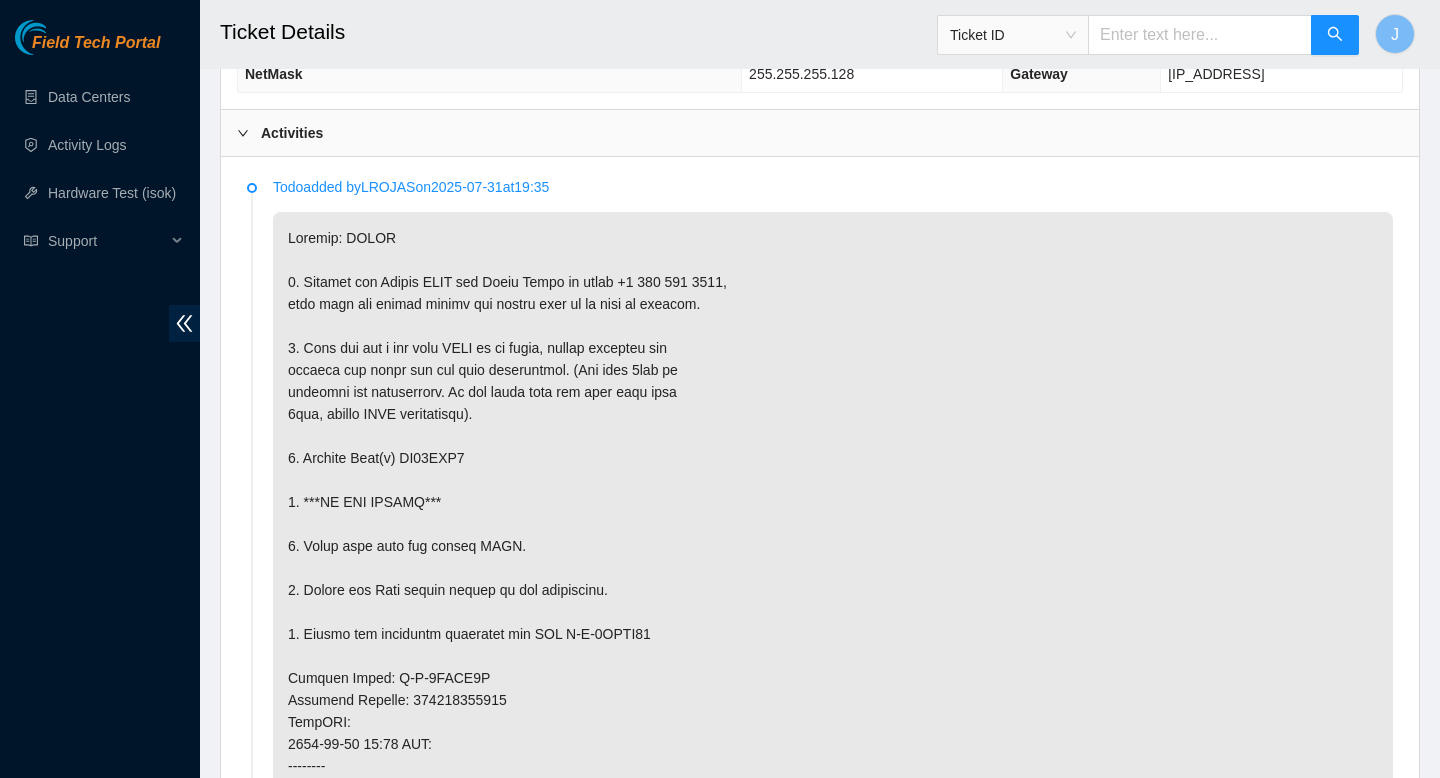 scroll, scrollTop: 1296, scrollLeft: 0, axis: vertical 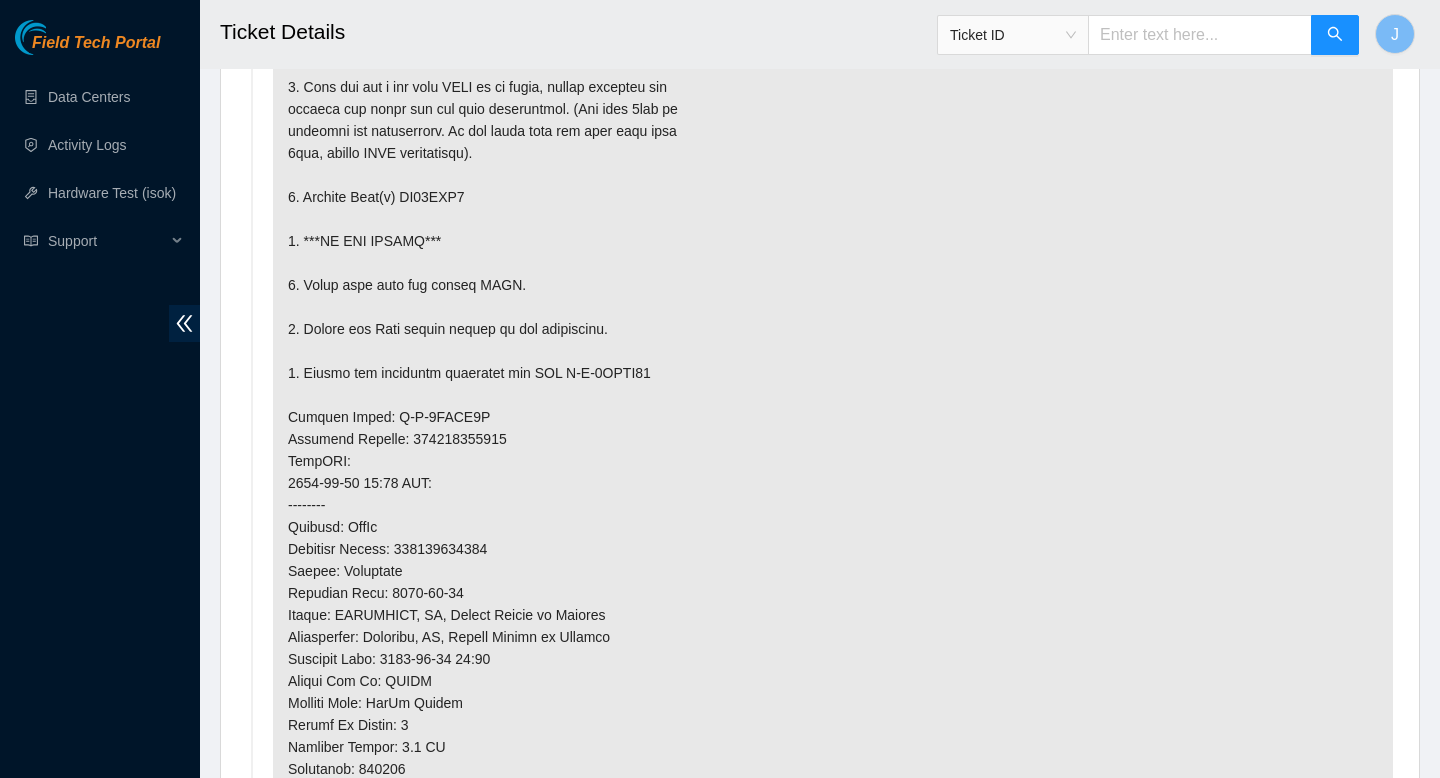 type on "463470037489" 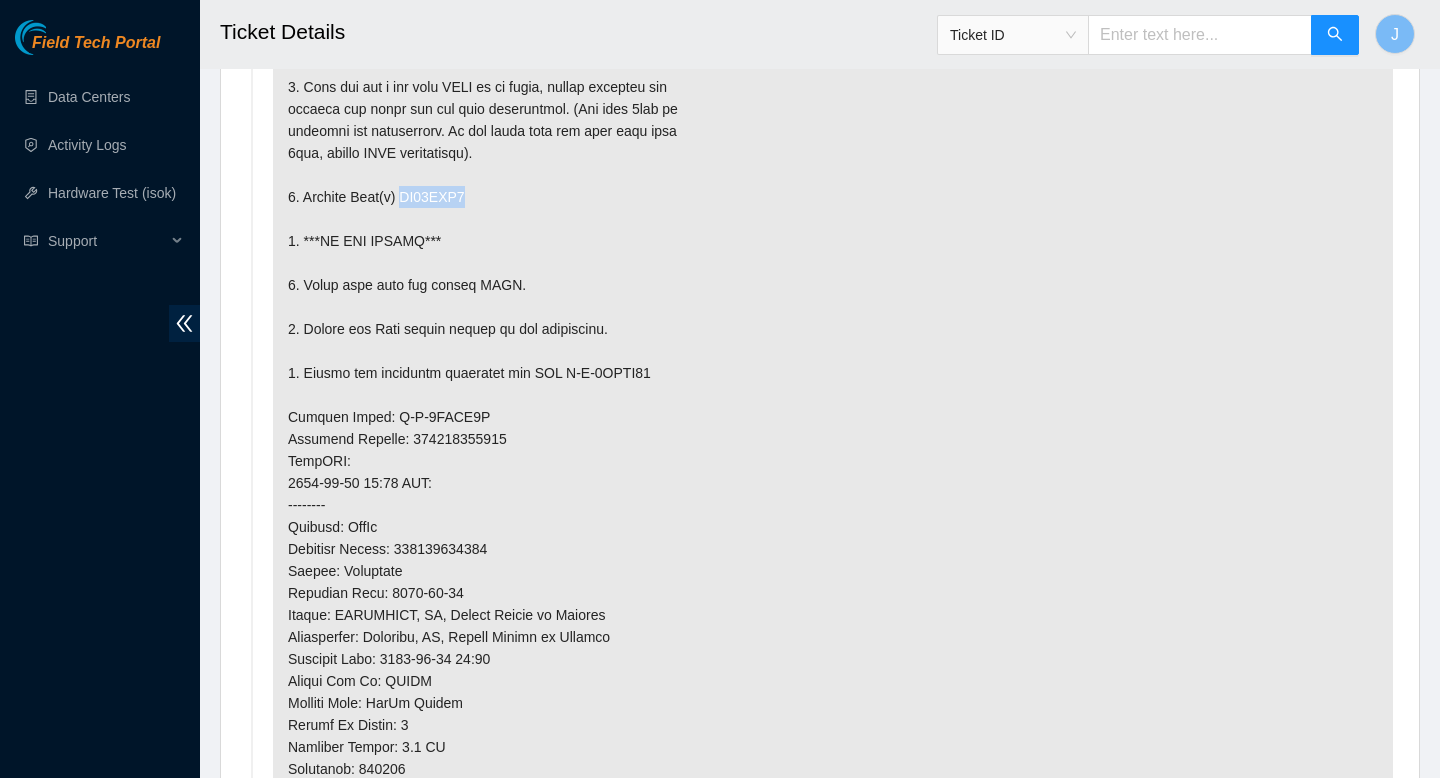 click at bounding box center [833, 461] 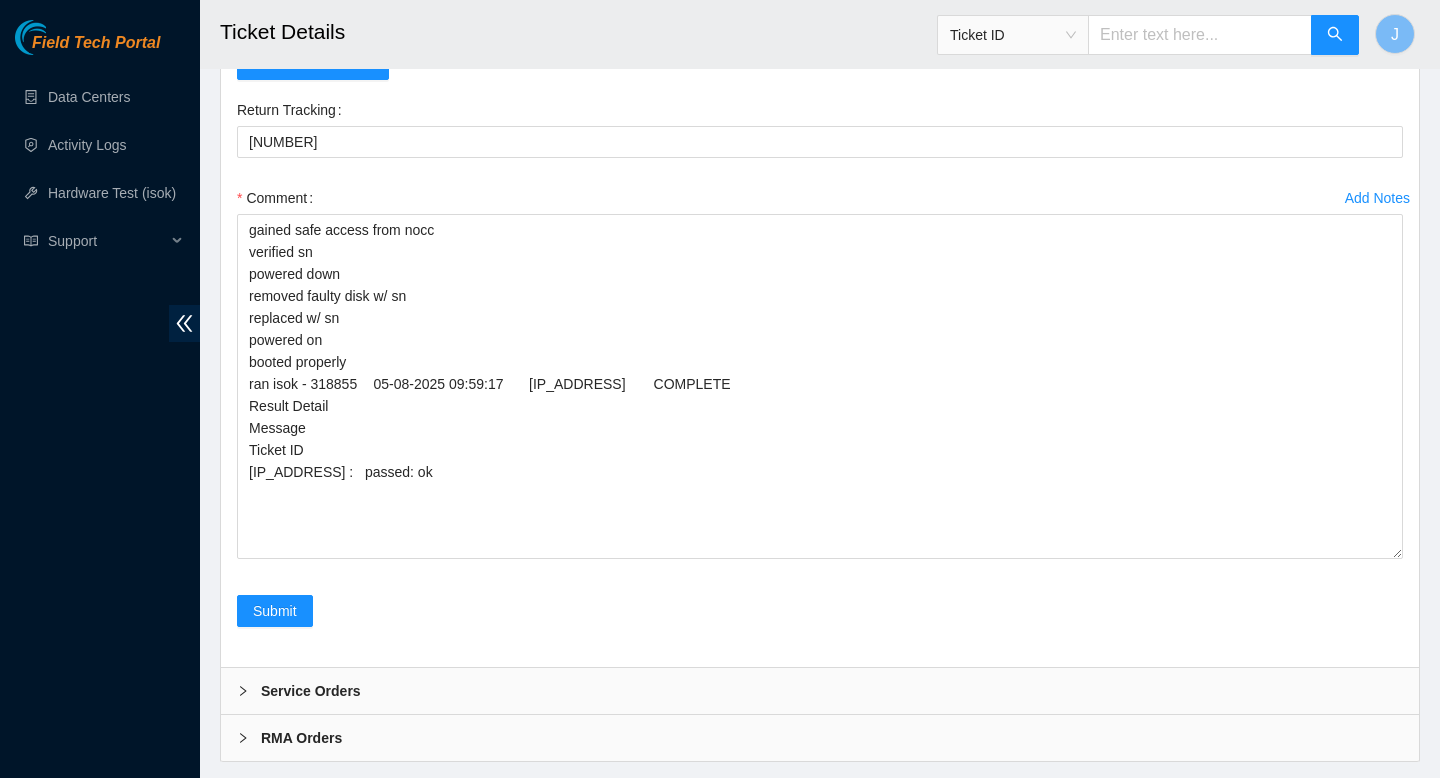 scroll, scrollTop: 4917, scrollLeft: 0, axis: vertical 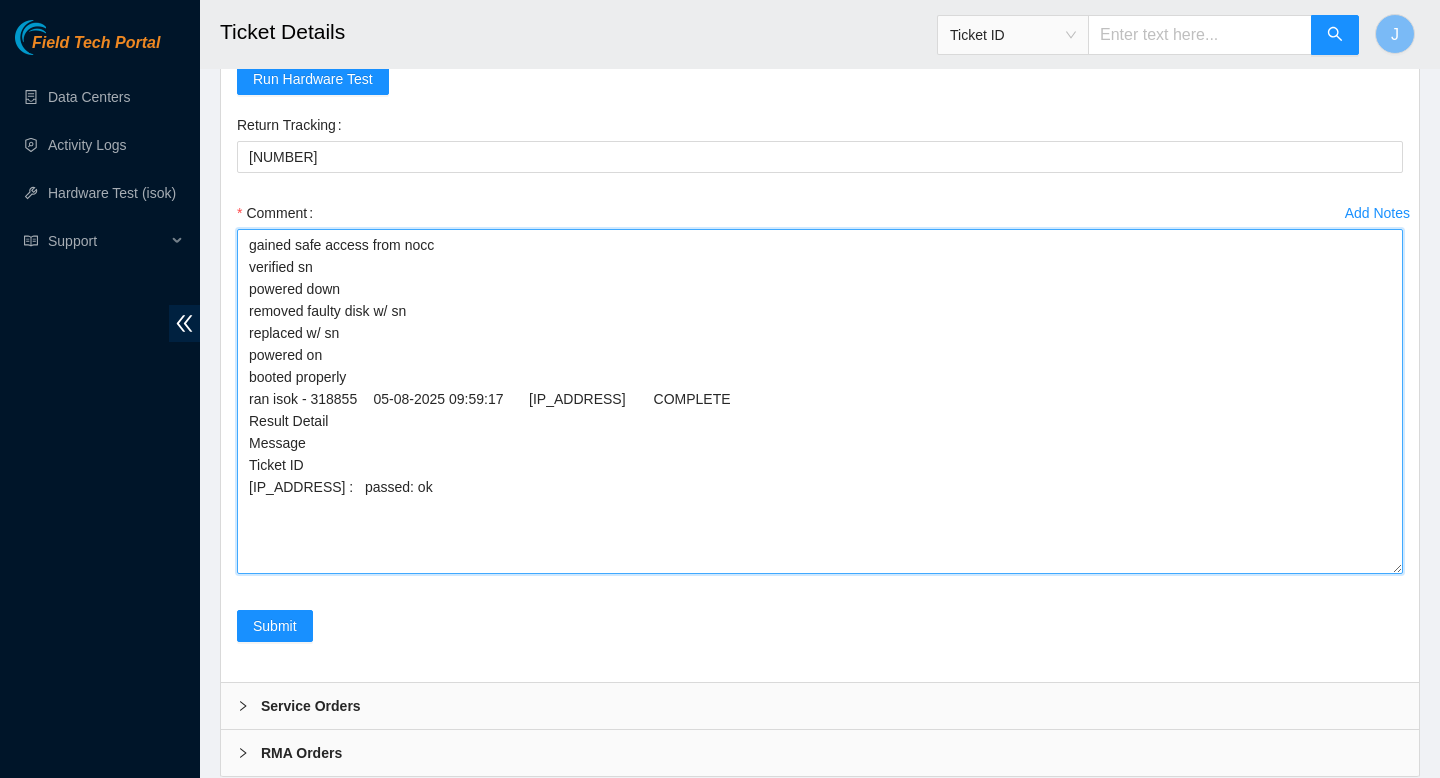click on "gained safe access from nocc
verified sn
powered down
removed faulty disk w/ sn
replaced w/ sn
powered on
booted properly
ran isok - 318855	05-08-2025 09:59:17	184.26.146.60	COMPLETE
Result Detail
Message
Ticket ID
184.26.146.60 :   passed: ok" at bounding box center (820, 401) 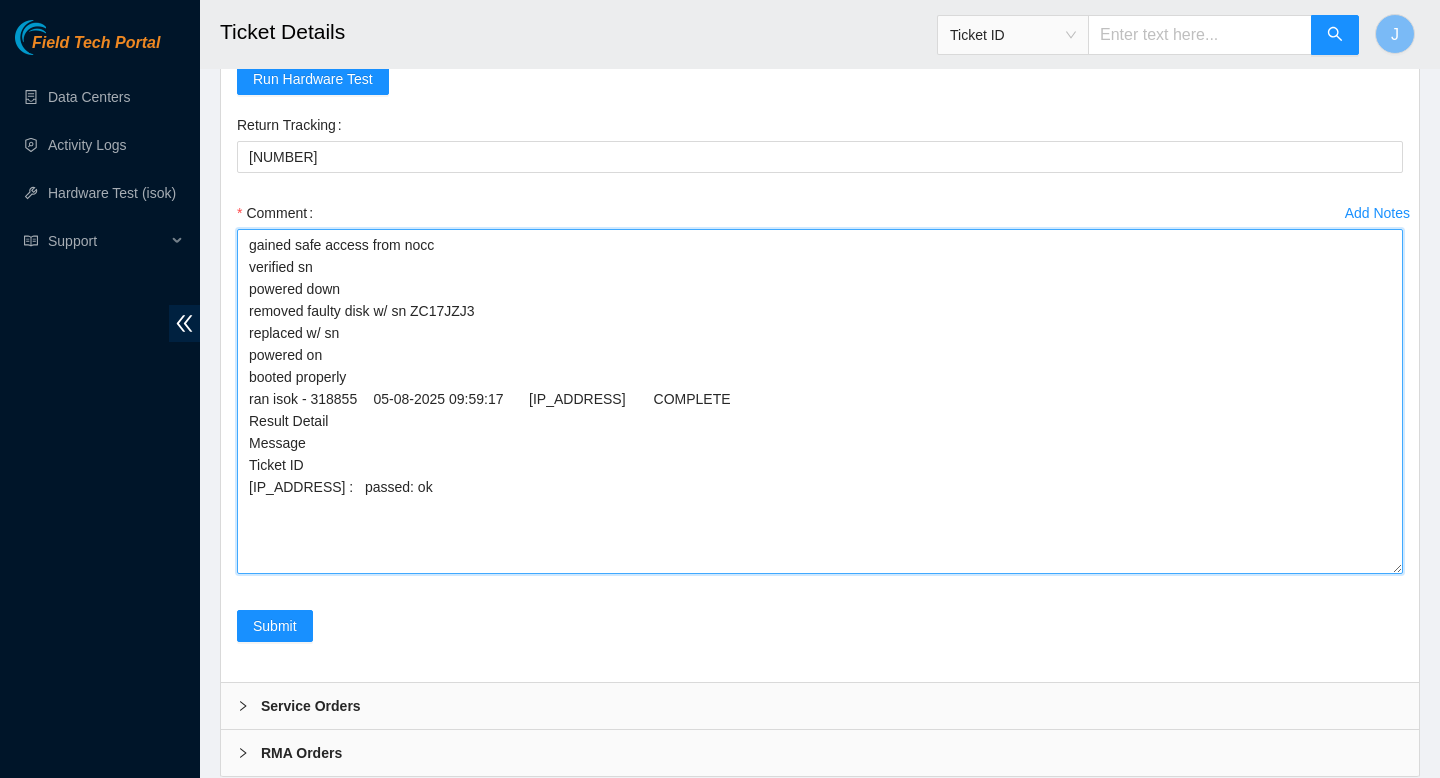click on "gained safe access from nocc
verified sn
powered down
removed faulty disk w/ sn ZC17JZJ3
replaced w/ sn
powered on
booted properly
ran isok - 318855	05-08-2025 09:59:17	184.26.146.60	COMPLETE
Result Detail
Message
Ticket ID
184.26.146.60 :   passed: ok" at bounding box center [820, 401] 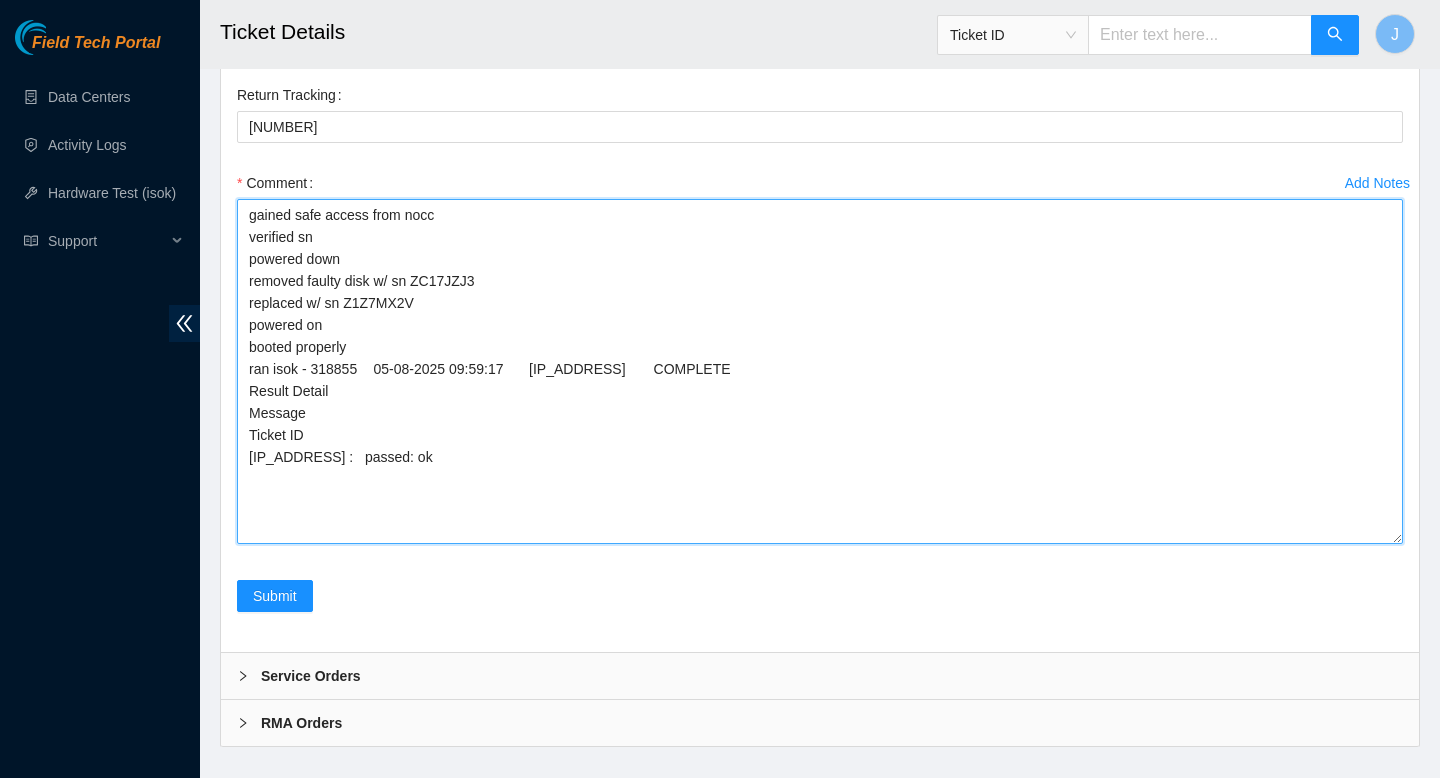 scroll, scrollTop: 4953, scrollLeft: 0, axis: vertical 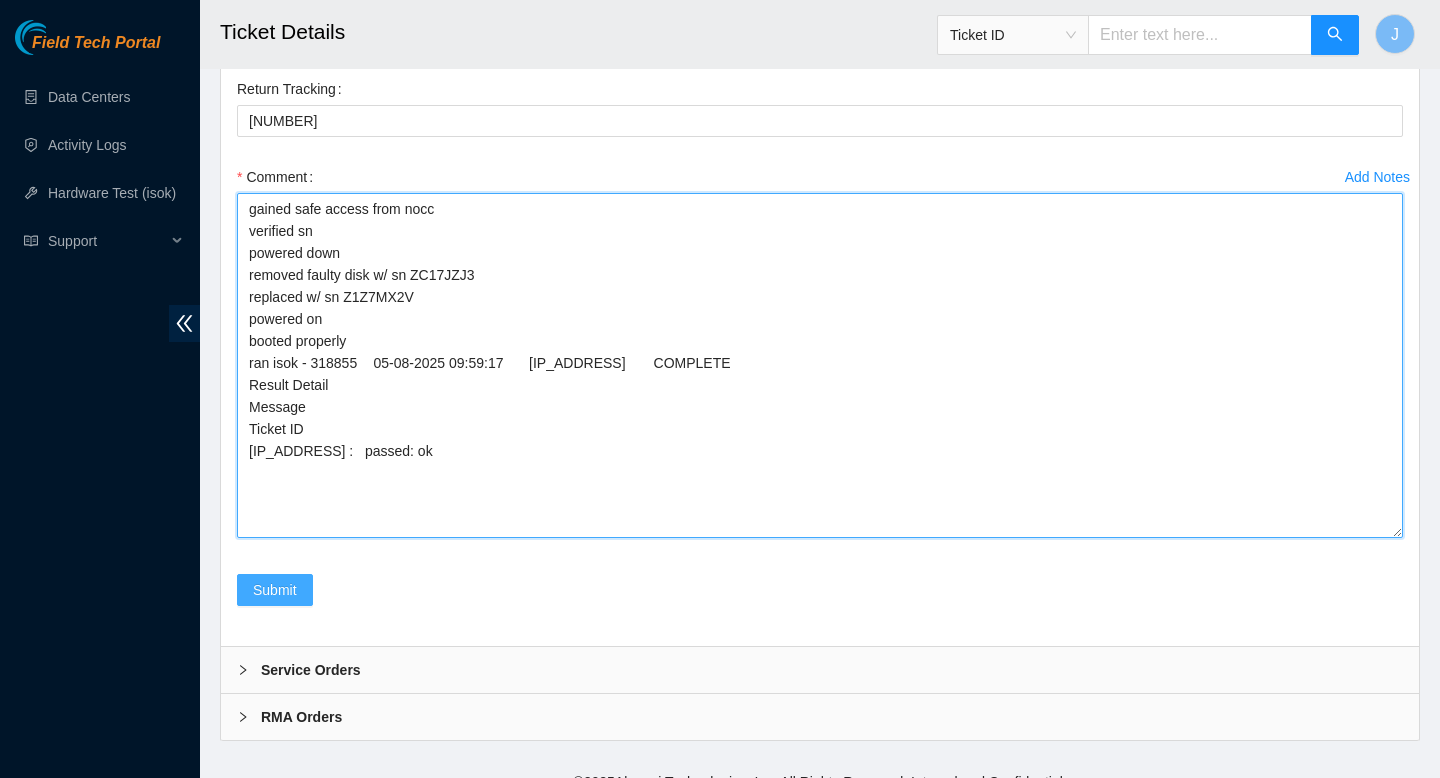type on "gained safe access from nocc
verified sn
powered down
removed faulty disk w/ sn ZC17JZJ3
replaced w/ sn Z1Z7MX2V
powered on
booted properly
ran isok - 318855	05-08-2025 09:59:17	184.26.146.60	COMPLETE
Result Detail
Message
Ticket ID
184.26.146.60 :   passed: ok" 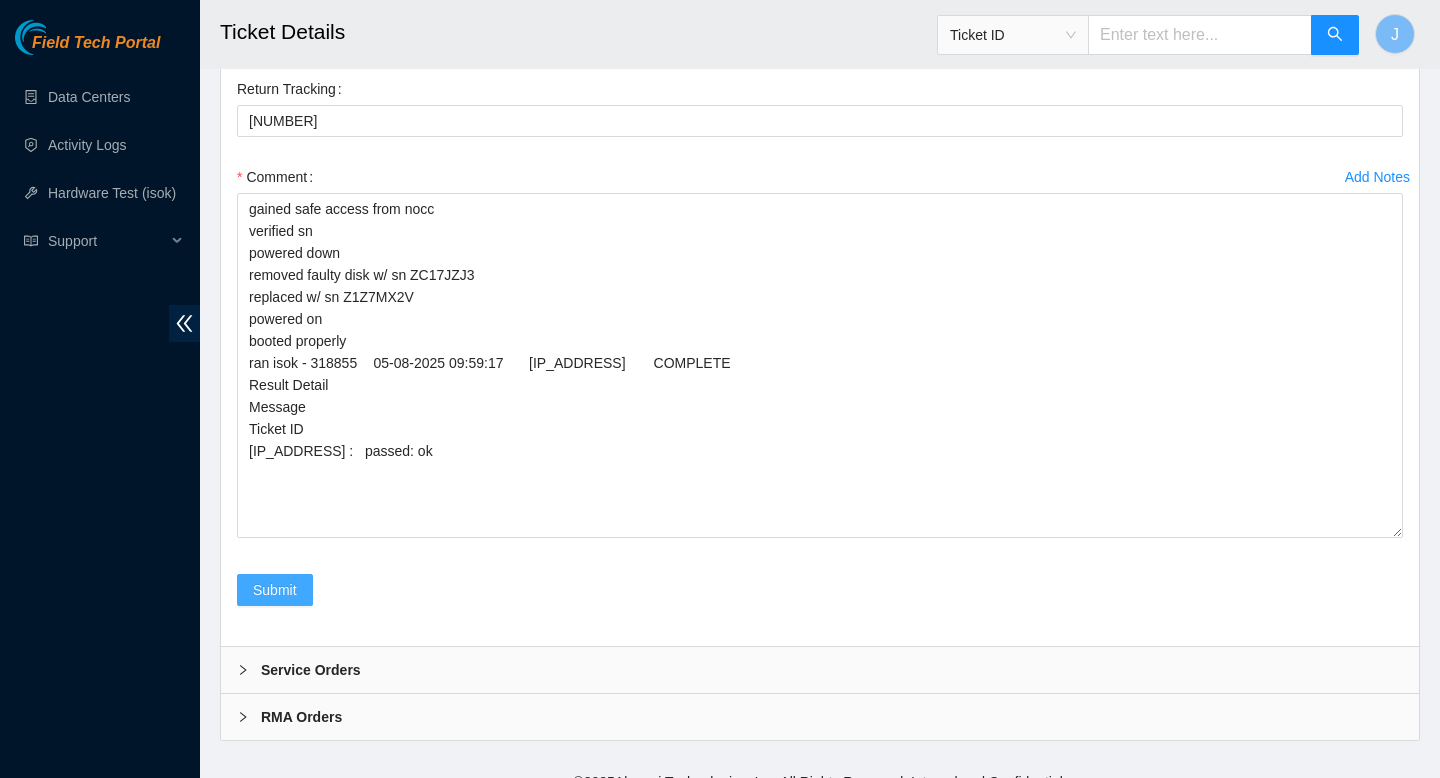 click on "Submit" at bounding box center (275, 590) 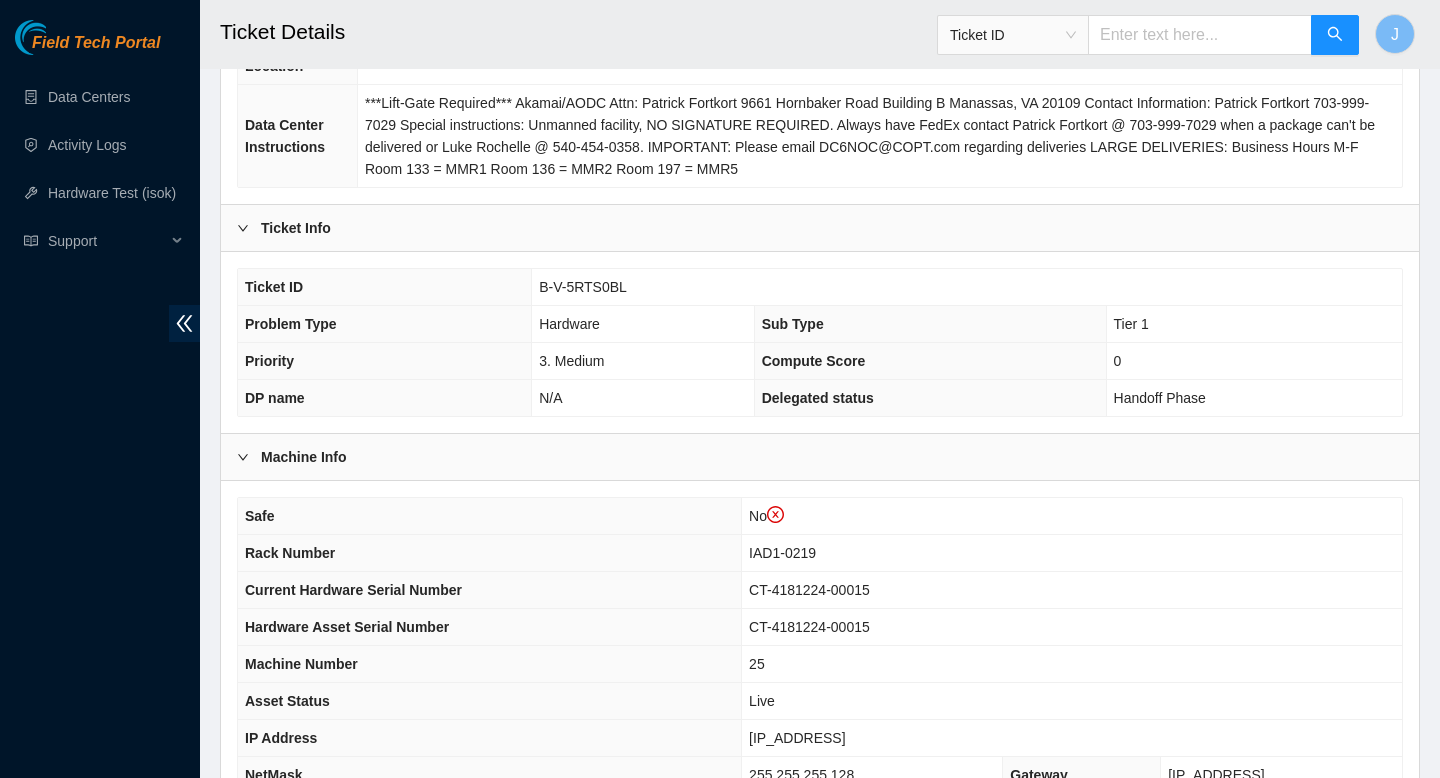 scroll, scrollTop: 338, scrollLeft: 0, axis: vertical 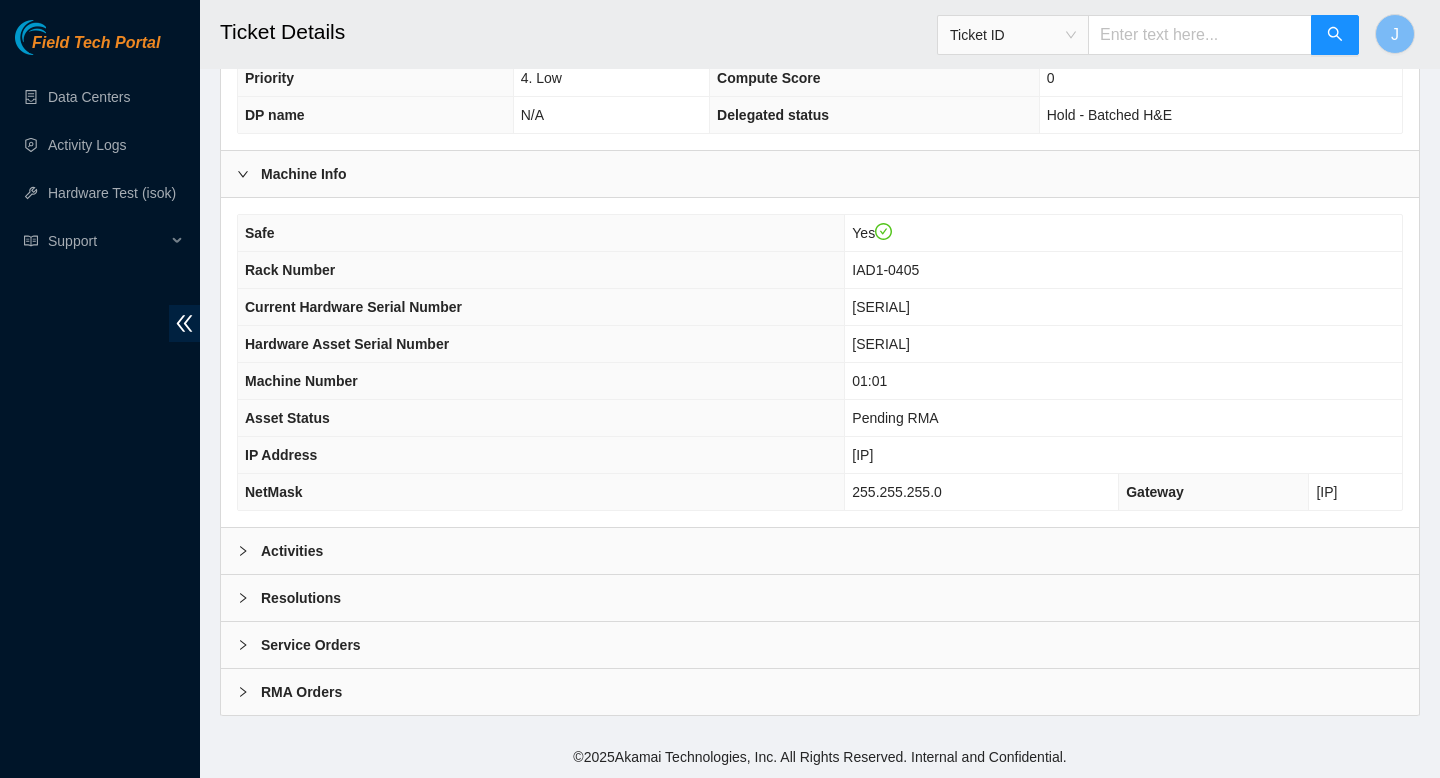 click on "Activities" at bounding box center [820, 551] 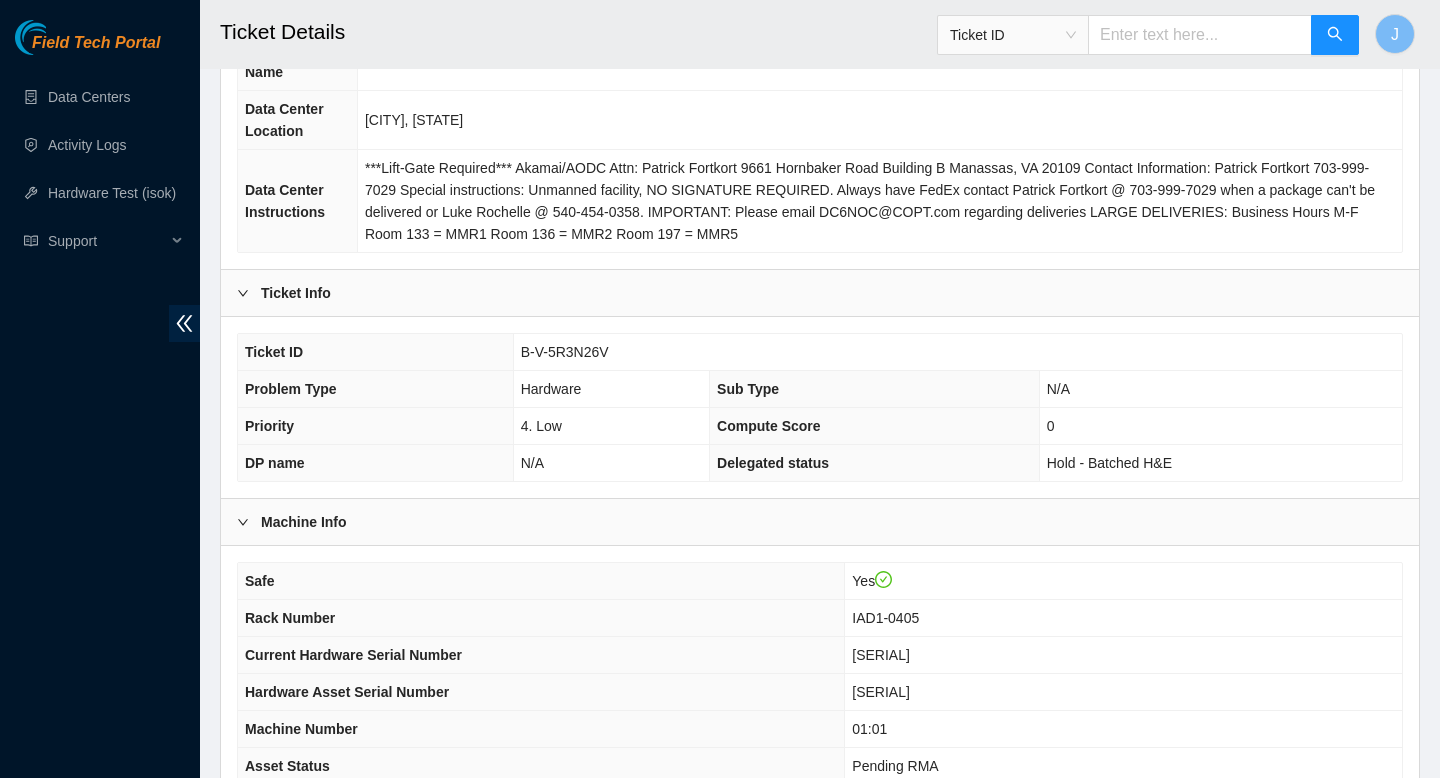scroll, scrollTop: 0, scrollLeft: 0, axis: both 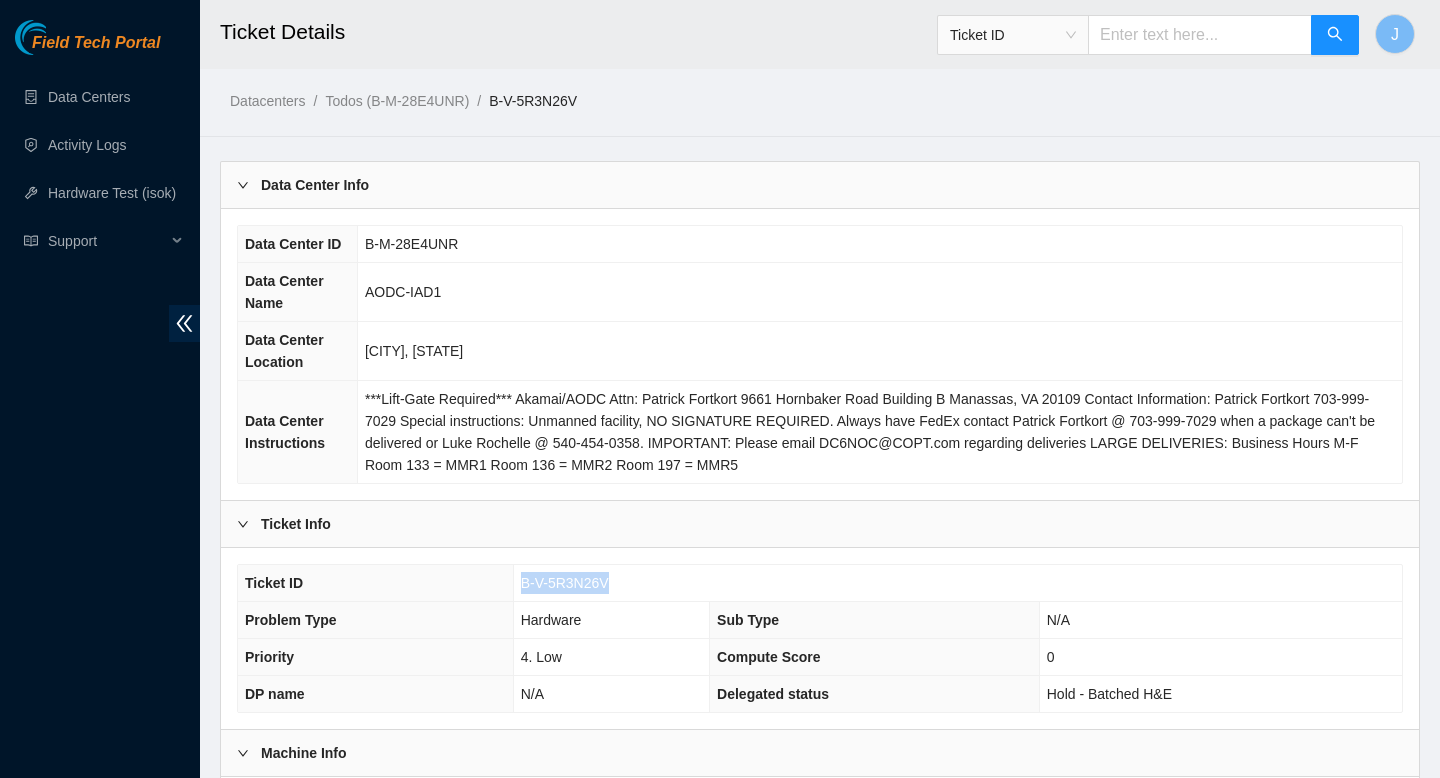drag, startPoint x: 630, startPoint y: 578, endPoint x: 494, endPoint y: 585, distance: 136.18002 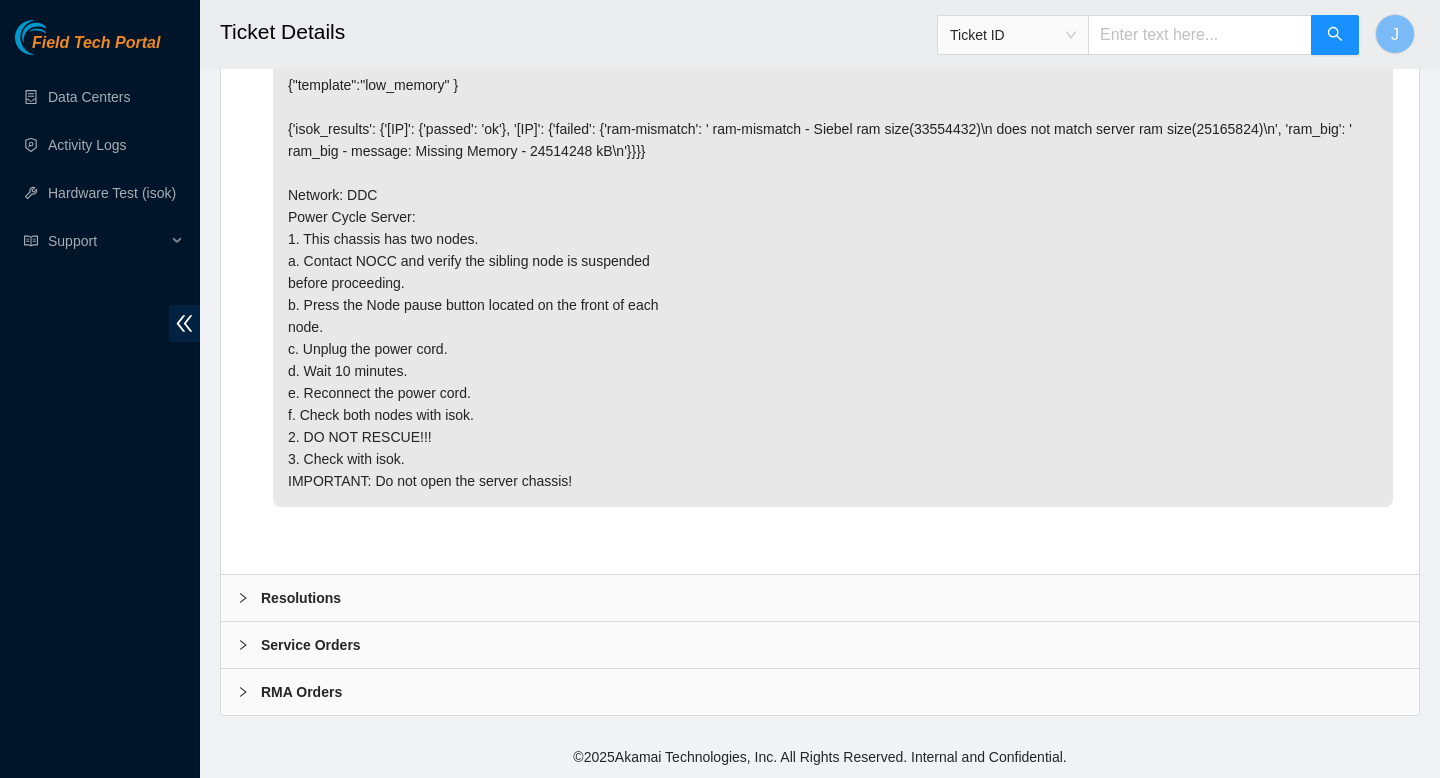 scroll, scrollTop: 4478, scrollLeft: 0, axis: vertical 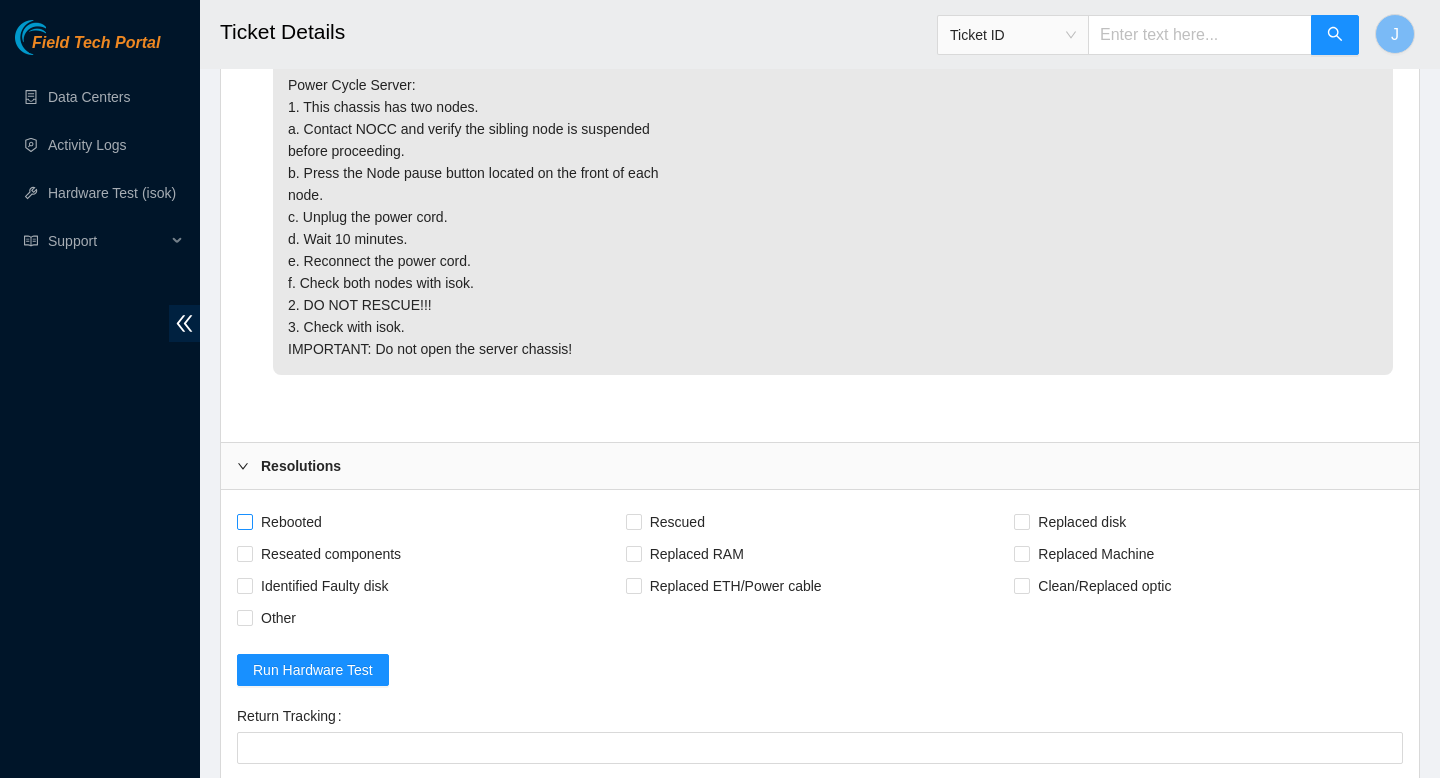 click on "Rebooted" at bounding box center [244, 521] 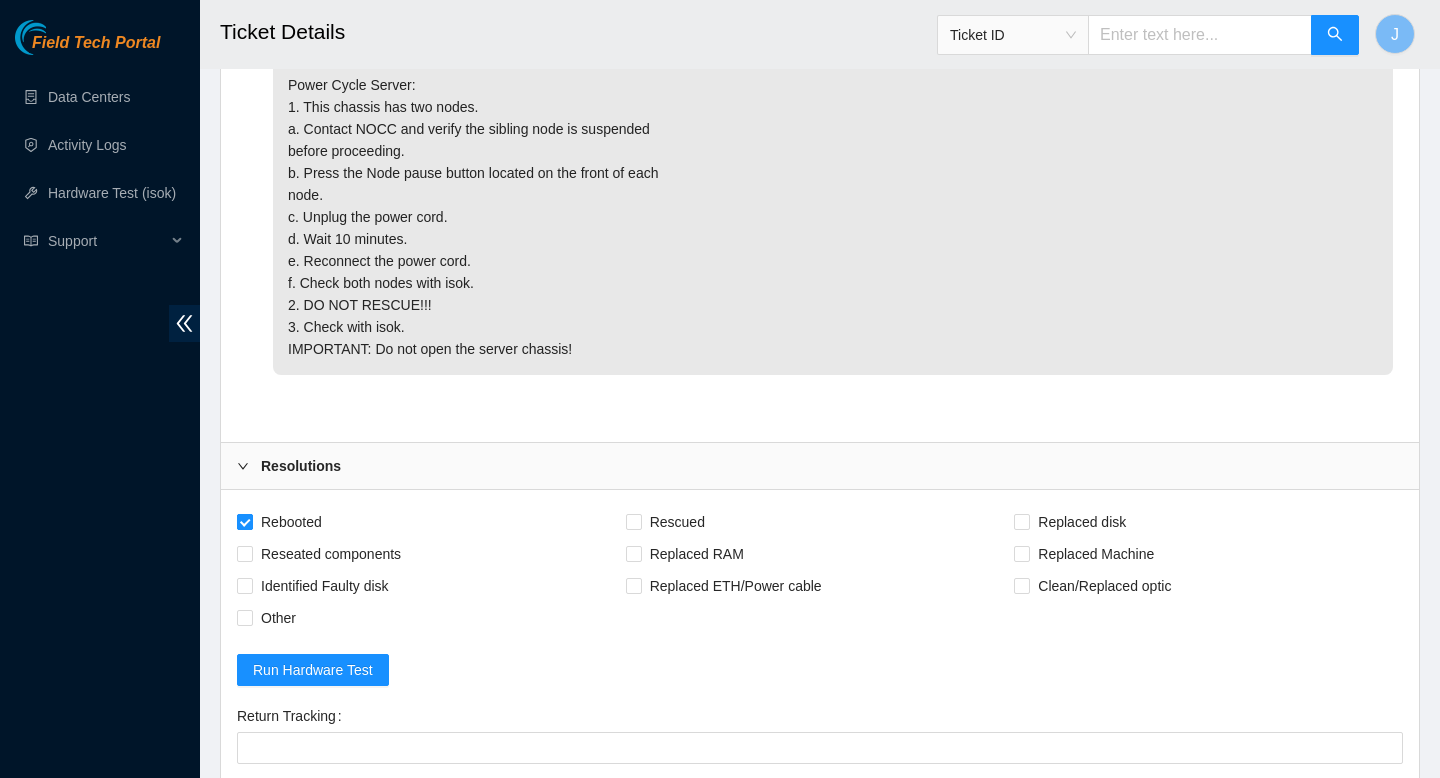 click on "Rebooted" at bounding box center [244, 521] 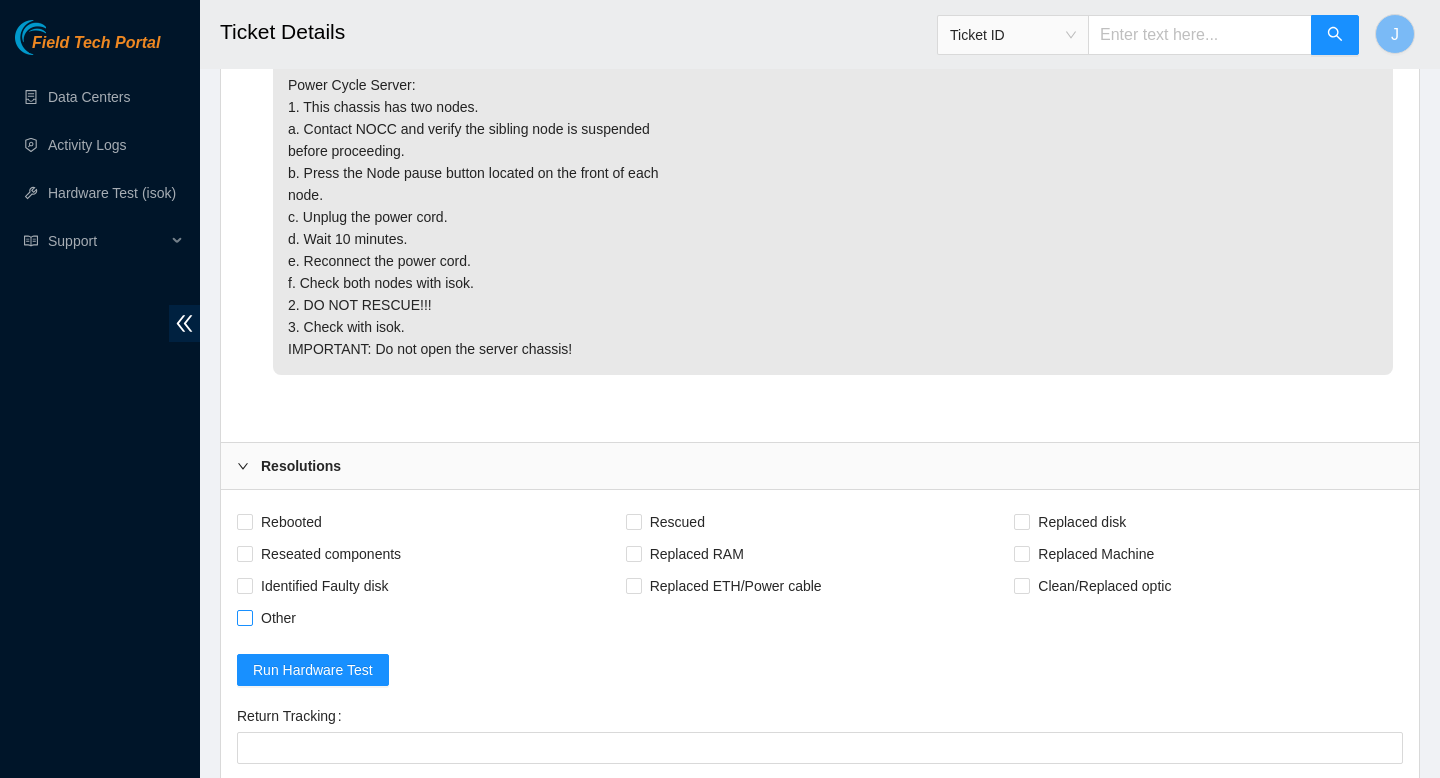 click on "Other" at bounding box center (278, 618) 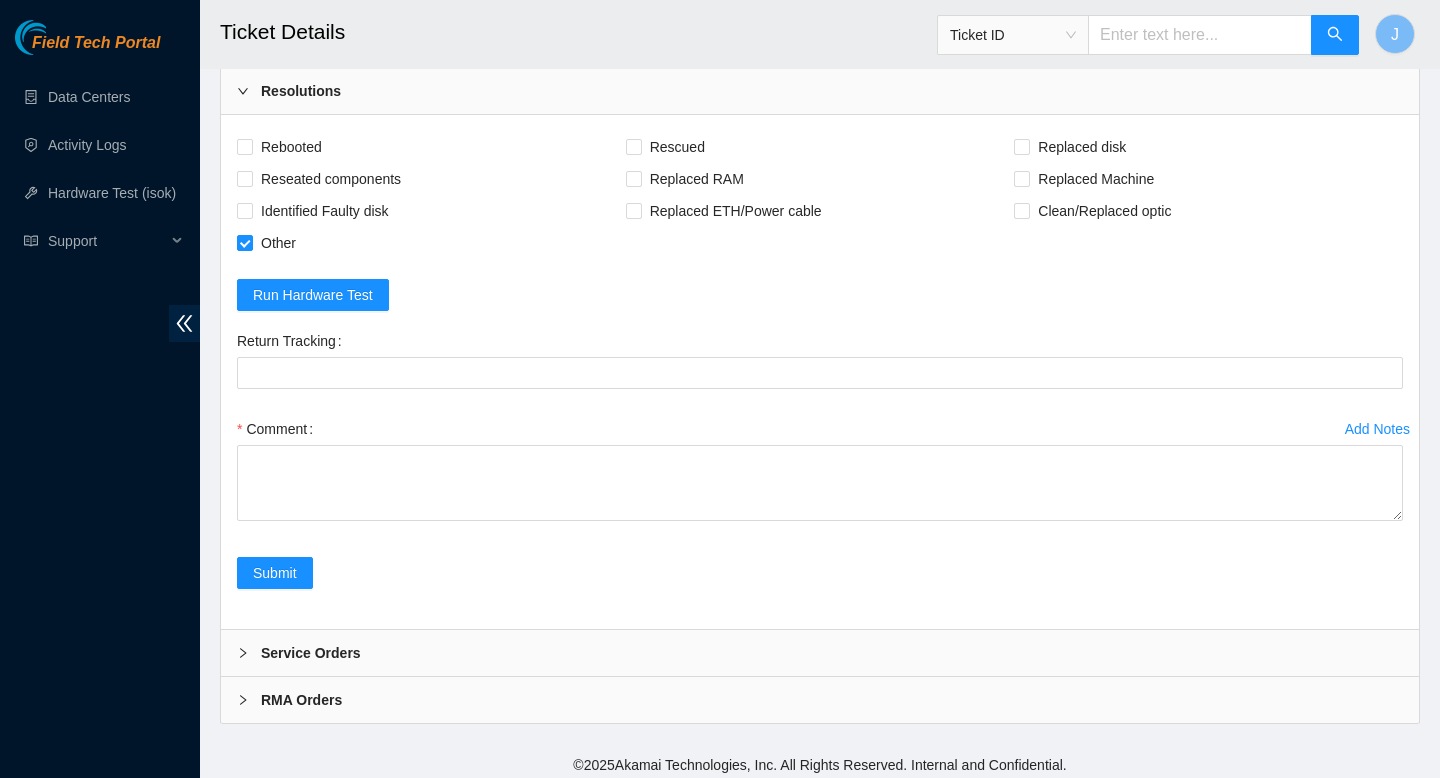 scroll, scrollTop: 4881, scrollLeft: 0, axis: vertical 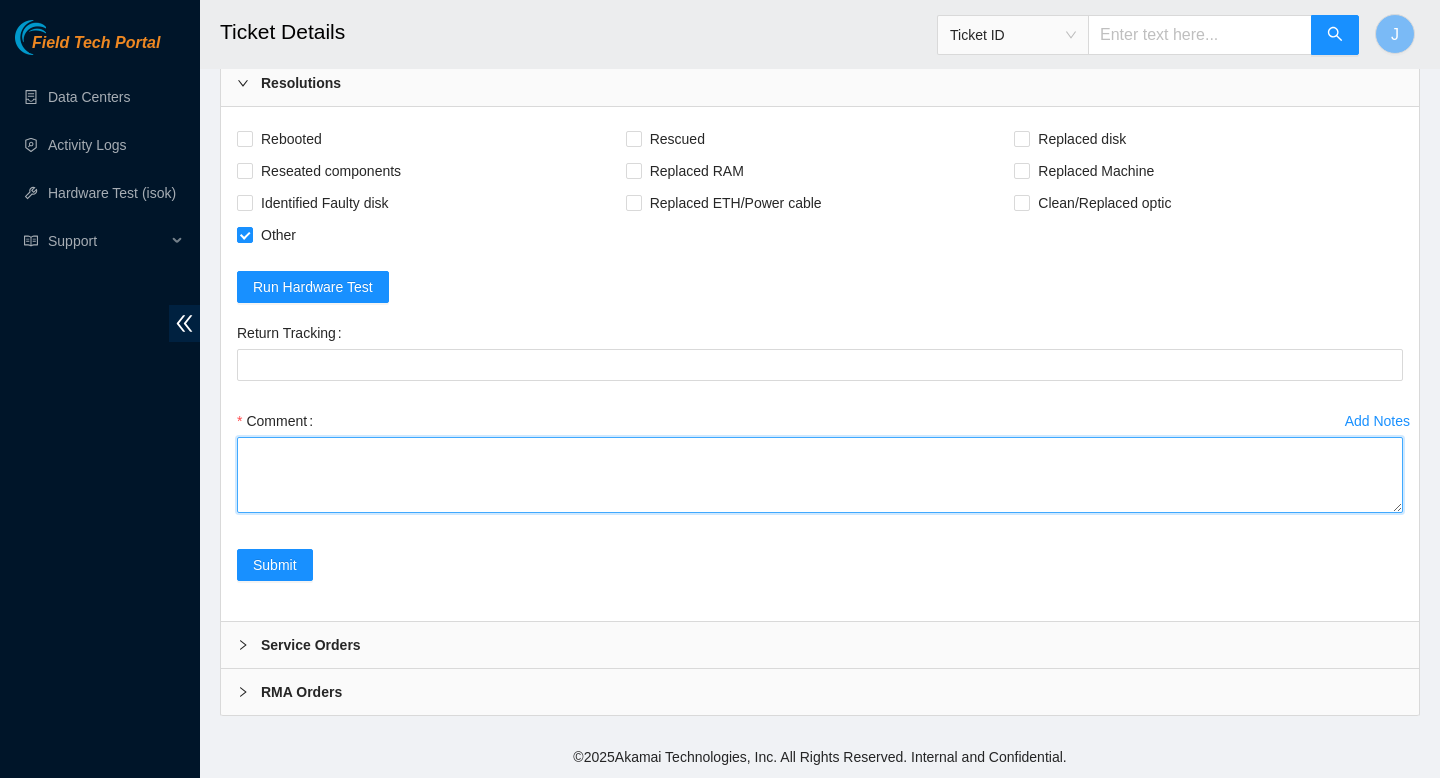 click on "Comment" at bounding box center (820, 475) 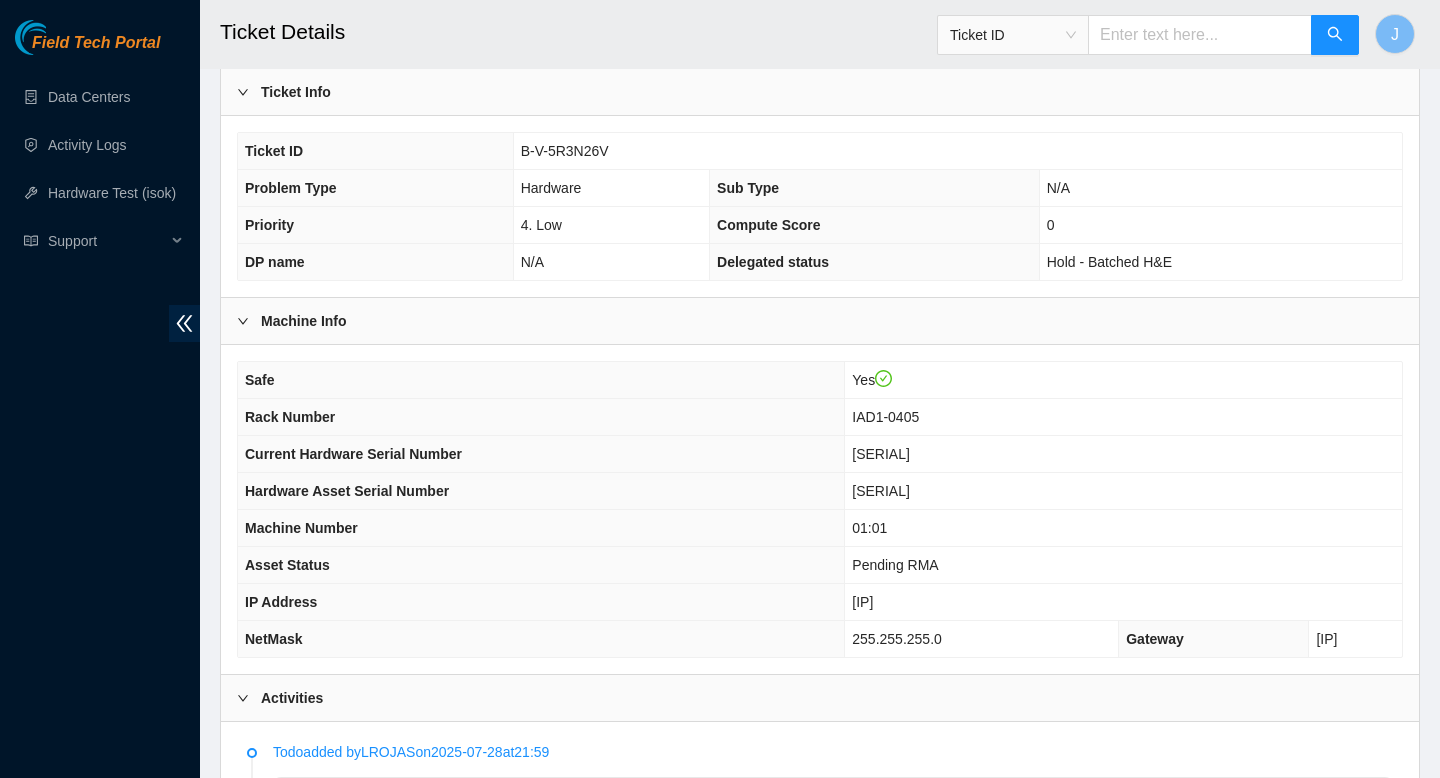 scroll, scrollTop: 485, scrollLeft: 0, axis: vertical 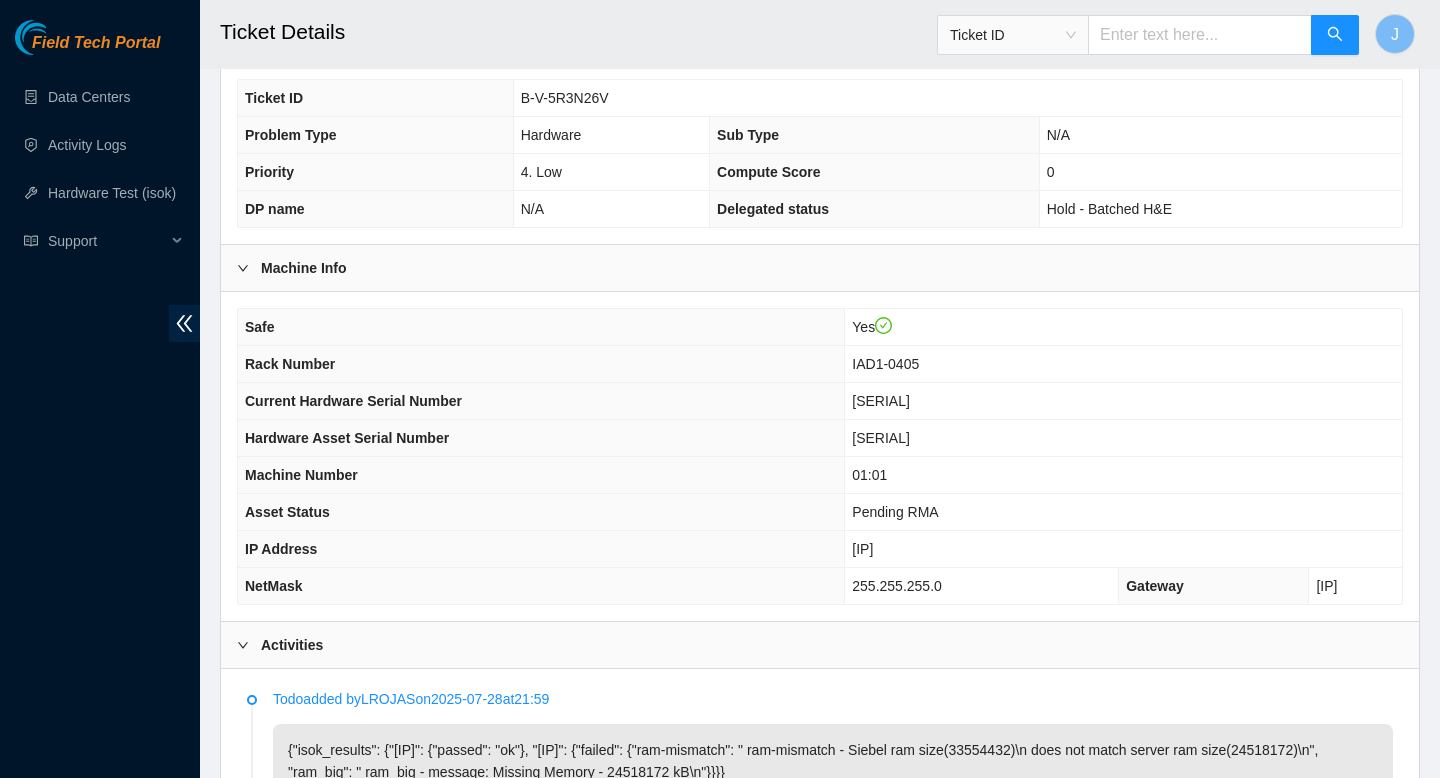 drag, startPoint x: 907, startPoint y: 402, endPoint x: 748, endPoint y: 403, distance: 159.00314 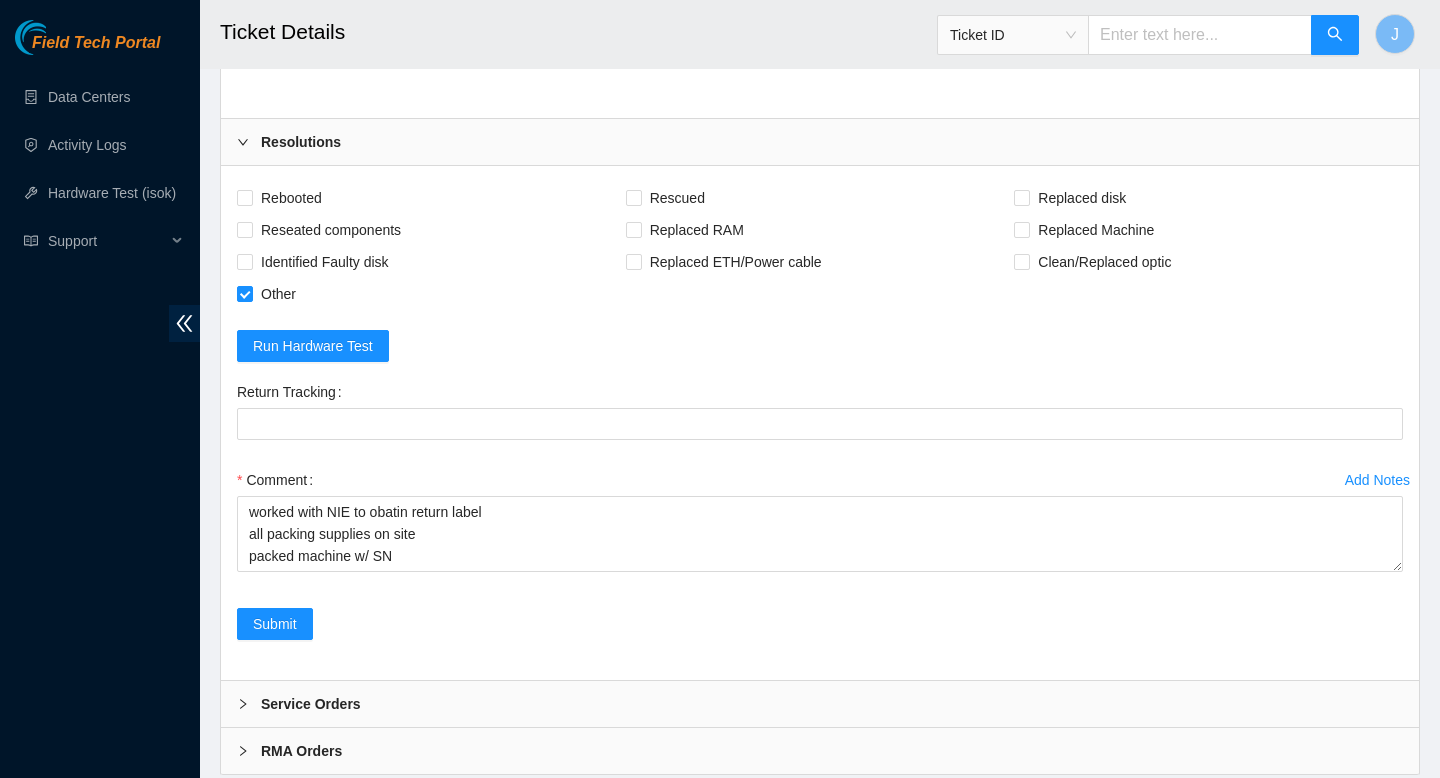 scroll, scrollTop: 4993, scrollLeft: 0, axis: vertical 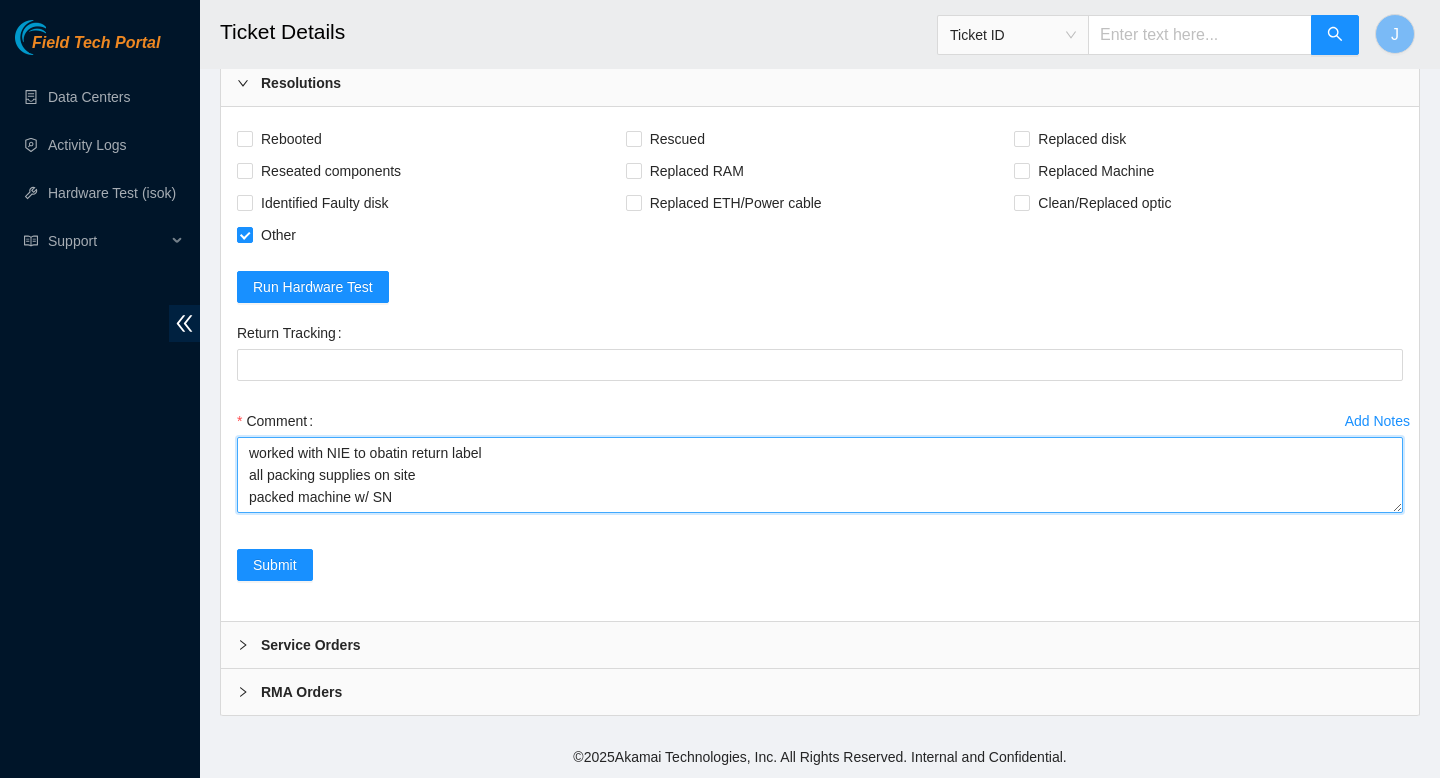 click on "worked with NIE to obatin return label
all packing supplies on site
packed machine w/ SN" at bounding box center [820, 475] 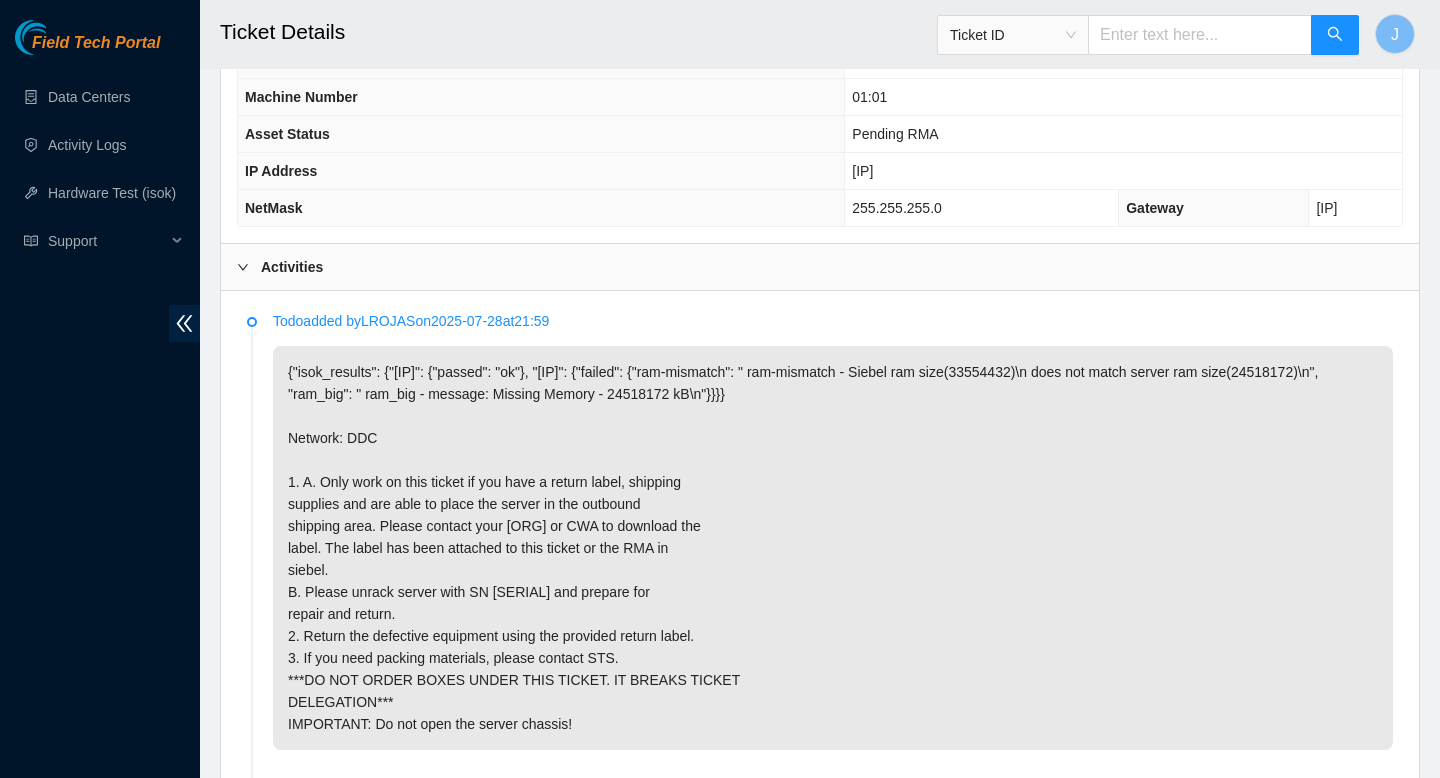 scroll, scrollTop: 868, scrollLeft: 0, axis: vertical 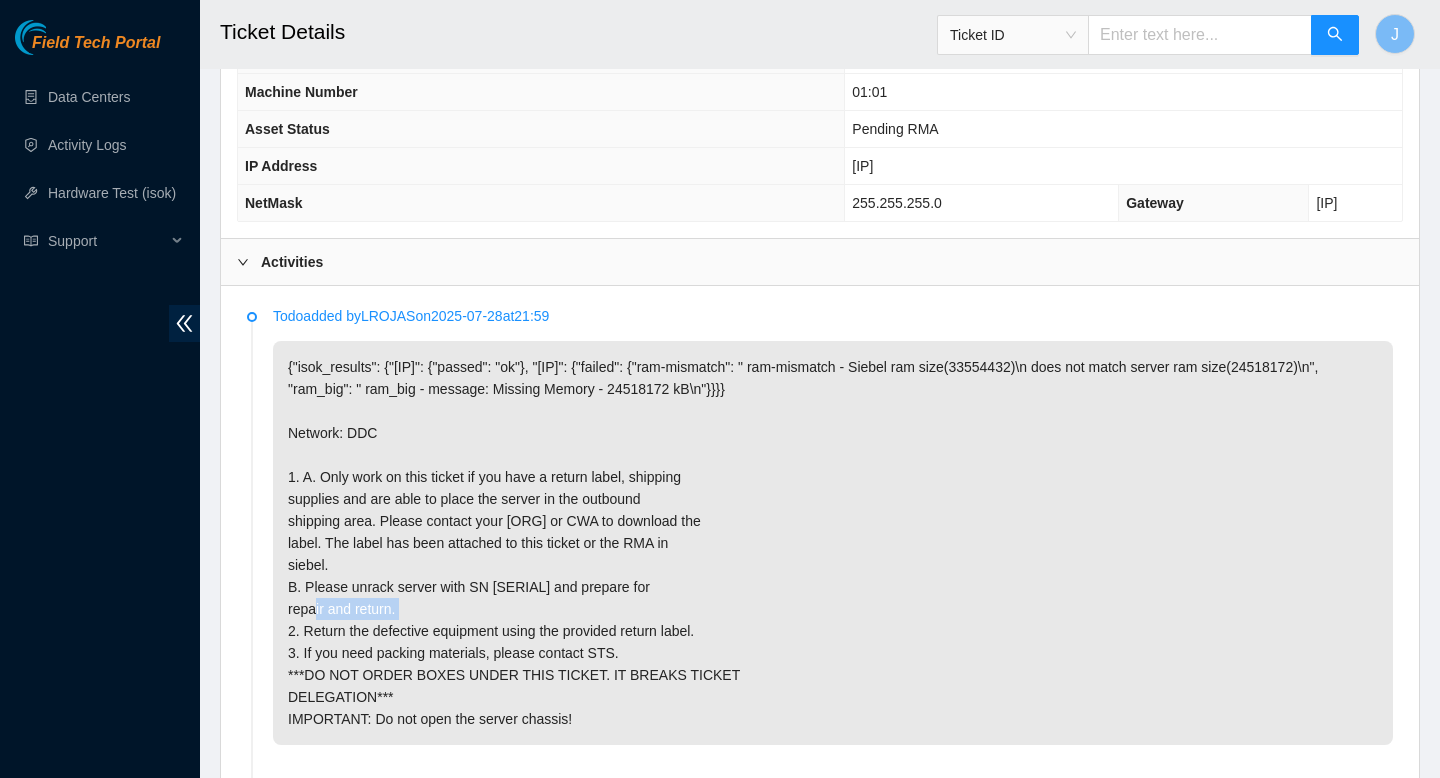 drag, startPoint x: 625, startPoint y: 633, endPoint x: 498, endPoint y: 637, distance: 127.06297 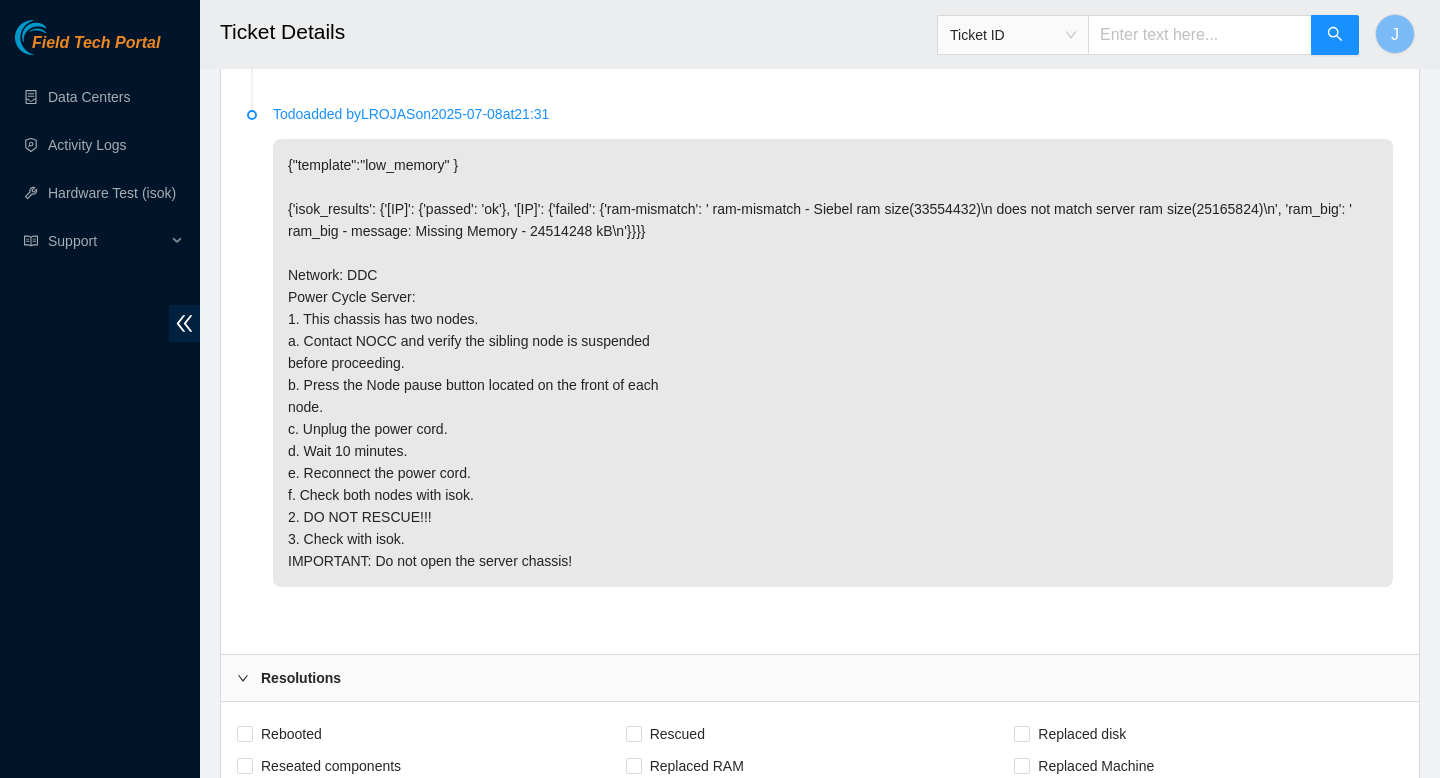 scroll, scrollTop: 4993, scrollLeft: 0, axis: vertical 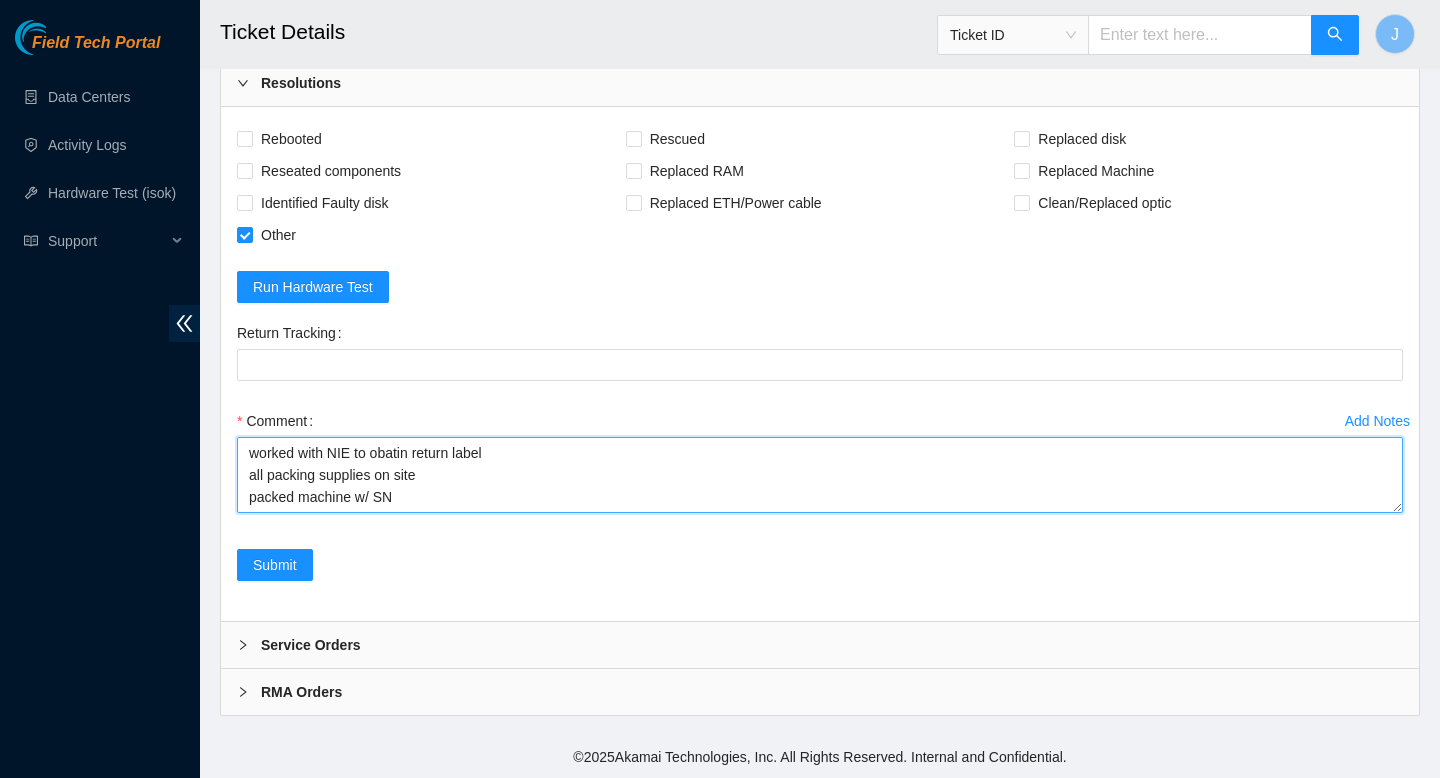 click on "worked with NIE to obatin return label
all packing supplies on site
packed machine w/ SN" at bounding box center [820, 475] 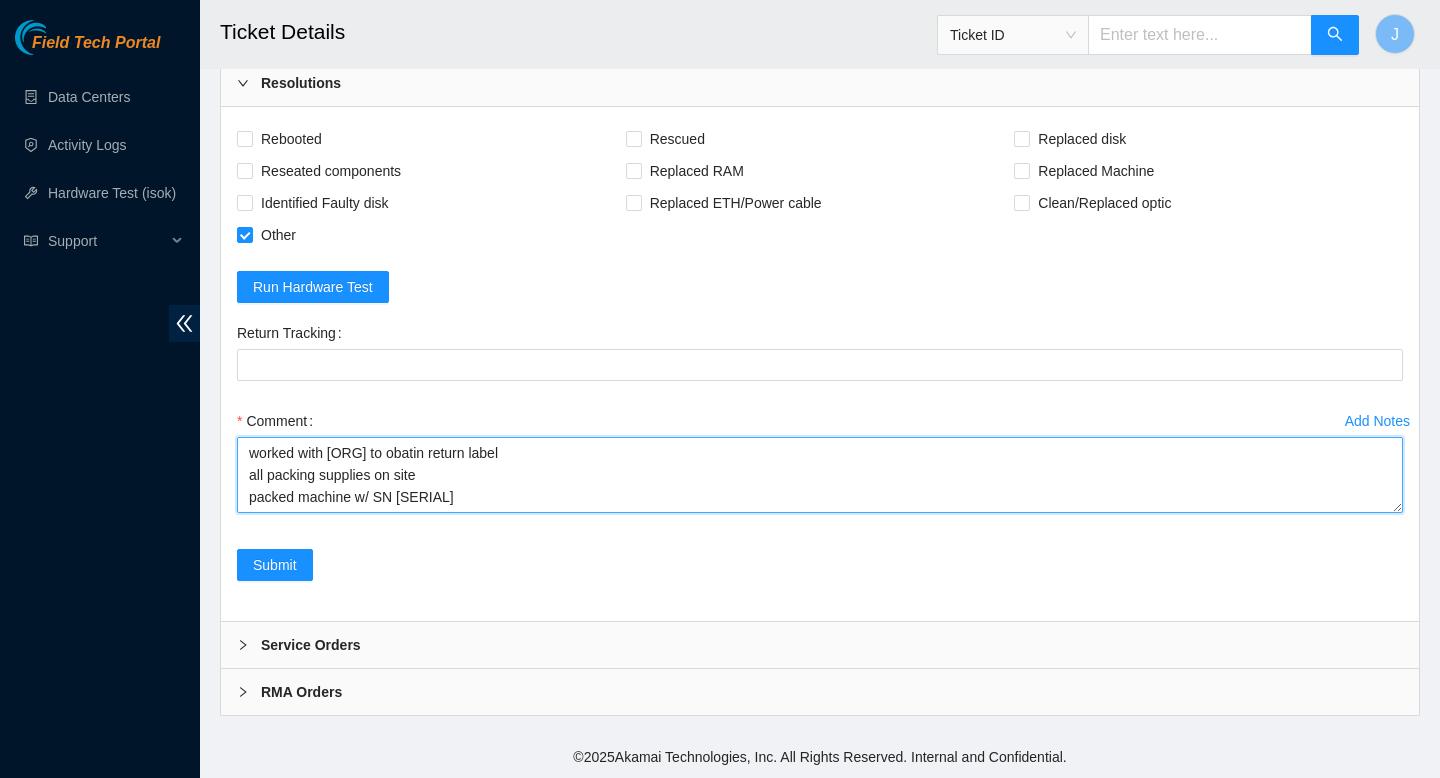 scroll, scrollTop: 15, scrollLeft: 0, axis: vertical 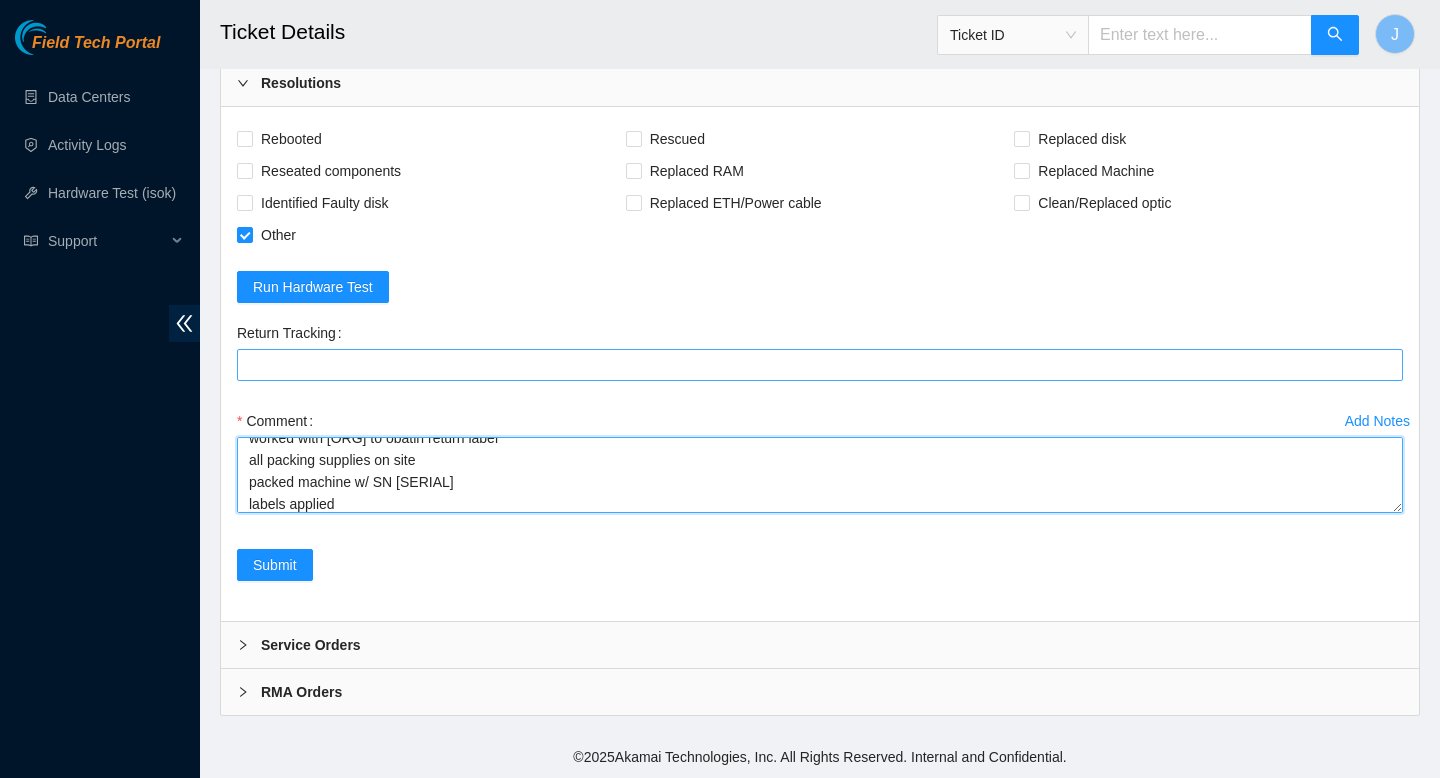 type on "worked with NIE to obatin return label
all packing supplies on site
packed machine w/ SN MX-2027-1987-N1
labels applied" 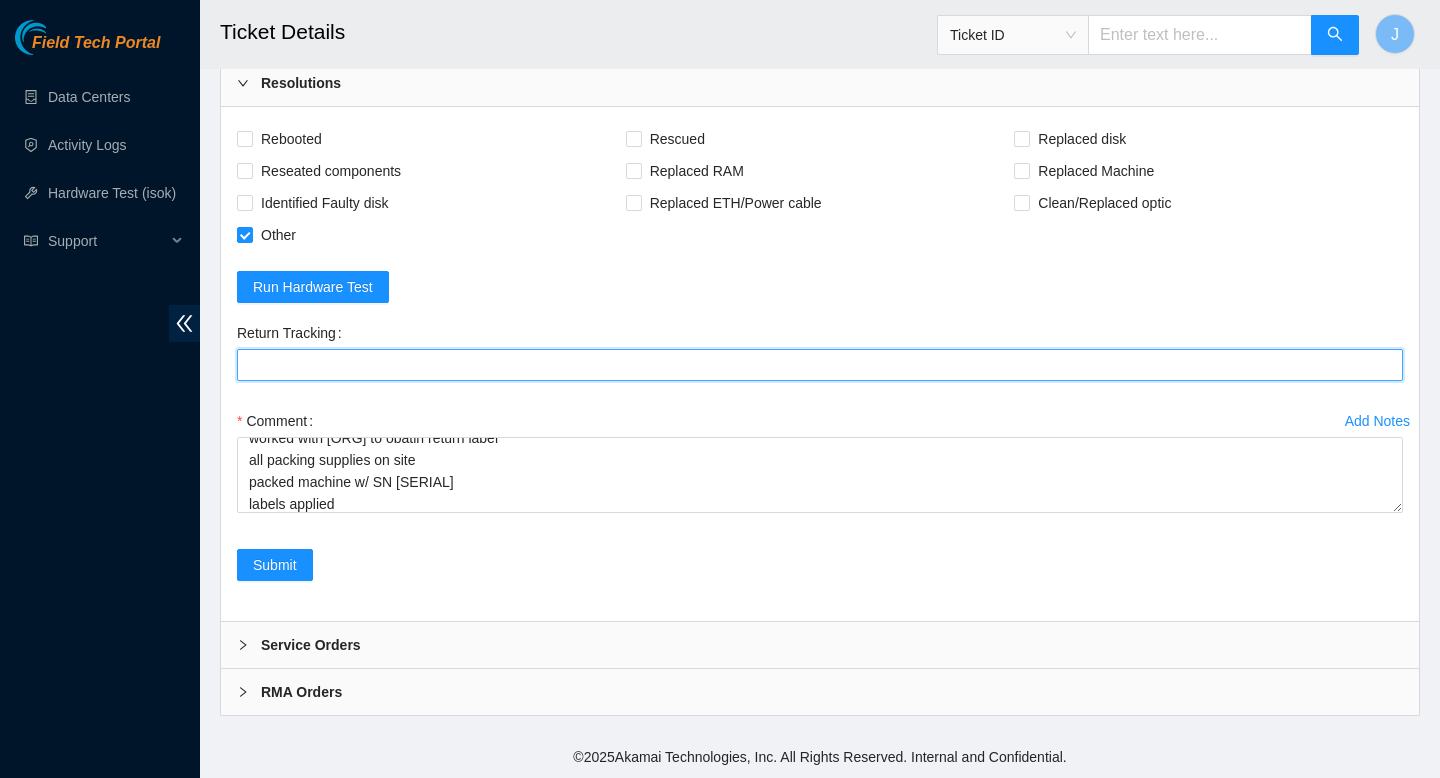 click on "Return Tracking" at bounding box center [820, 365] 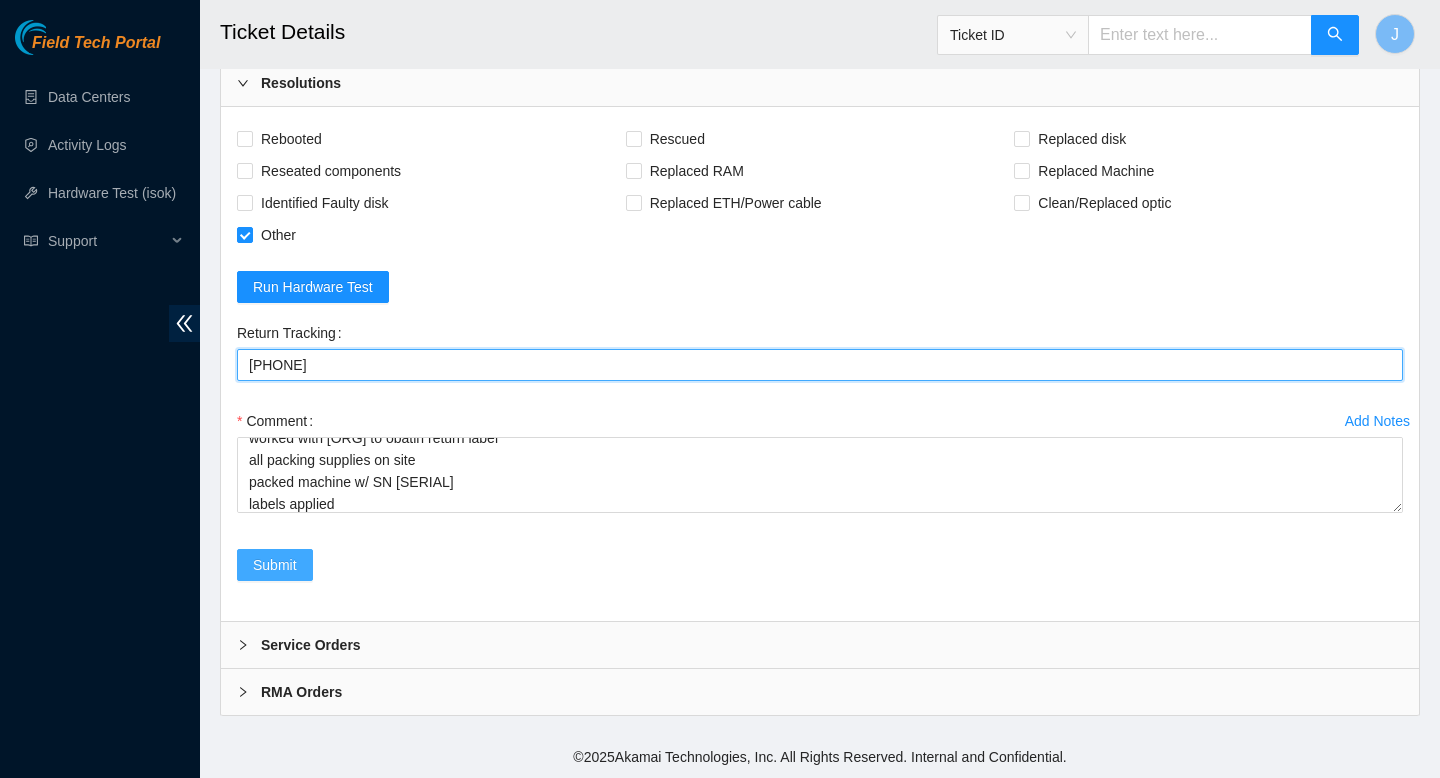 type on "425421600456" 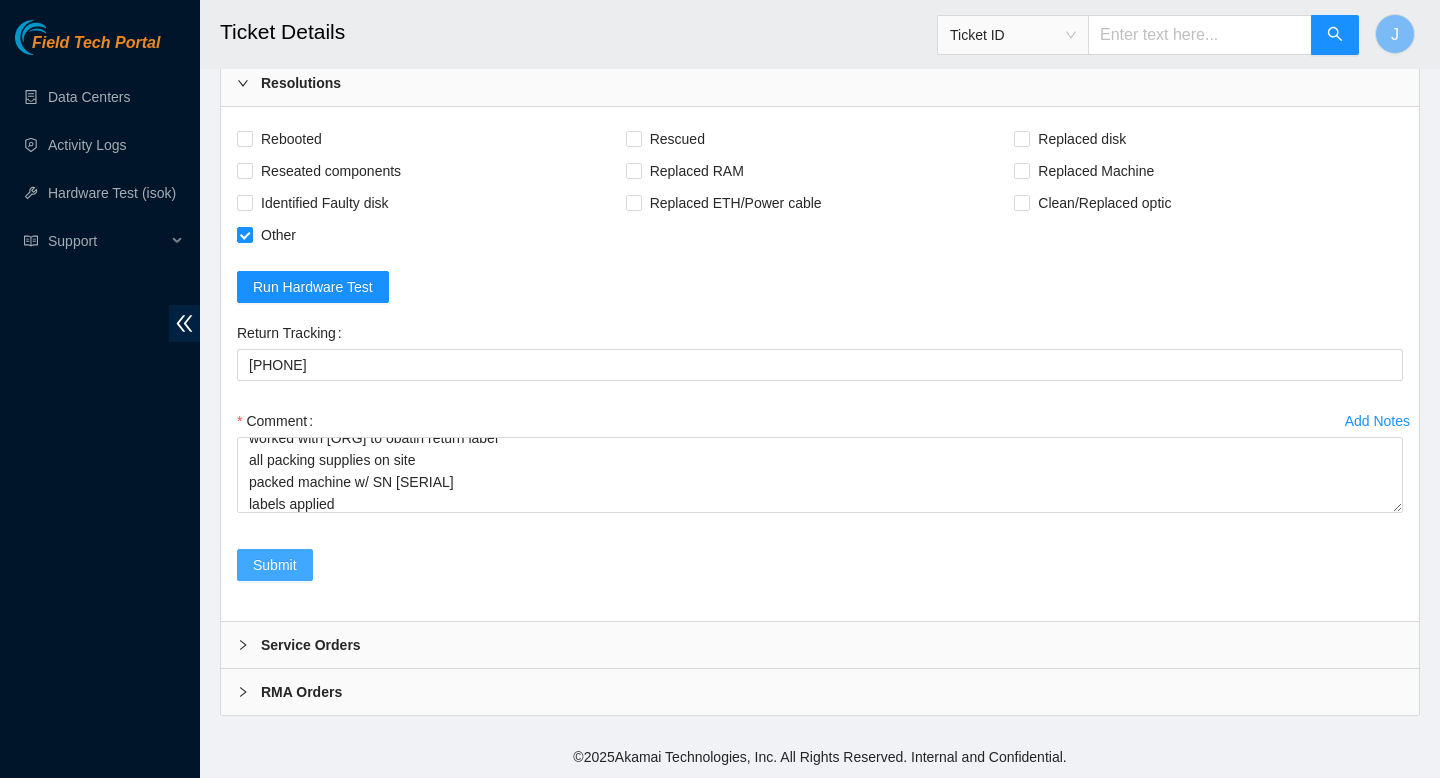 click on "Submit" at bounding box center (275, 565) 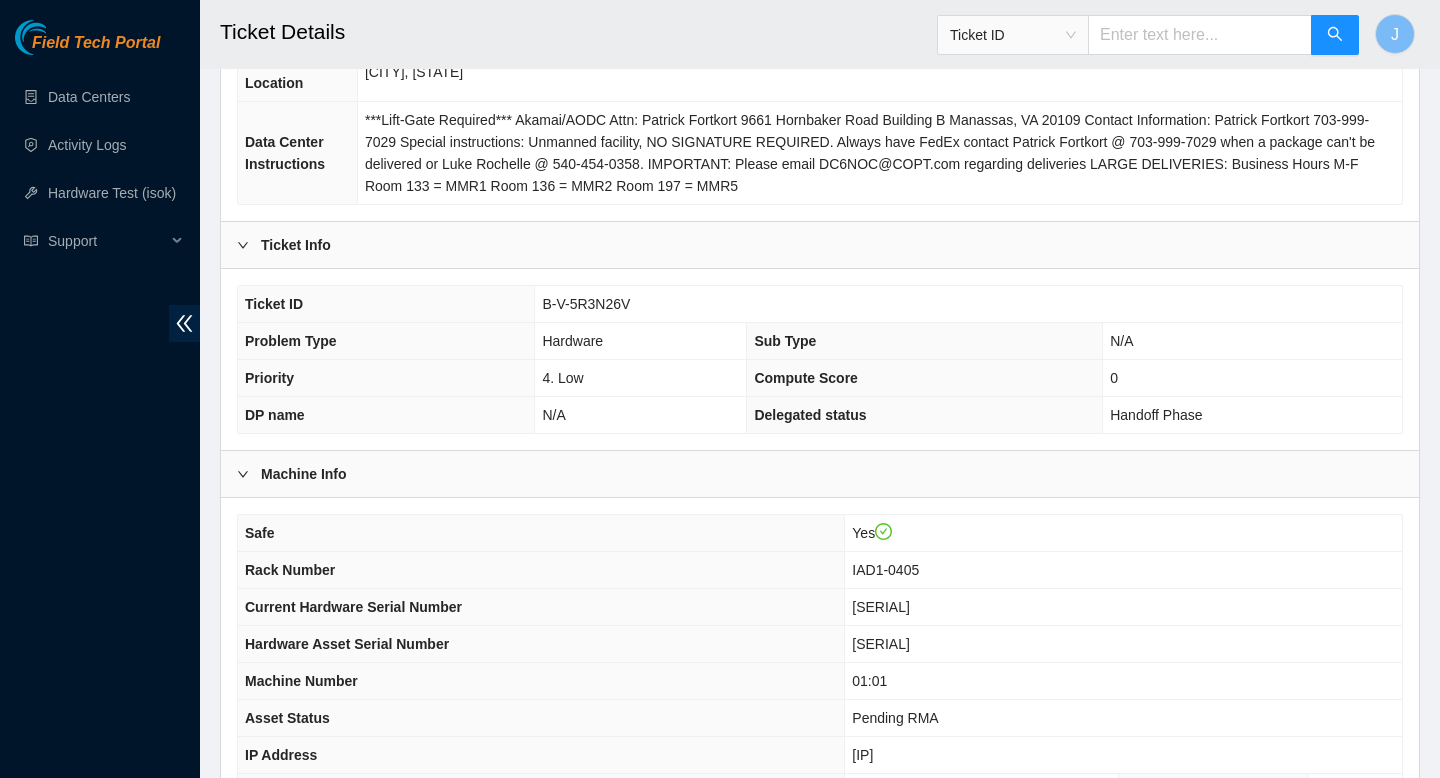 scroll, scrollTop: 262, scrollLeft: 0, axis: vertical 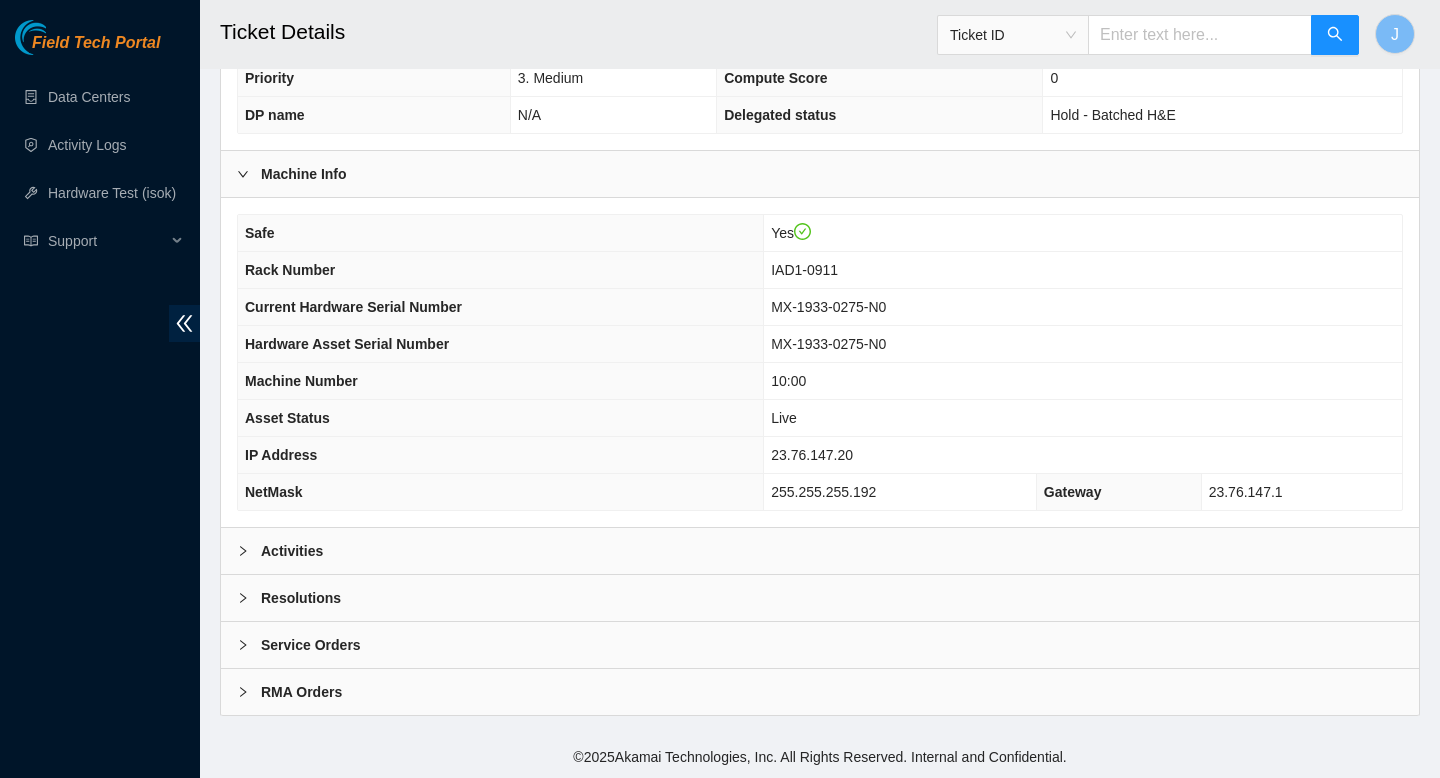 click on "Activities" at bounding box center (820, 551) 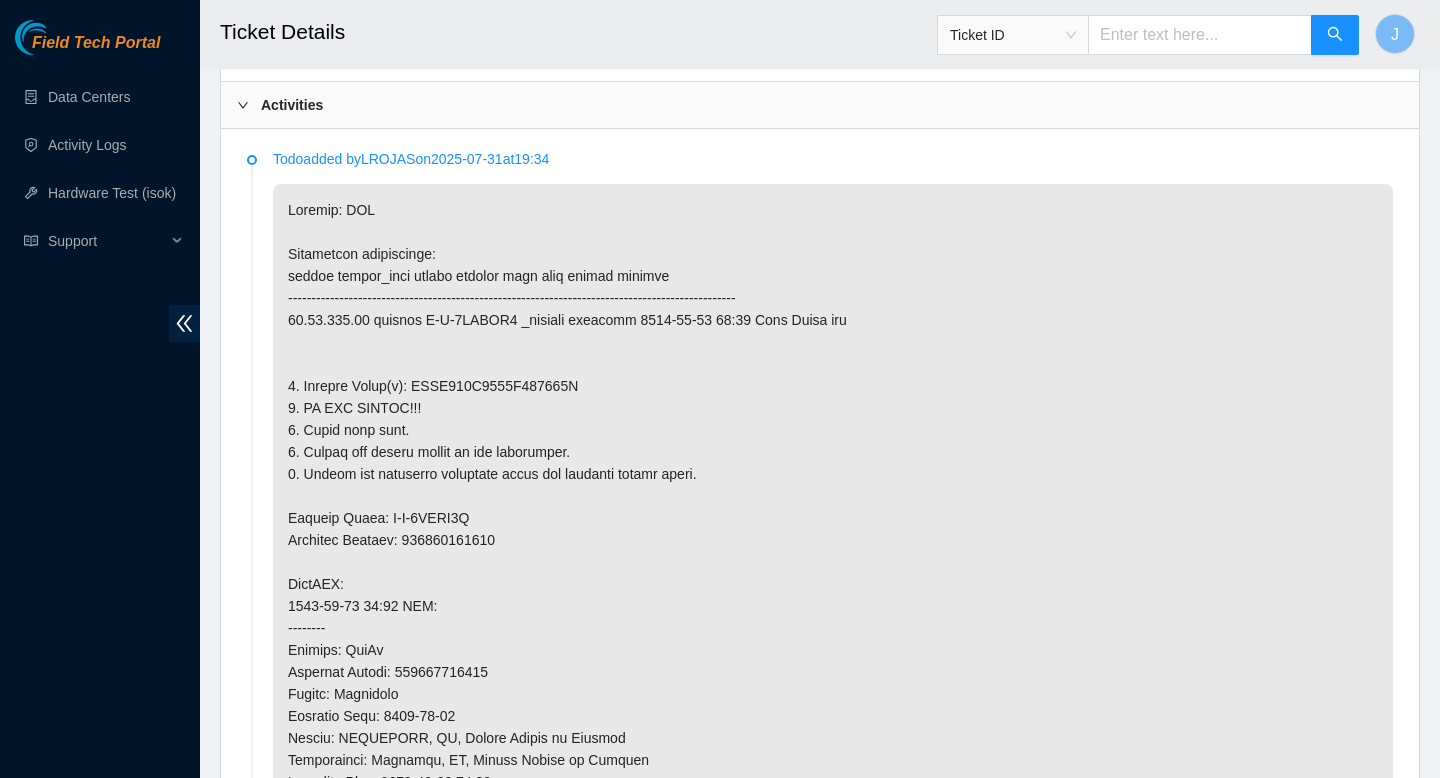 scroll, scrollTop: 1024, scrollLeft: 0, axis: vertical 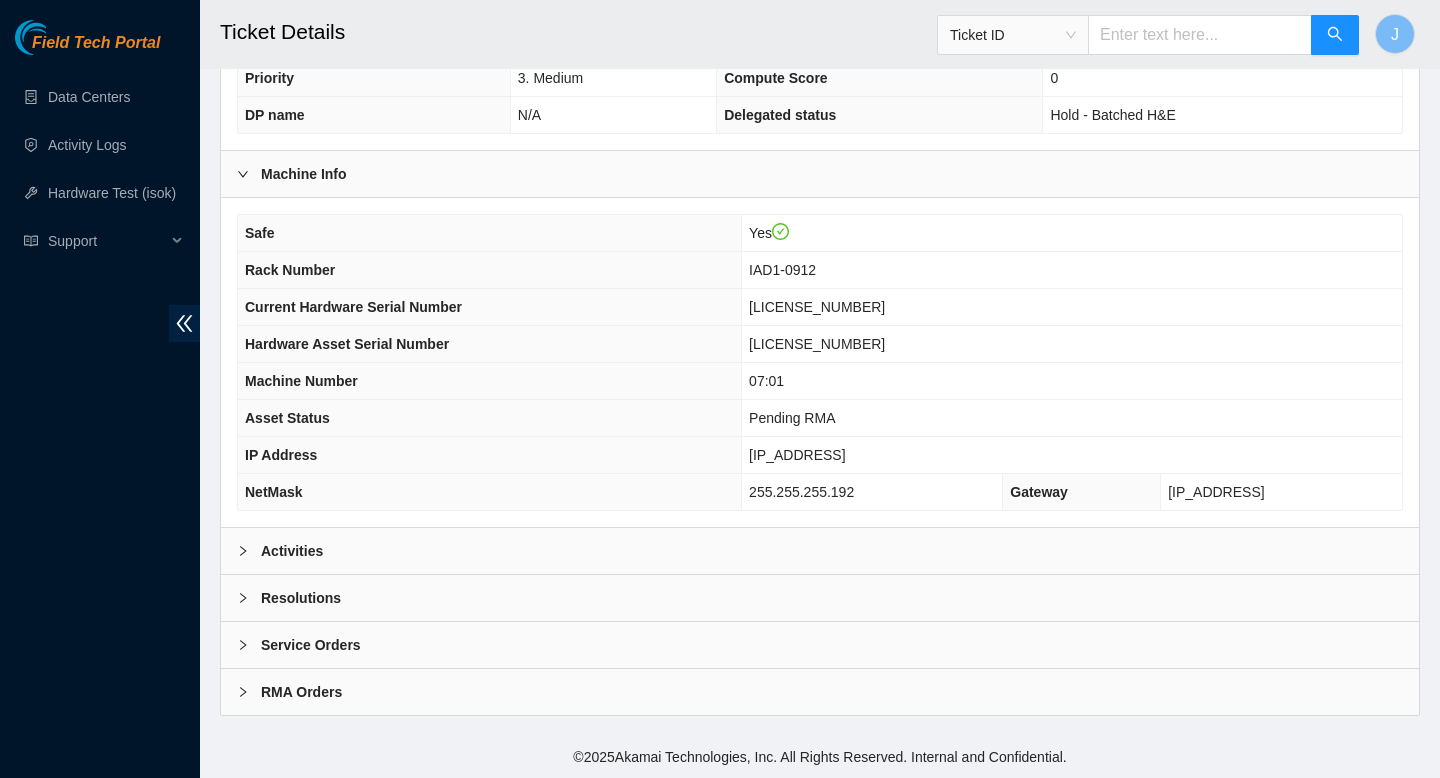 click on "Activities" at bounding box center (820, 551) 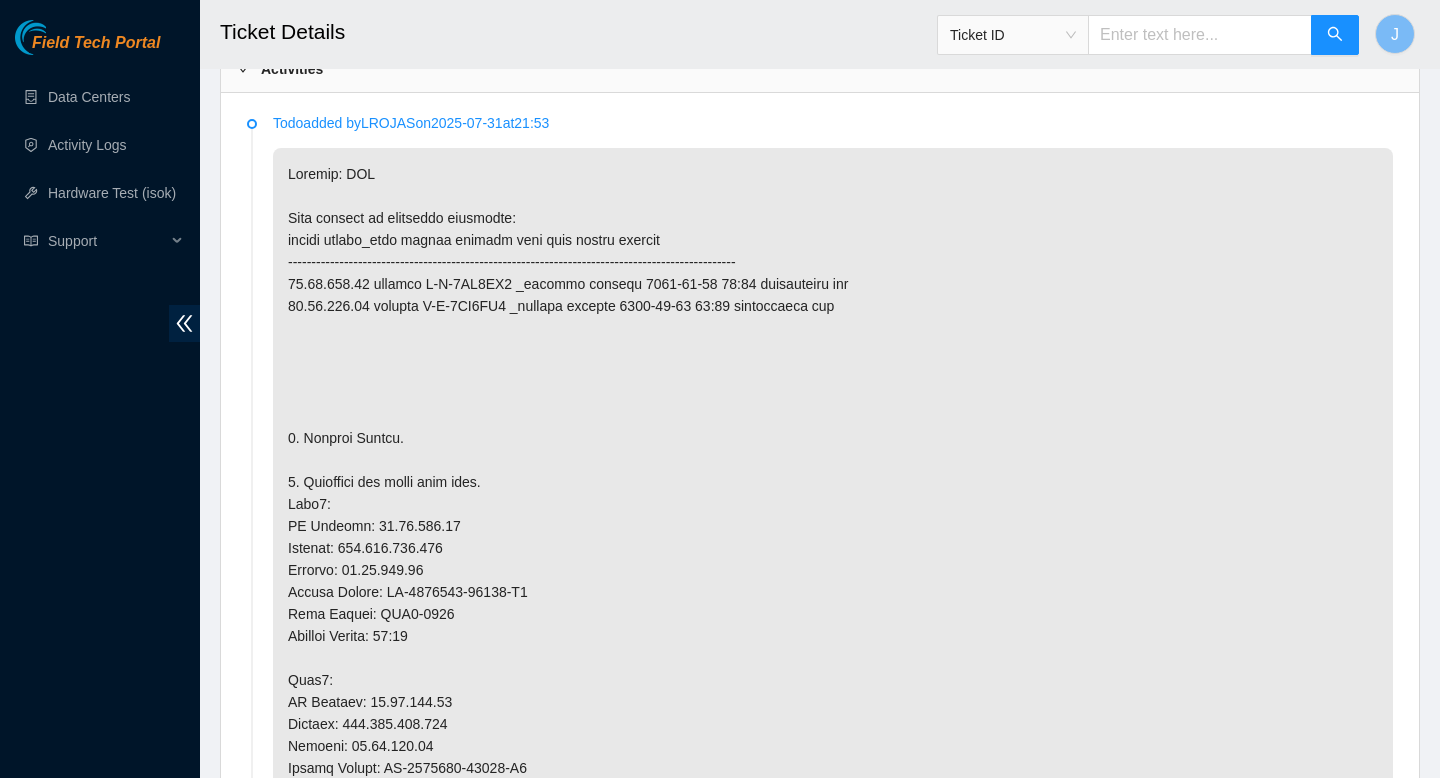 scroll, scrollTop: 1065, scrollLeft: 0, axis: vertical 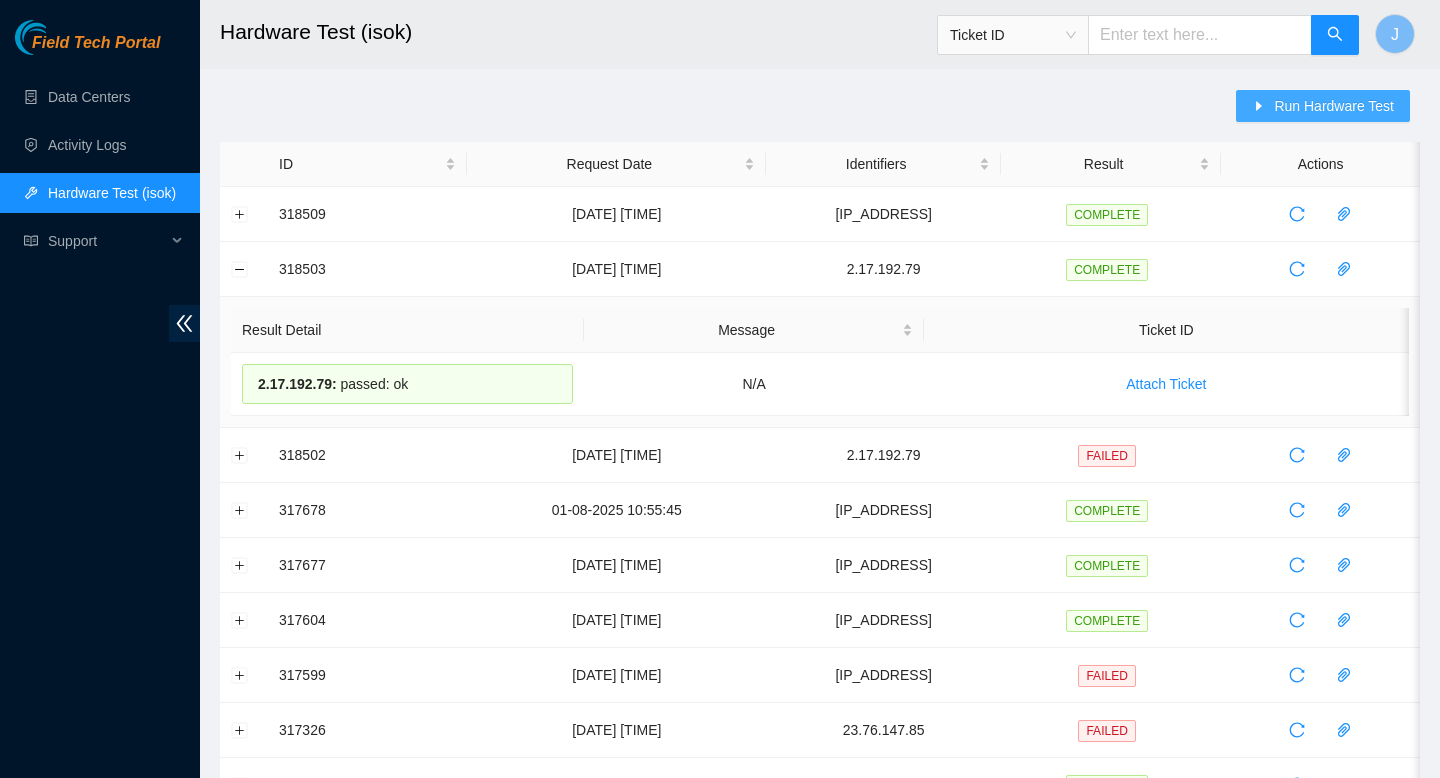 click on "Run Hardware Test" at bounding box center (1334, 106) 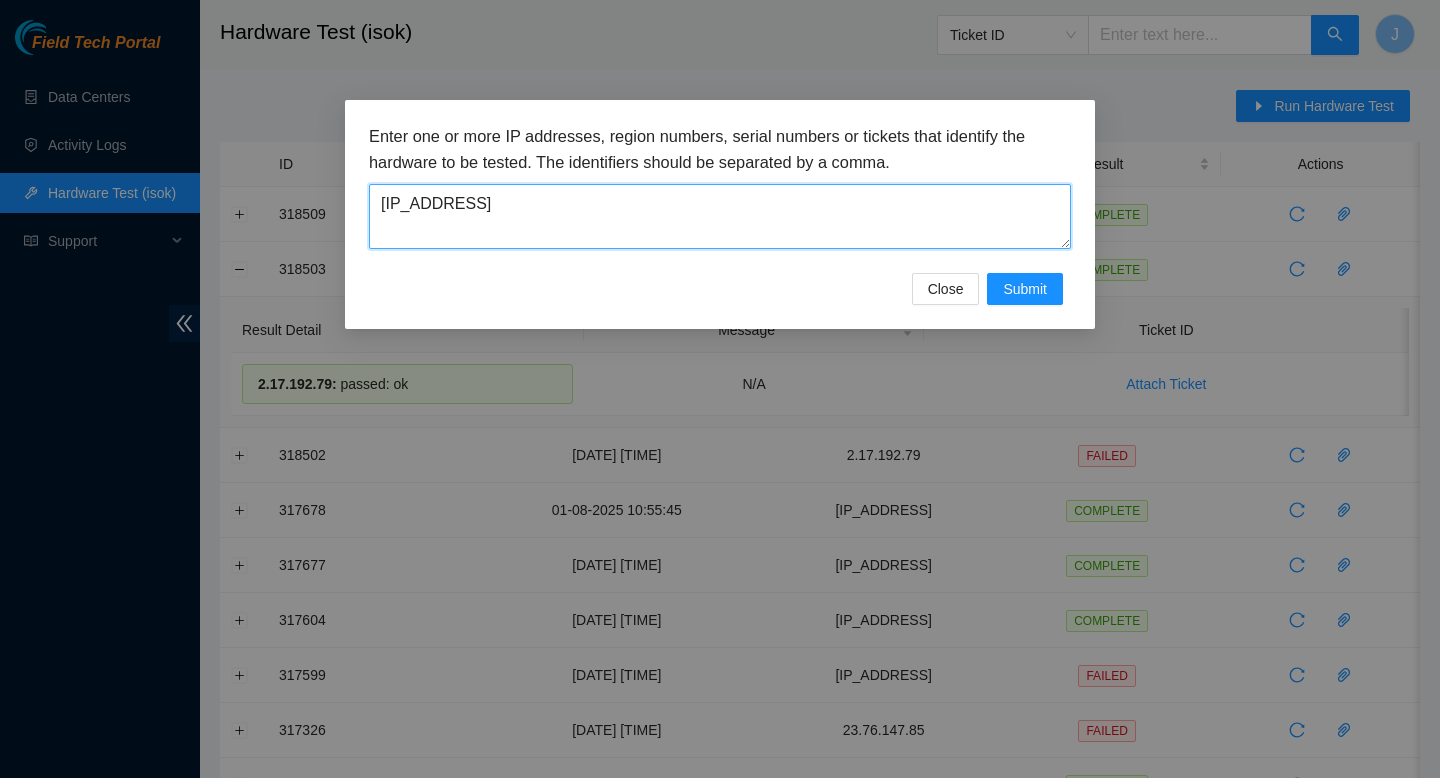 click on "2.17.192.94" at bounding box center (720, 216) 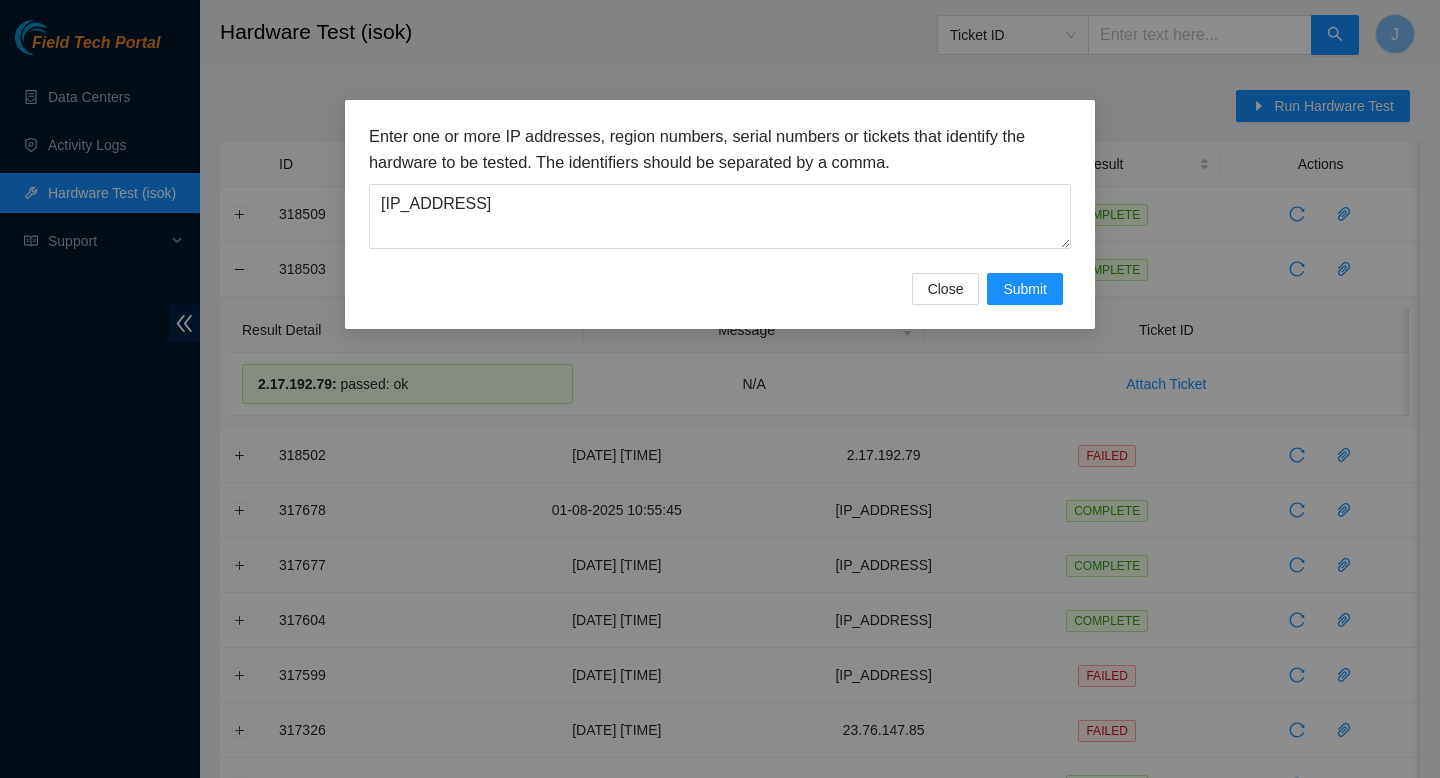 click on "Enter one or more IP addresses, region numbers, serial numbers or tickets that identify the hardware to be tested. The identifiers should be separated by a comma. 	184.26.146.60 Close Submit" at bounding box center [720, 214] 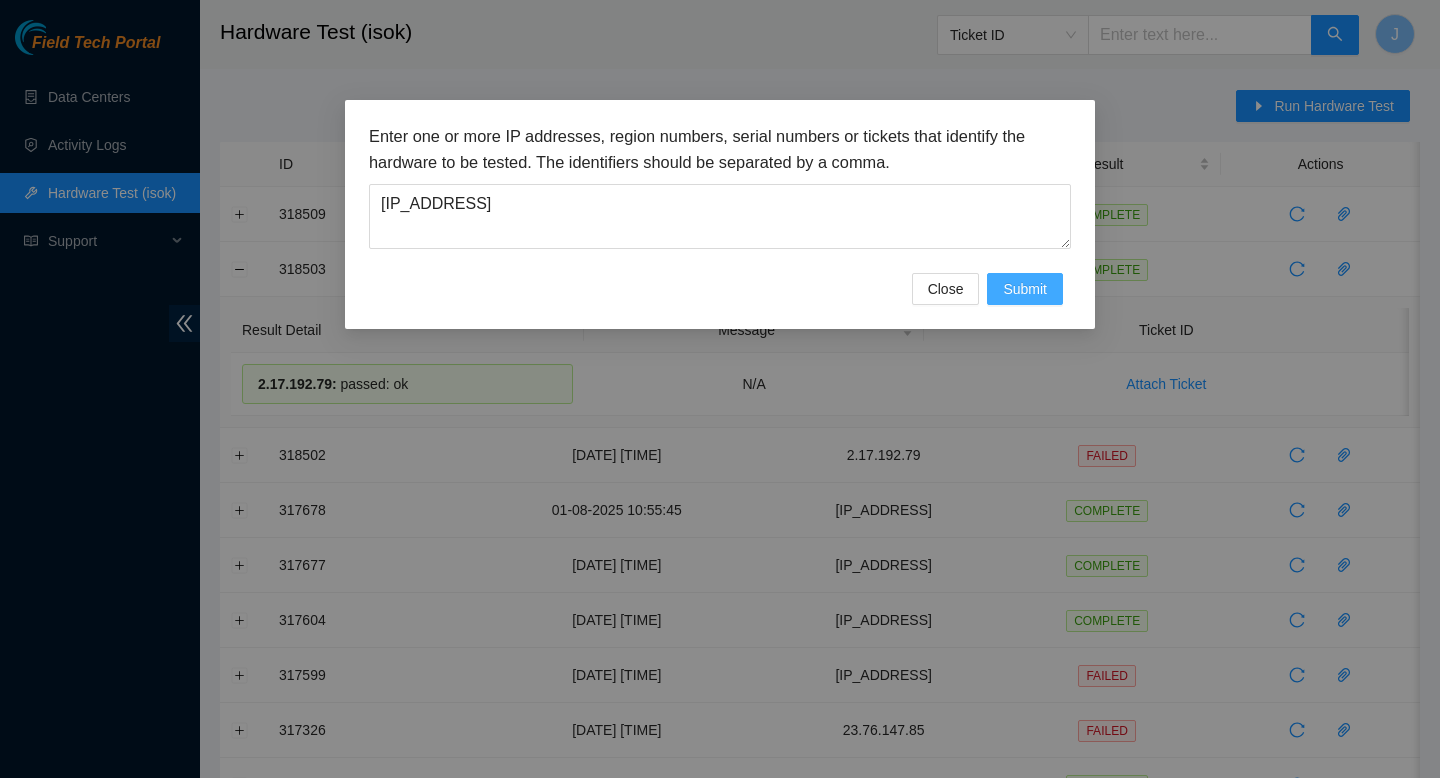 click on "Submit" at bounding box center (1025, 289) 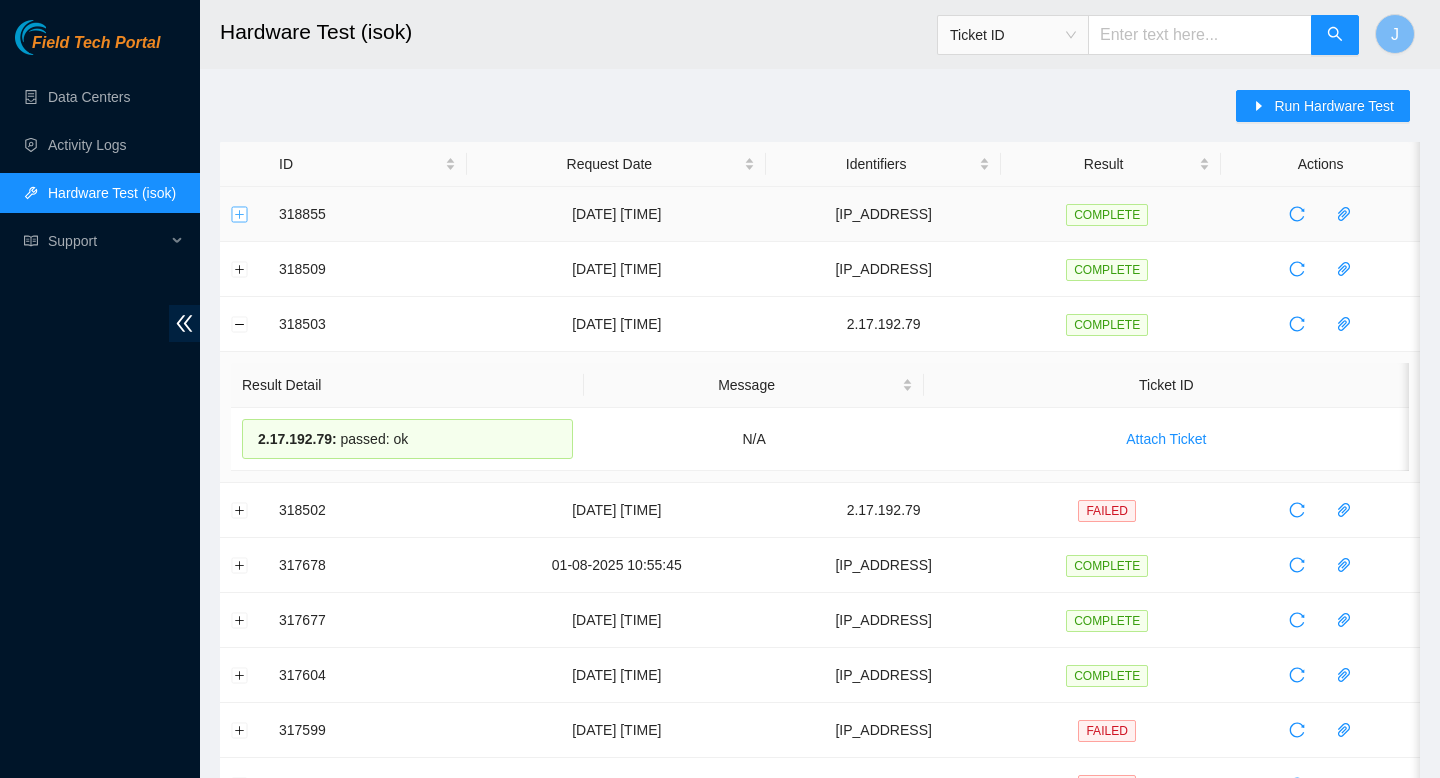 click at bounding box center [240, 214] 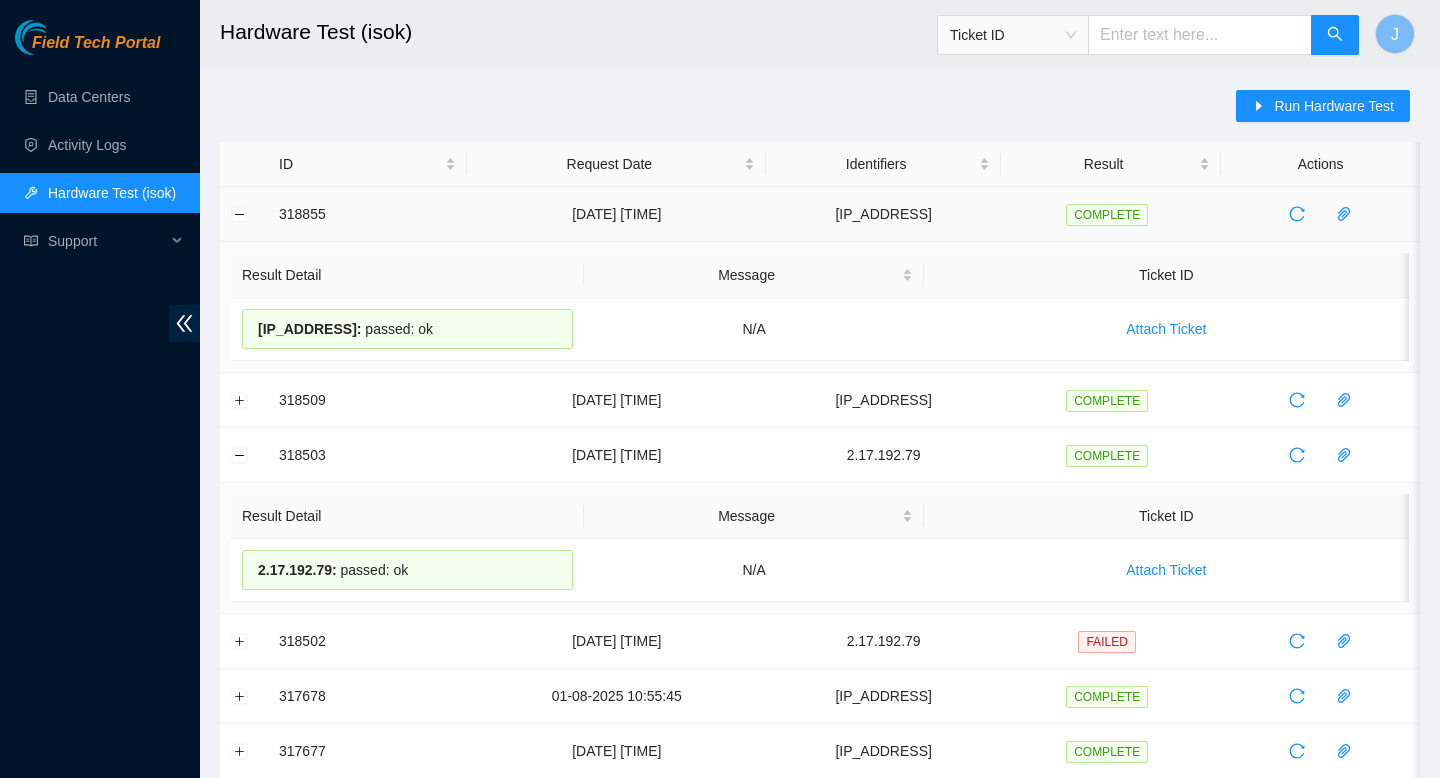 drag, startPoint x: 491, startPoint y: 334, endPoint x: 270, endPoint y: 209, distance: 253.90155 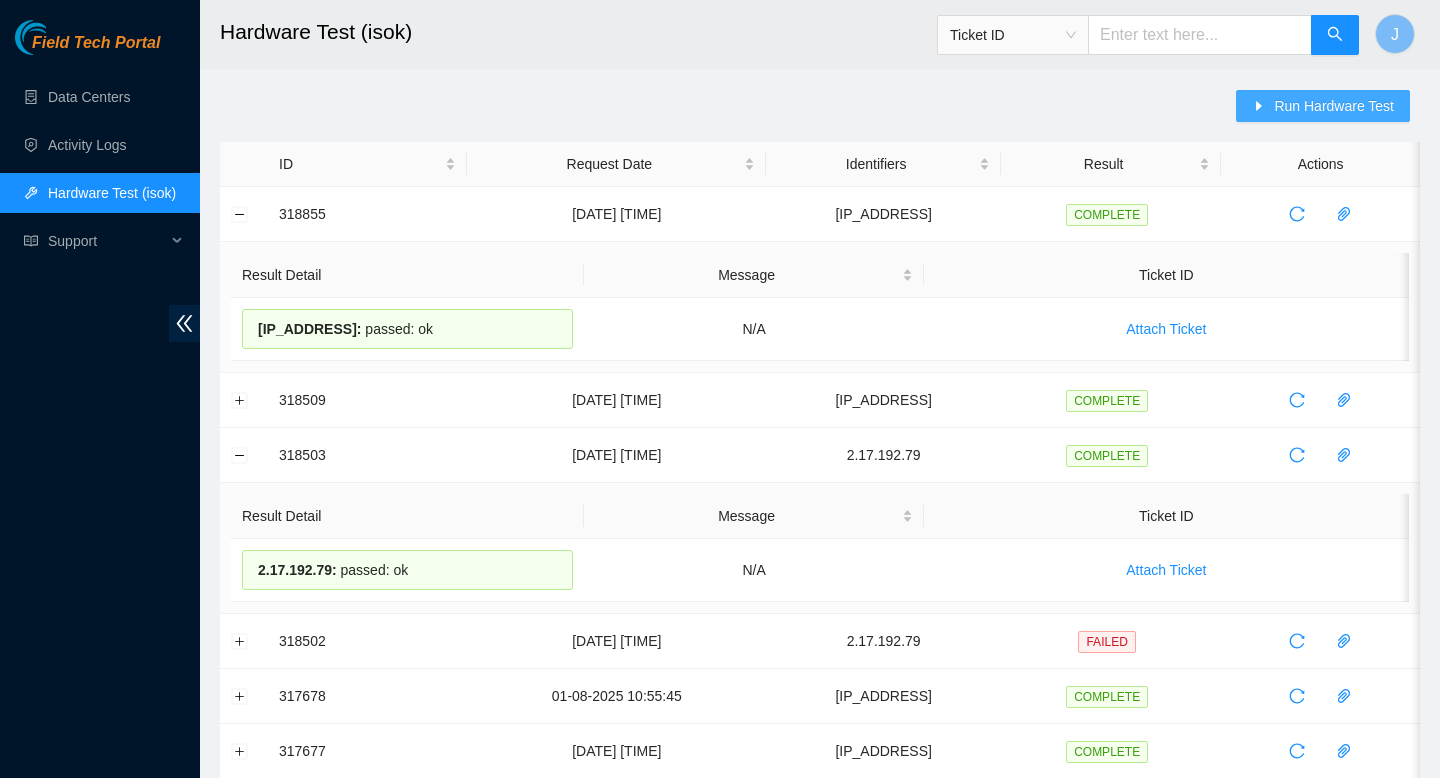 click on "Run Hardware Test" at bounding box center (1334, 106) 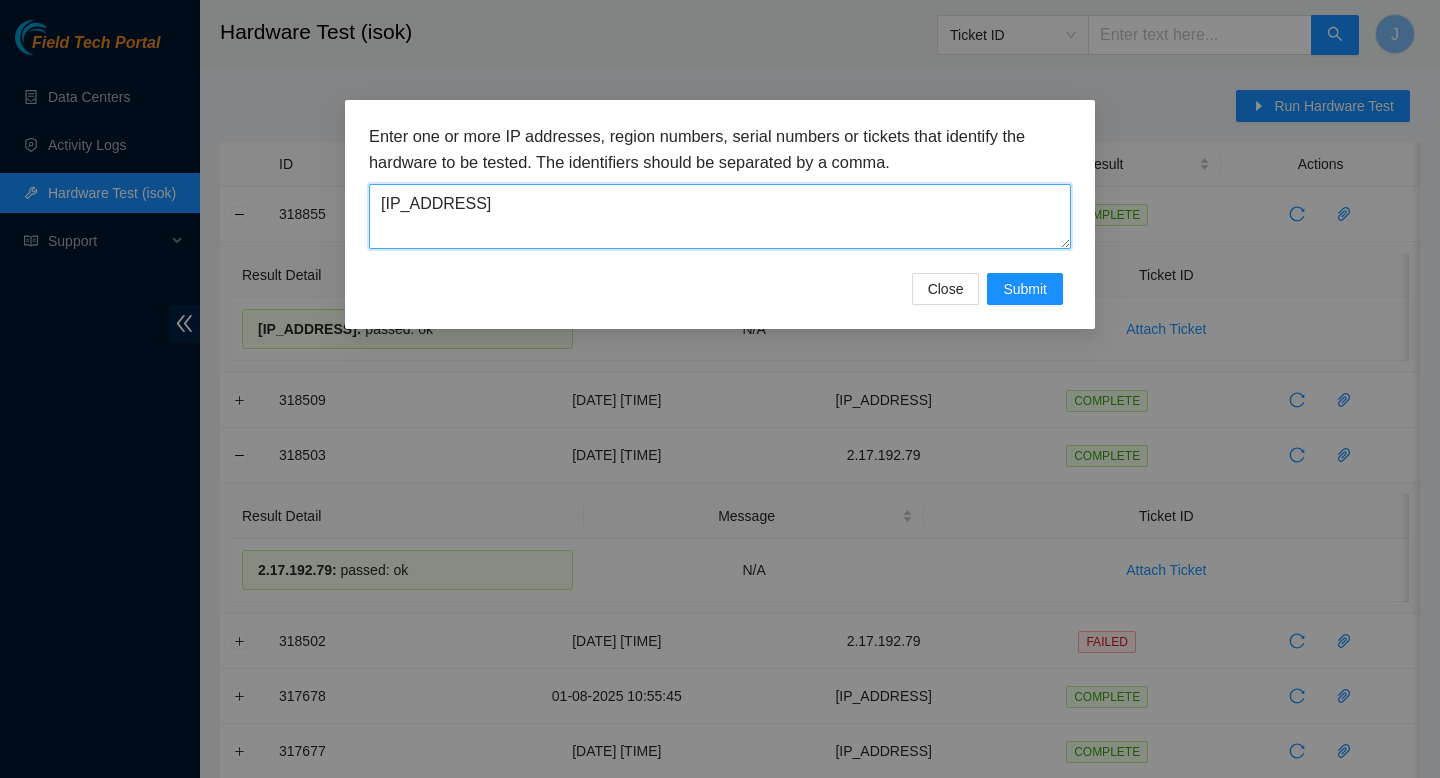 click on "184.26.146.60" at bounding box center (720, 216) 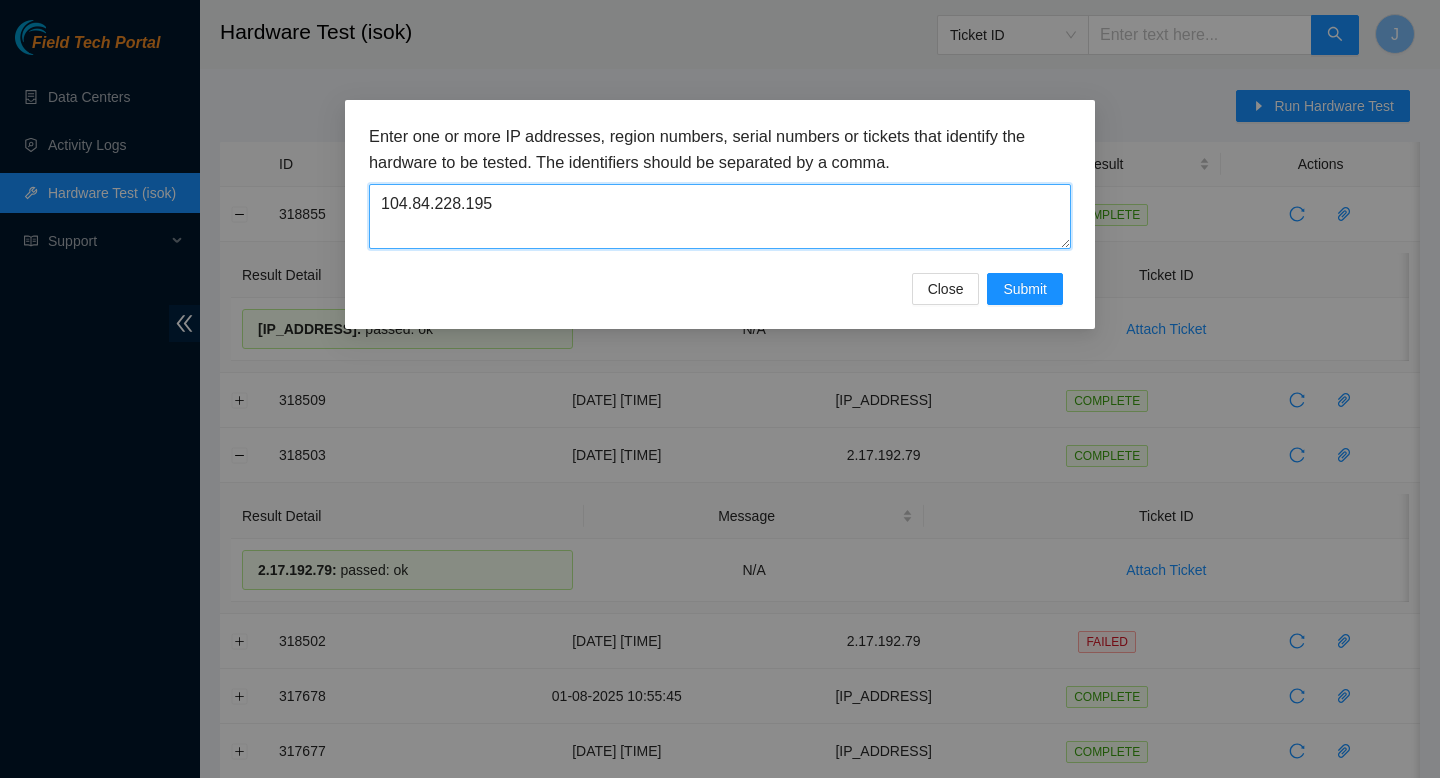 type on "104.84.228.195" 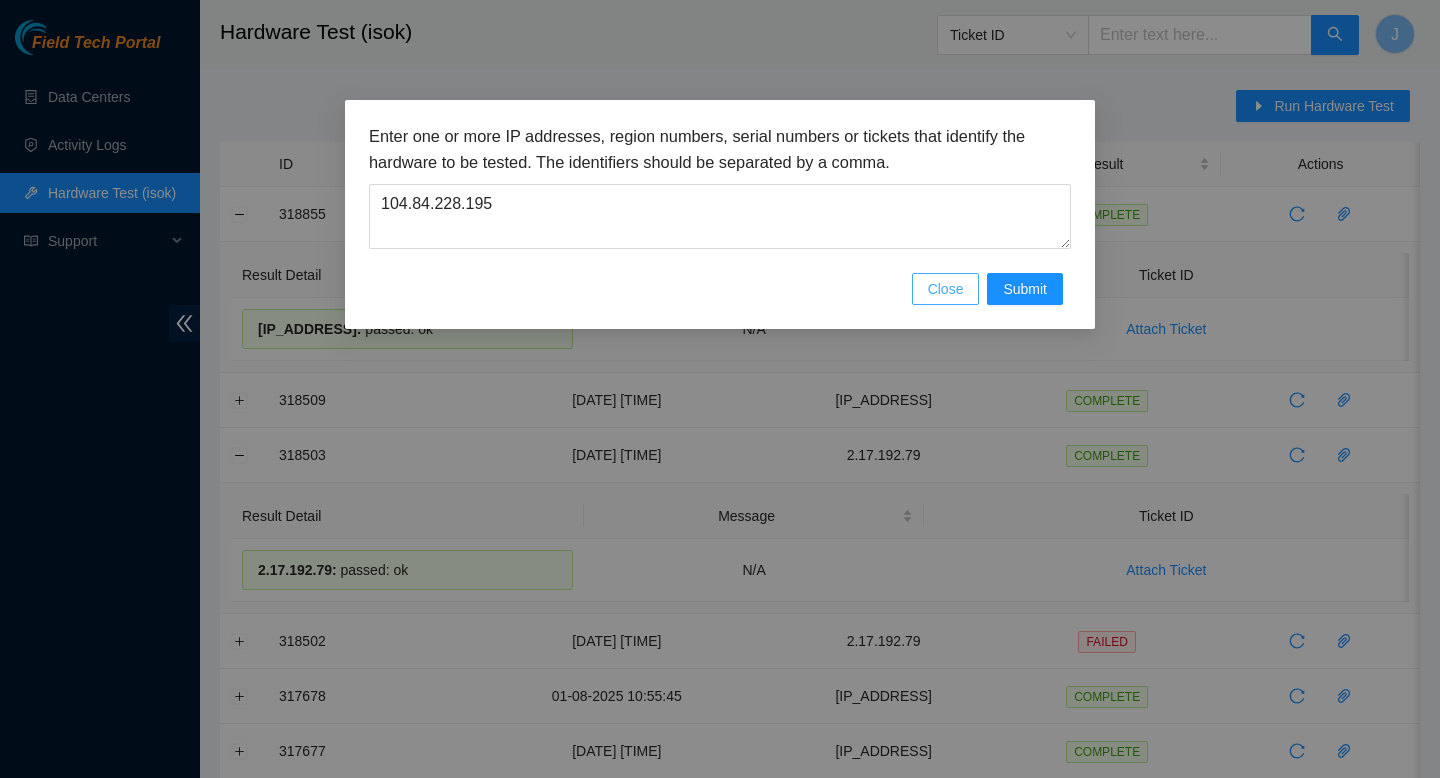 click on "Close" at bounding box center (946, 289) 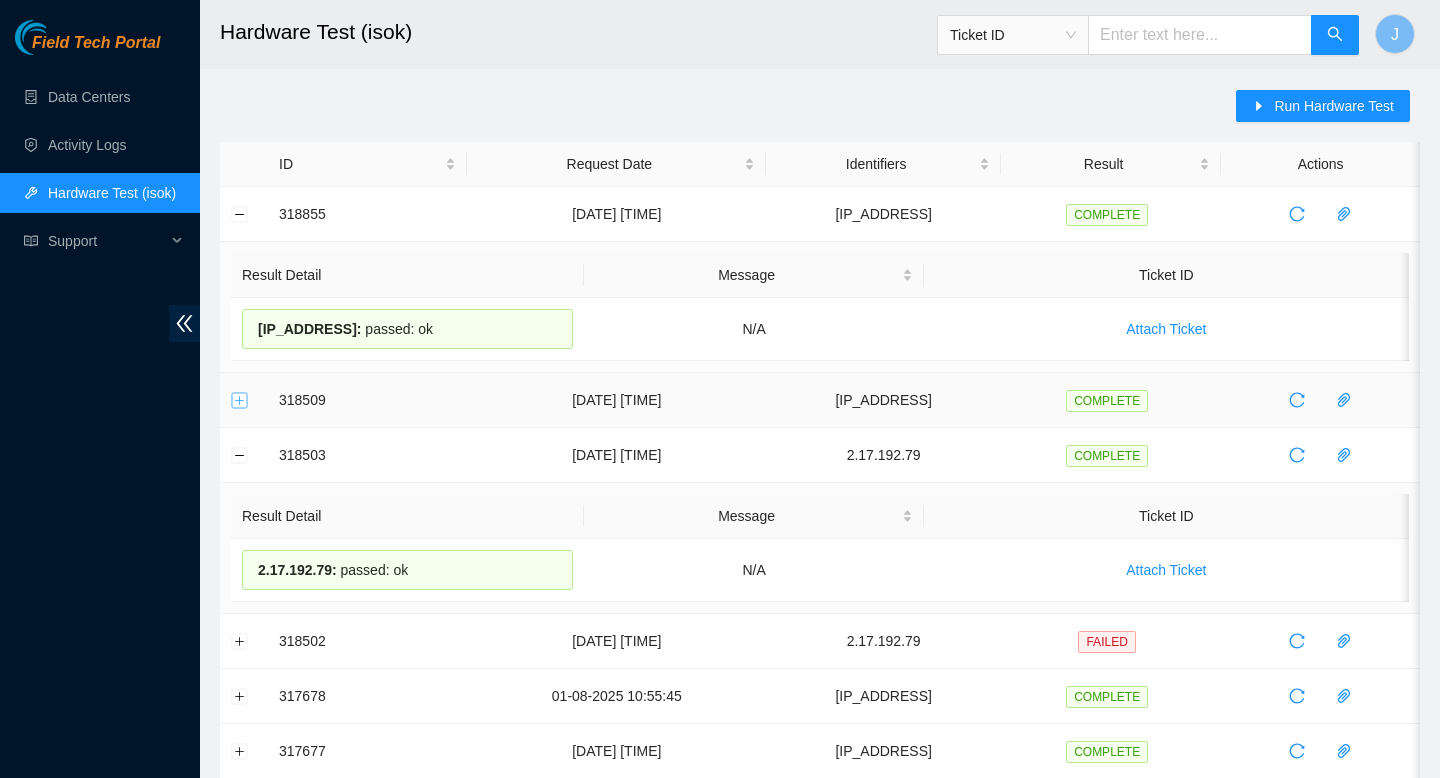click at bounding box center (240, 400) 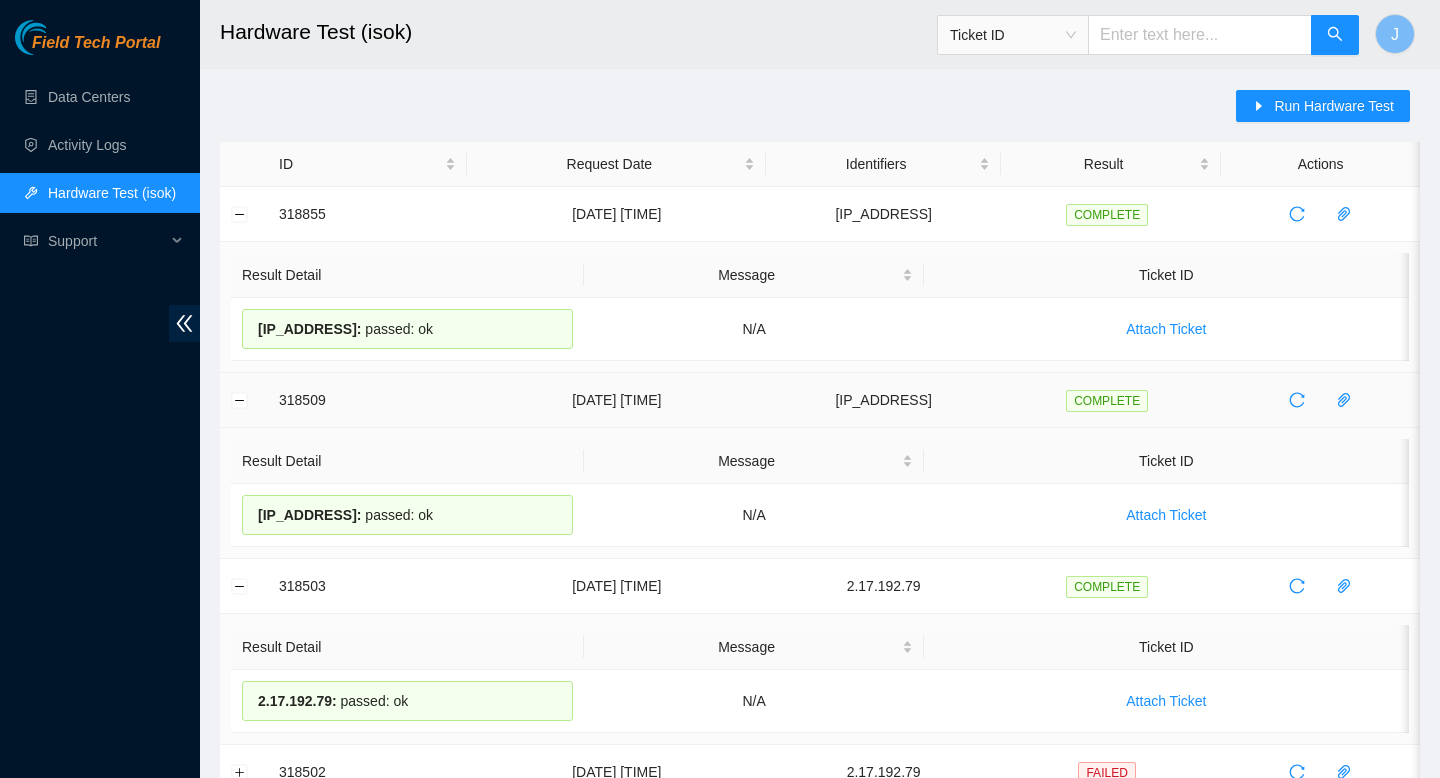 drag, startPoint x: 445, startPoint y: 519, endPoint x: 272, endPoint y: 391, distance: 215.20456 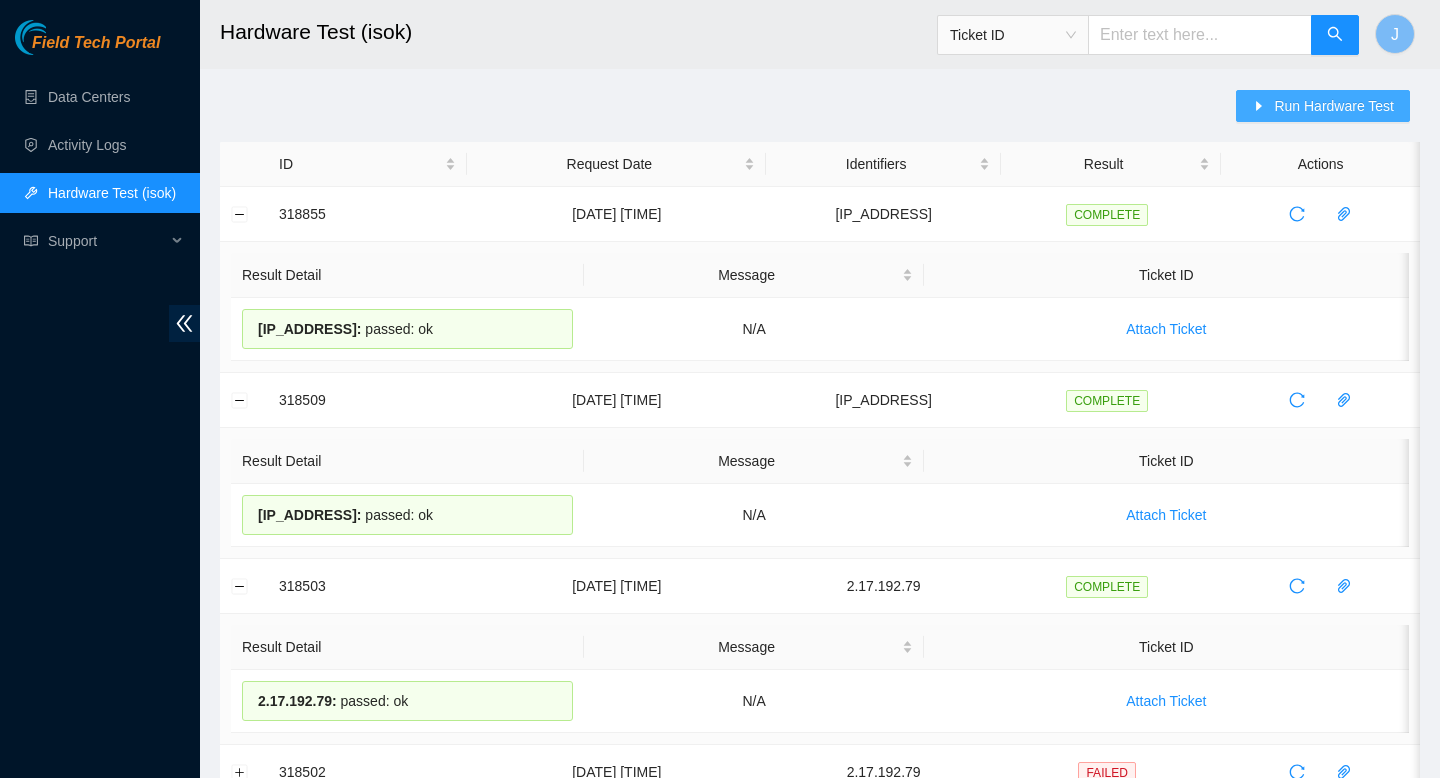 click on "Run Hardware Test" at bounding box center (1334, 106) 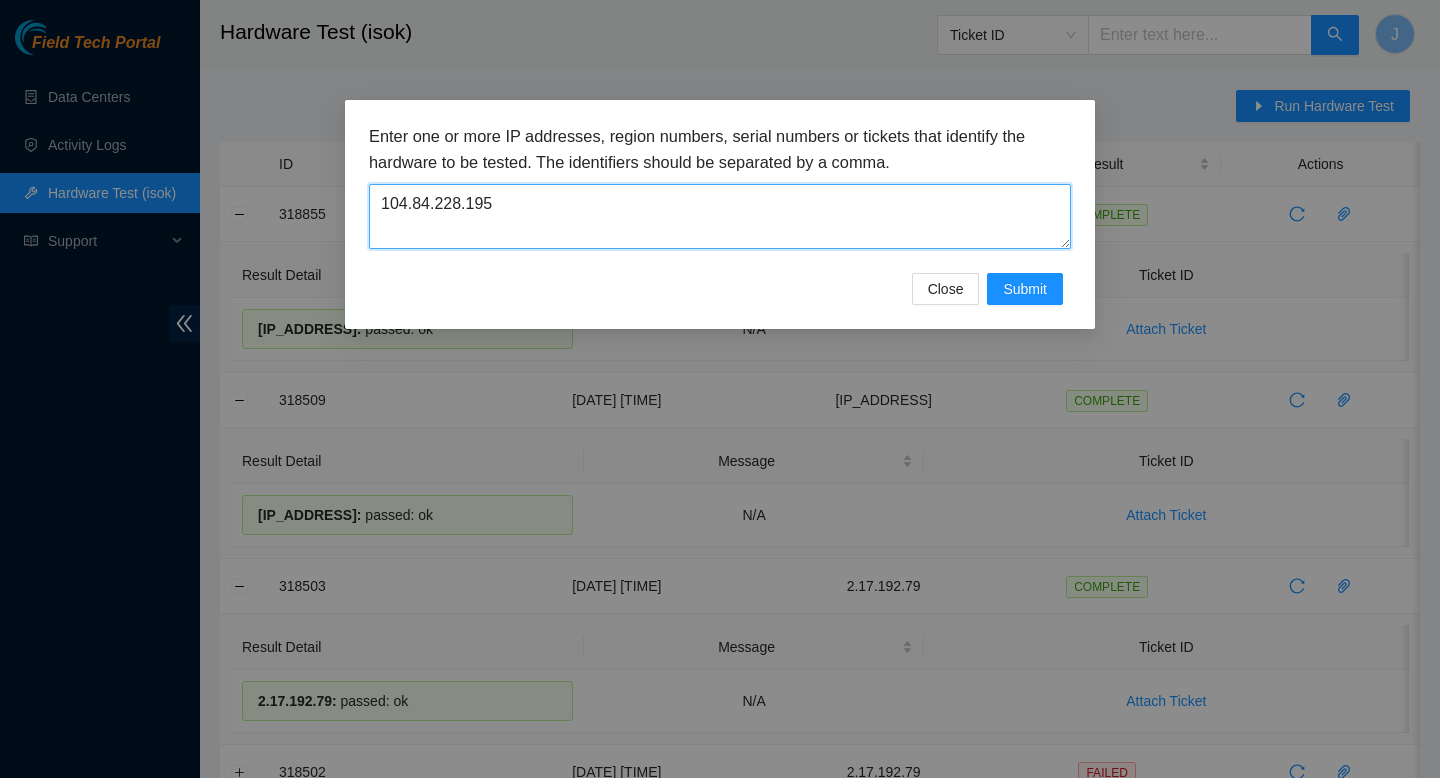 click on "104.84.228.195" at bounding box center (720, 216) 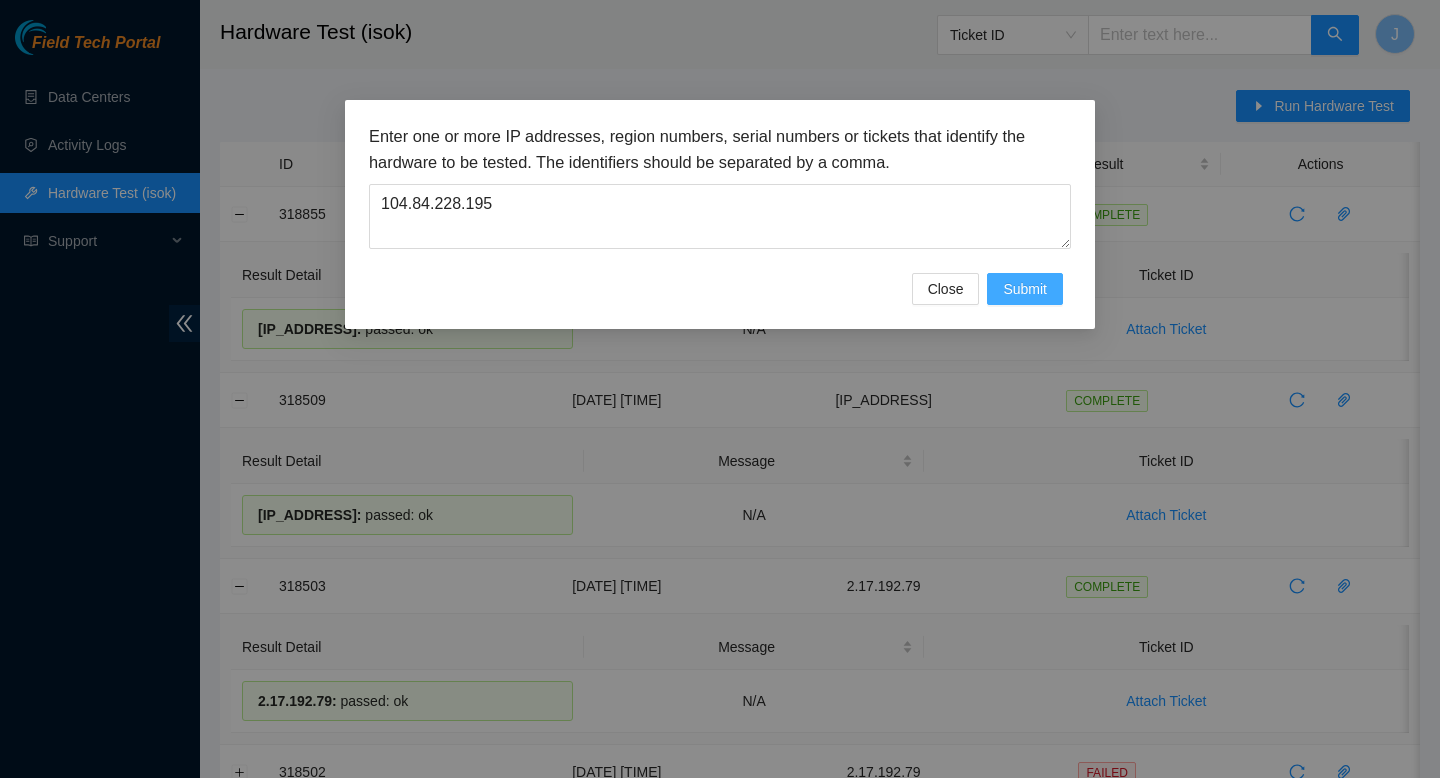 click on "Submit" at bounding box center (1025, 289) 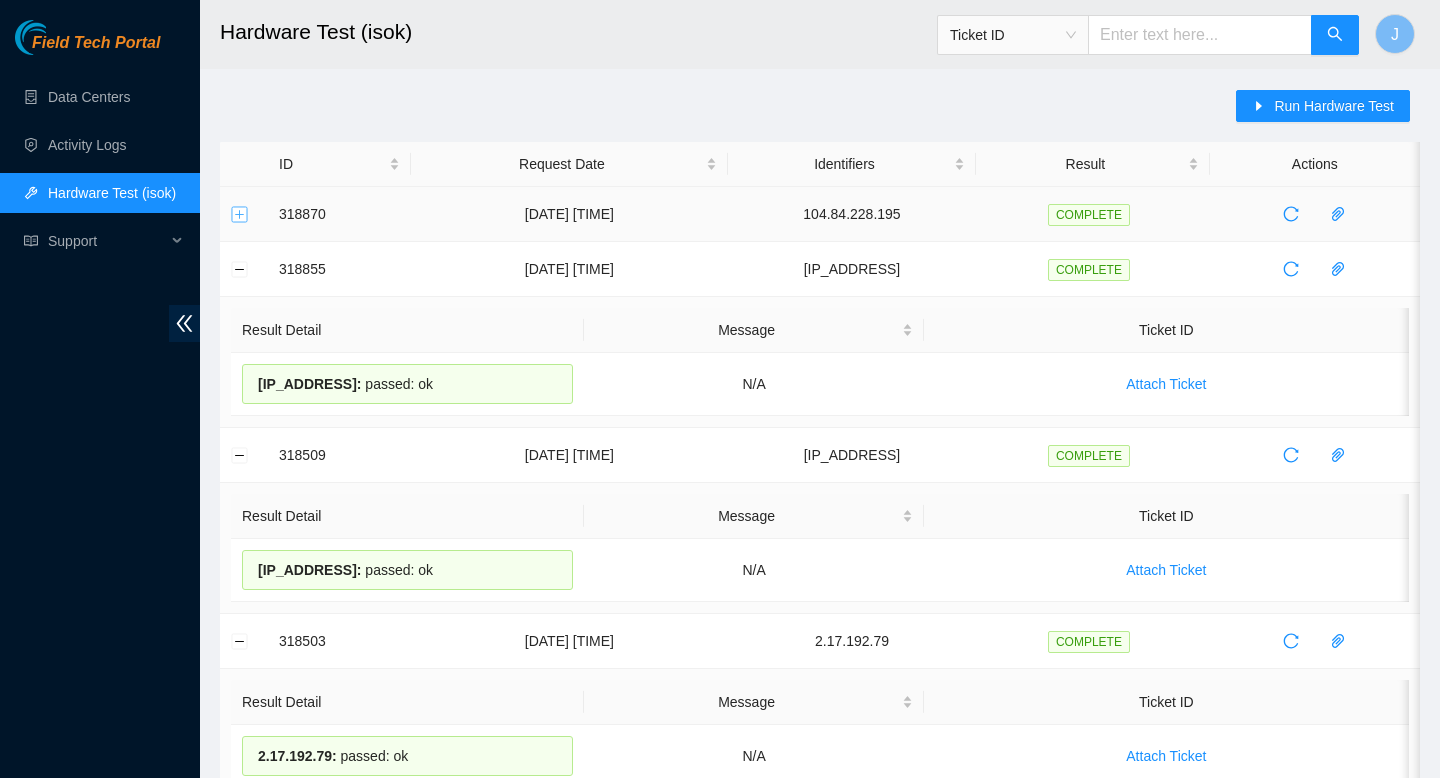 click at bounding box center (240, 214) 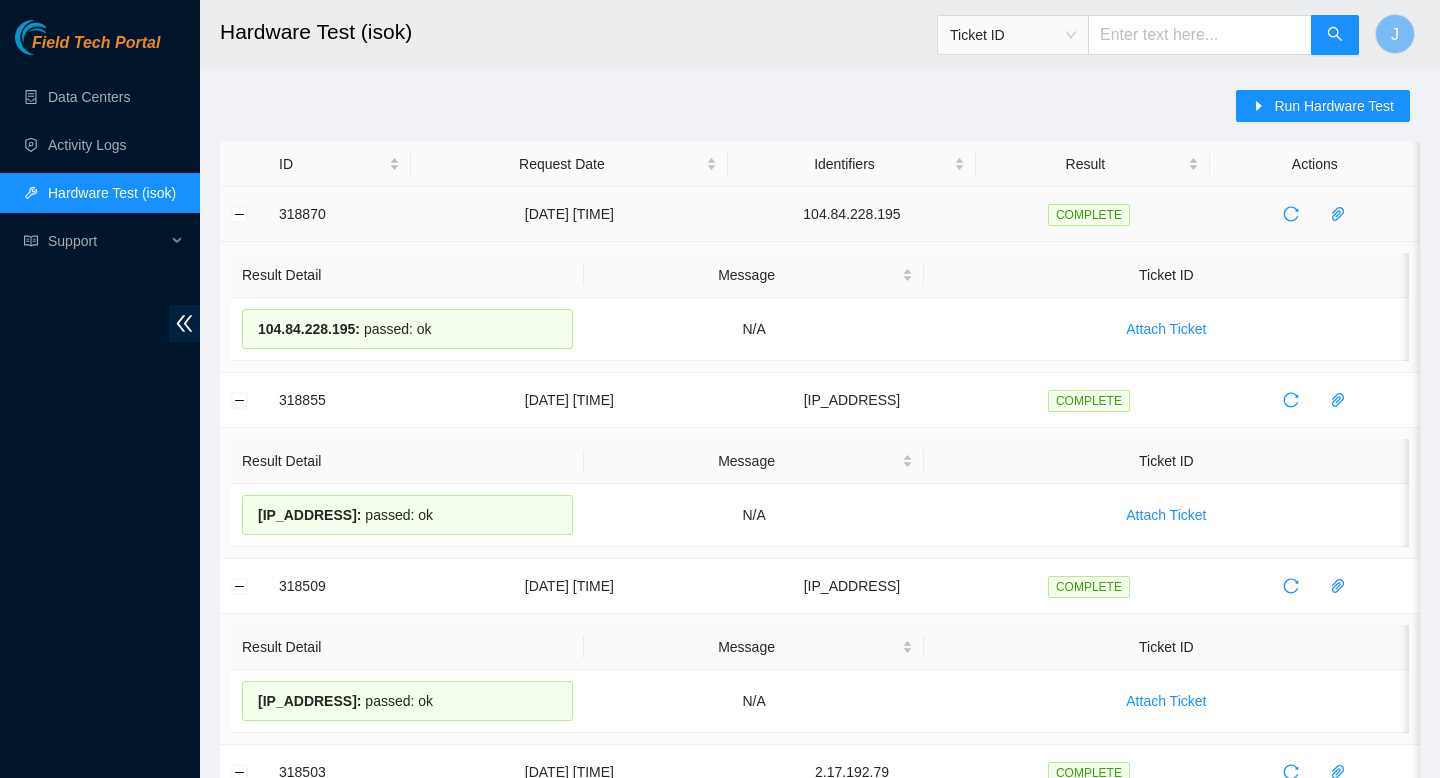 drag, startPoint x: 495, startPoint y: 335, endPoint x: 275, endPoint y: 212, distance: 252.04959 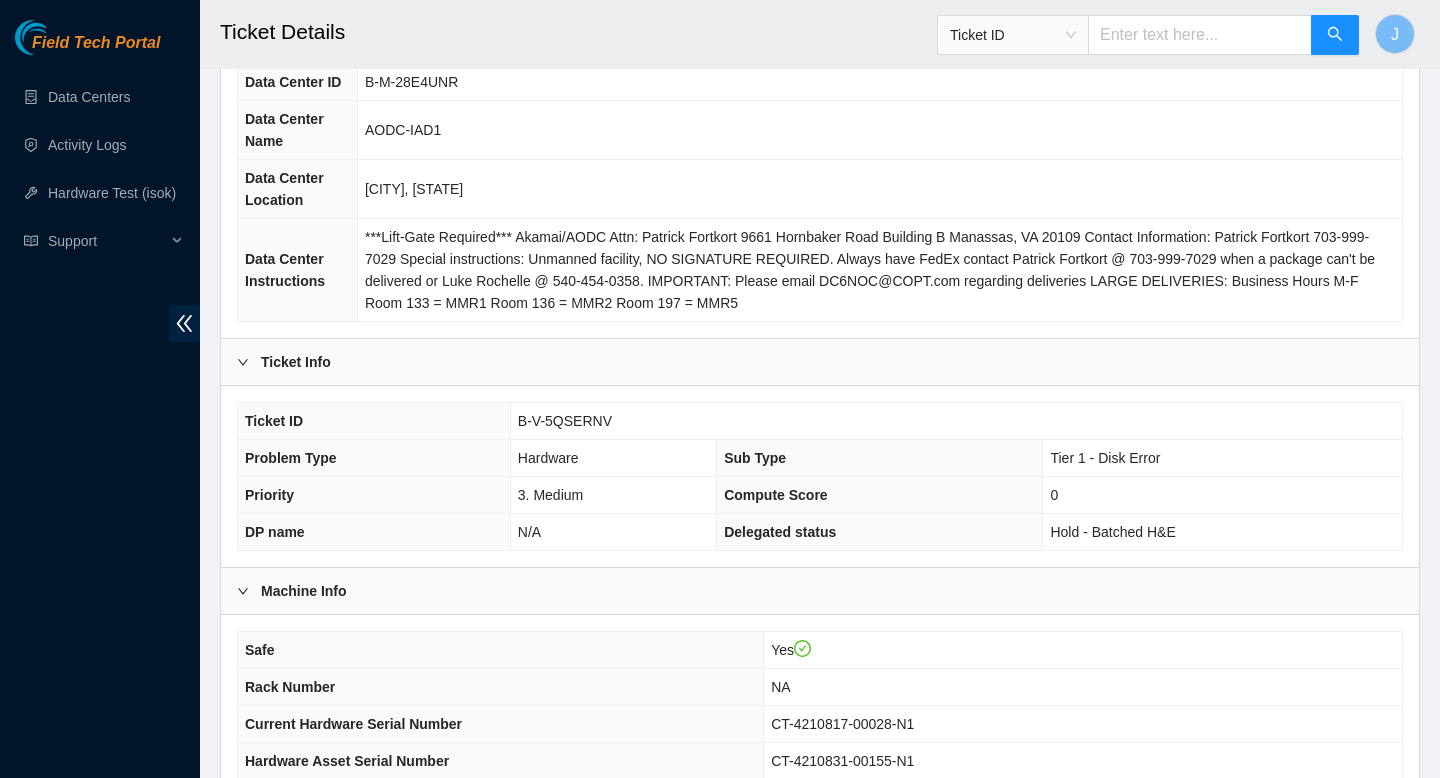 scroll, scrollTop: 112, scrollLeft: 0, axis: vertical 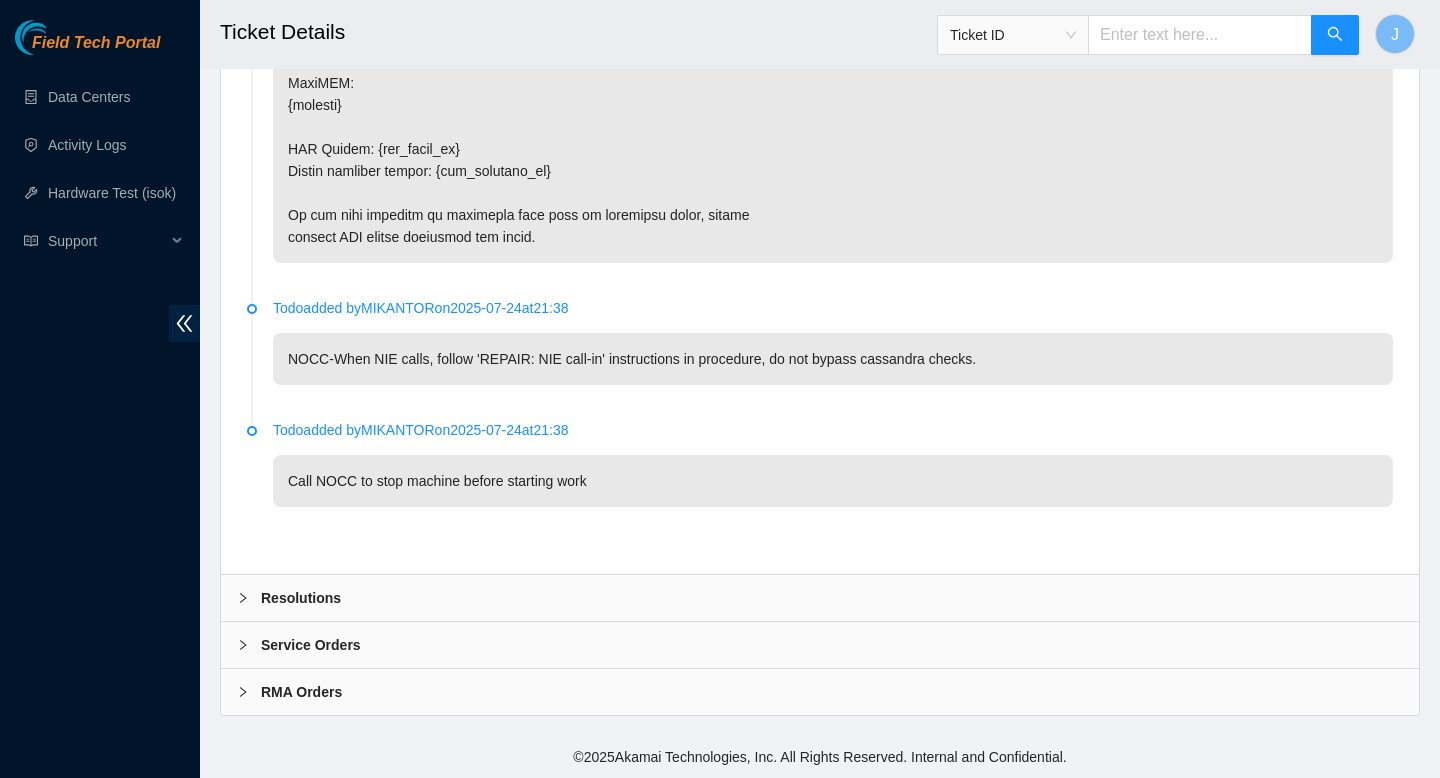 click on "Resolutions" at bounding box center [820, 598] 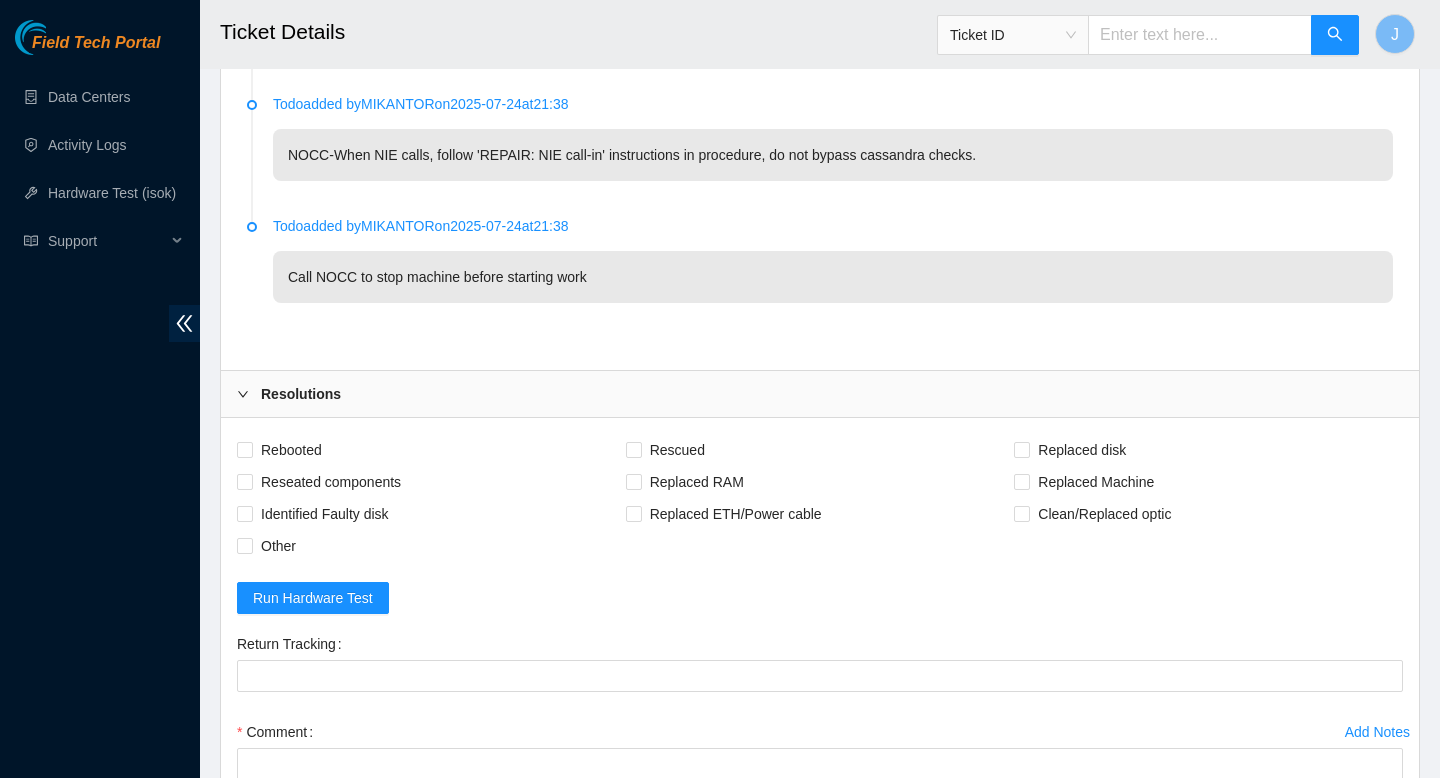 scroll, scrollTop: 3821, scrollLeft: 0, axis: vertical 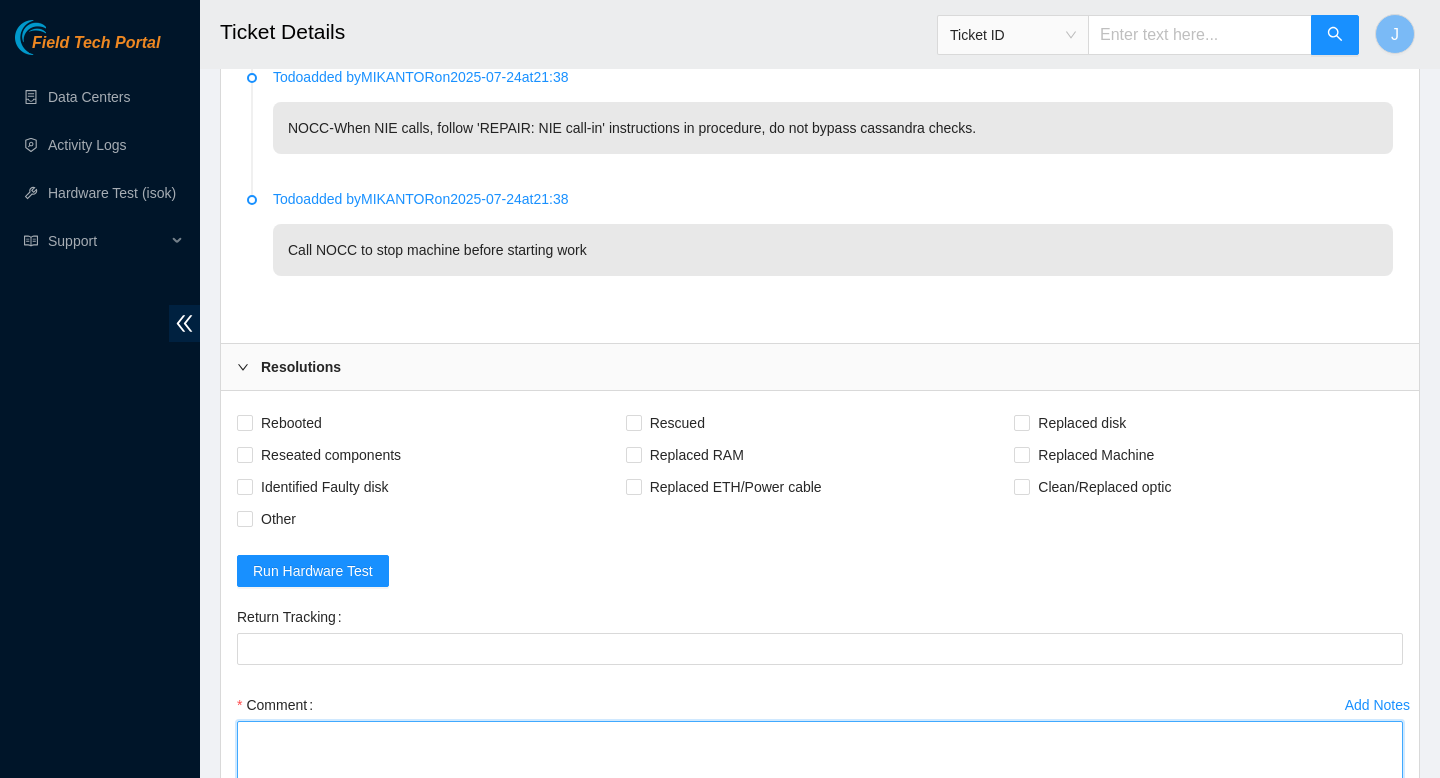 click on "Comment" at bounding box center [820, 759] 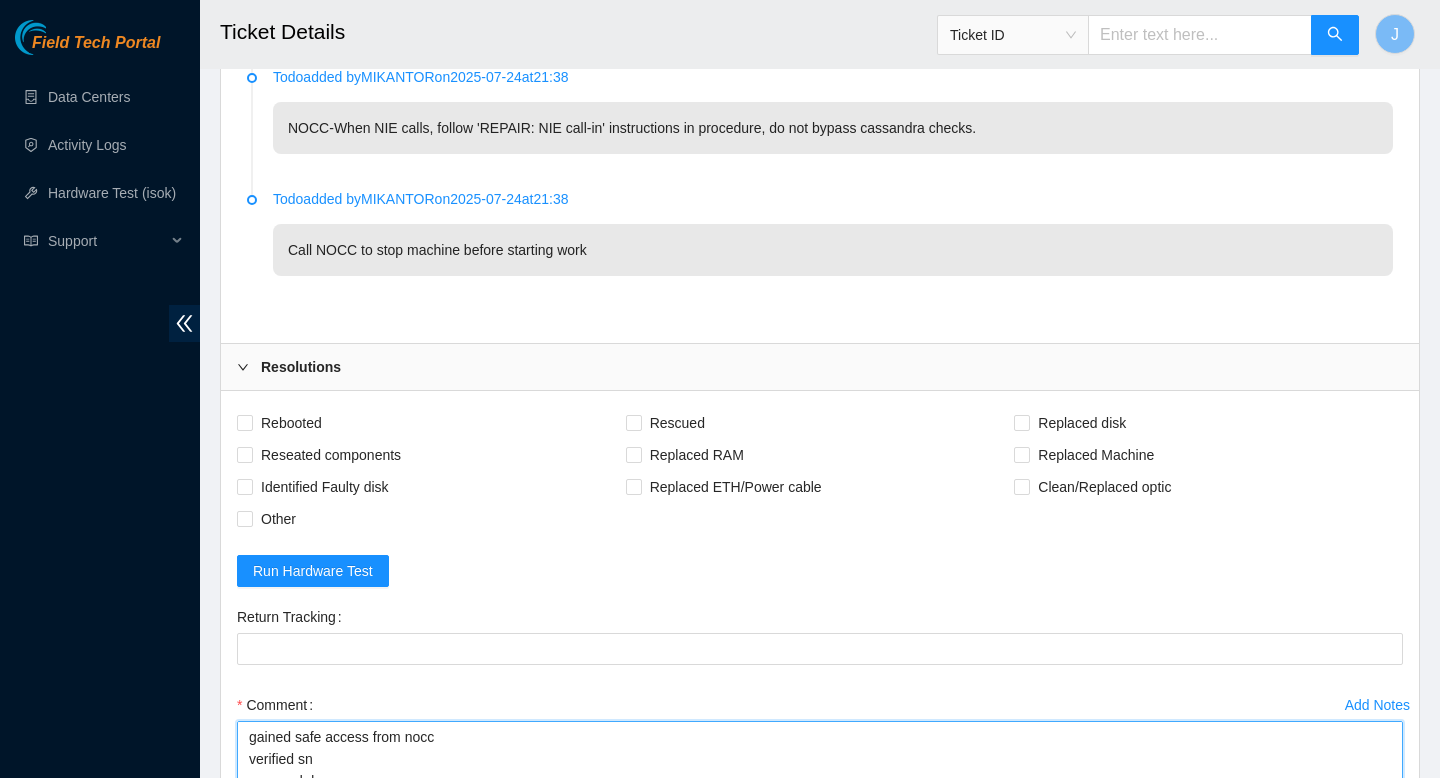 scroll, scrollTop: 191, scrollLeft: 0, axis: vertical 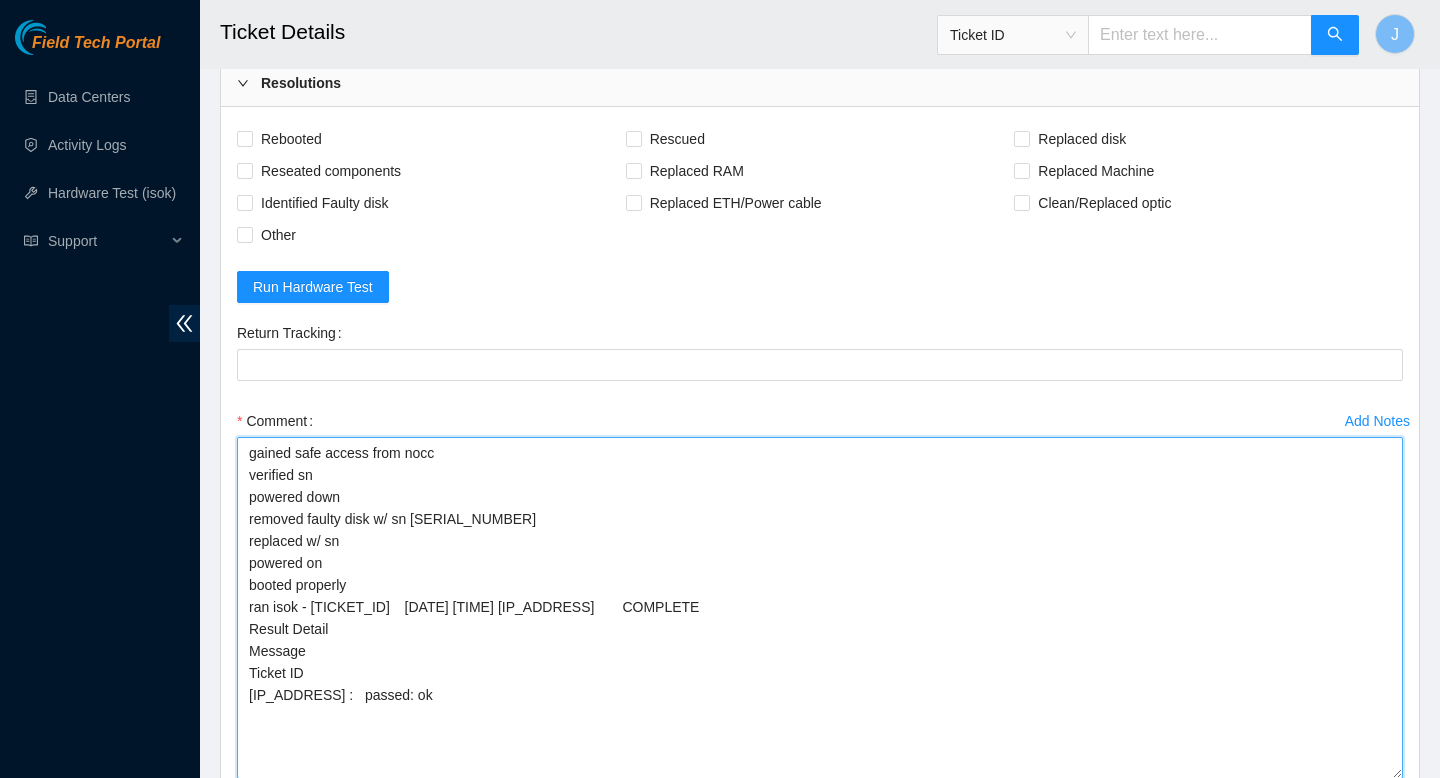 drag, startPoint x: 1397, startPoint y: 511, endPoint x: 1395, endPoint y: 774, distance: 263.0076 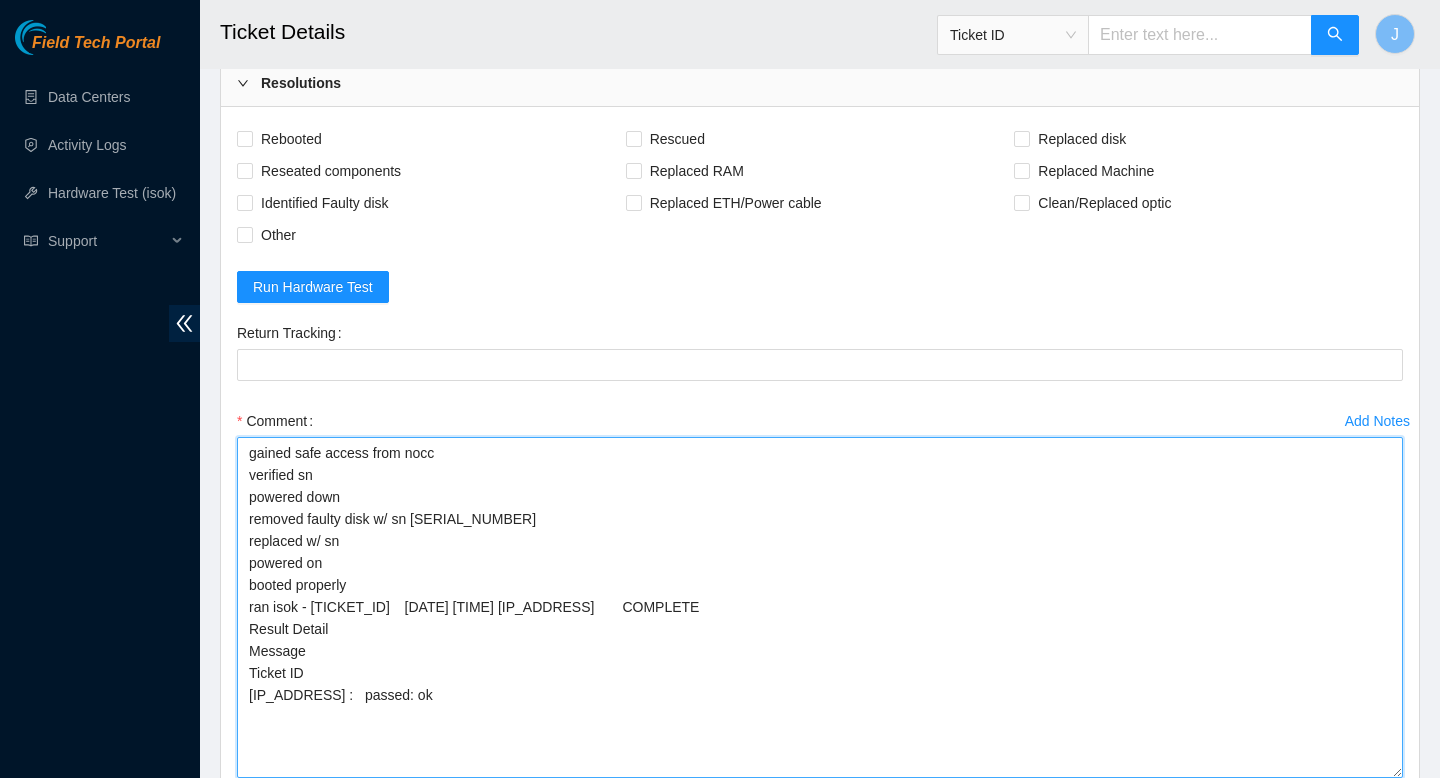 click on "gained safe access from nocc
verified sn
powered down
removed faulty disk w/ sn ZC17JZJ3
replaced w/ sn
powered on
booted properly
ran isok - 318855	05-08-2025 09:59:17	184.26.146.60	COMPLETE
Result Detail
Message
Ticket ID
184.26.146.60 :   passed: ok" at bounding box center (820, 607) 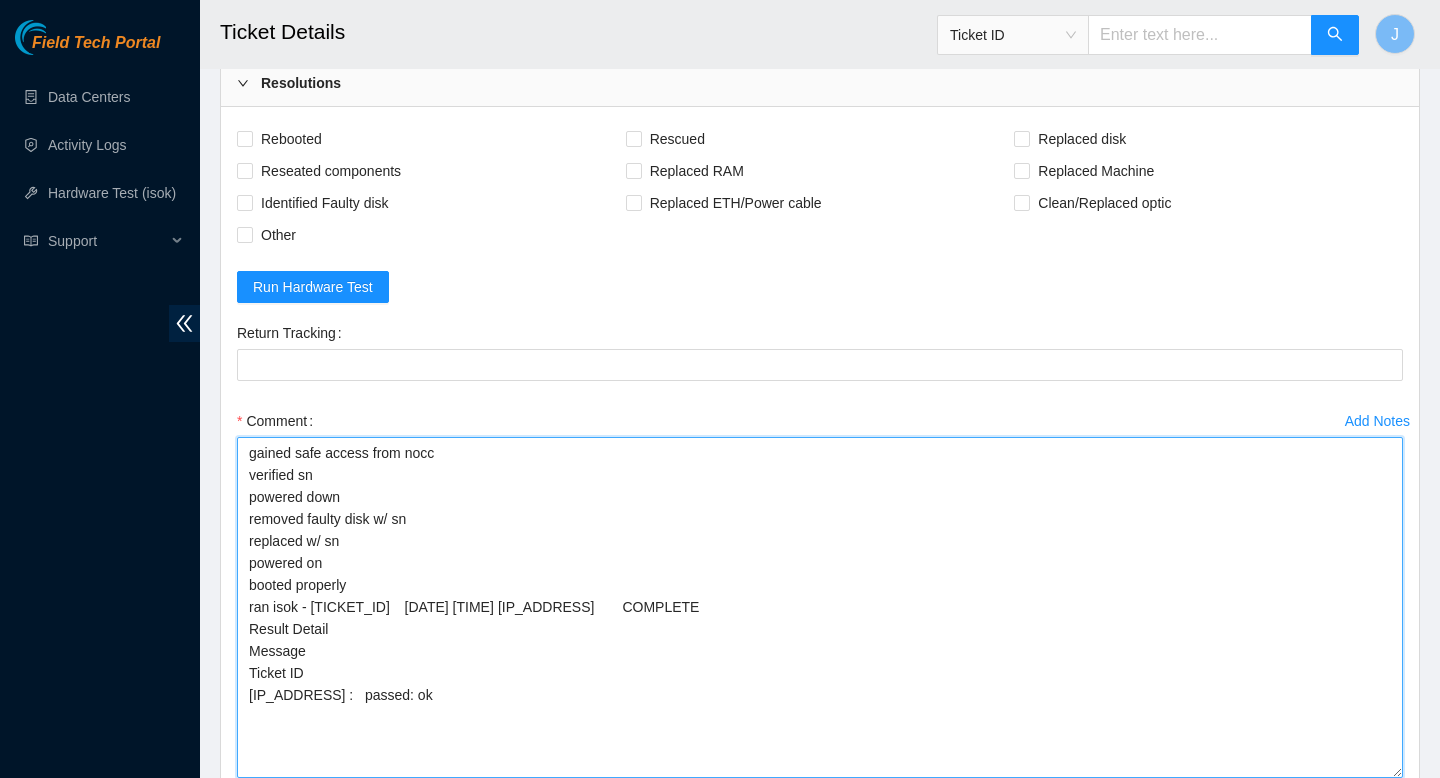 click on "gained safe access from nocc
verified sn
powered down
removed faulty disk w/ sn
replaced w/ sn
powered on
booted properly
ran isok - 318855	05-08-2025 09:59:17	184.26.146.60	COMPLETE
Result Detail
Message
Ticket ID
184.26.146.60 :   passed: ok" at bounding box center [820, 607] 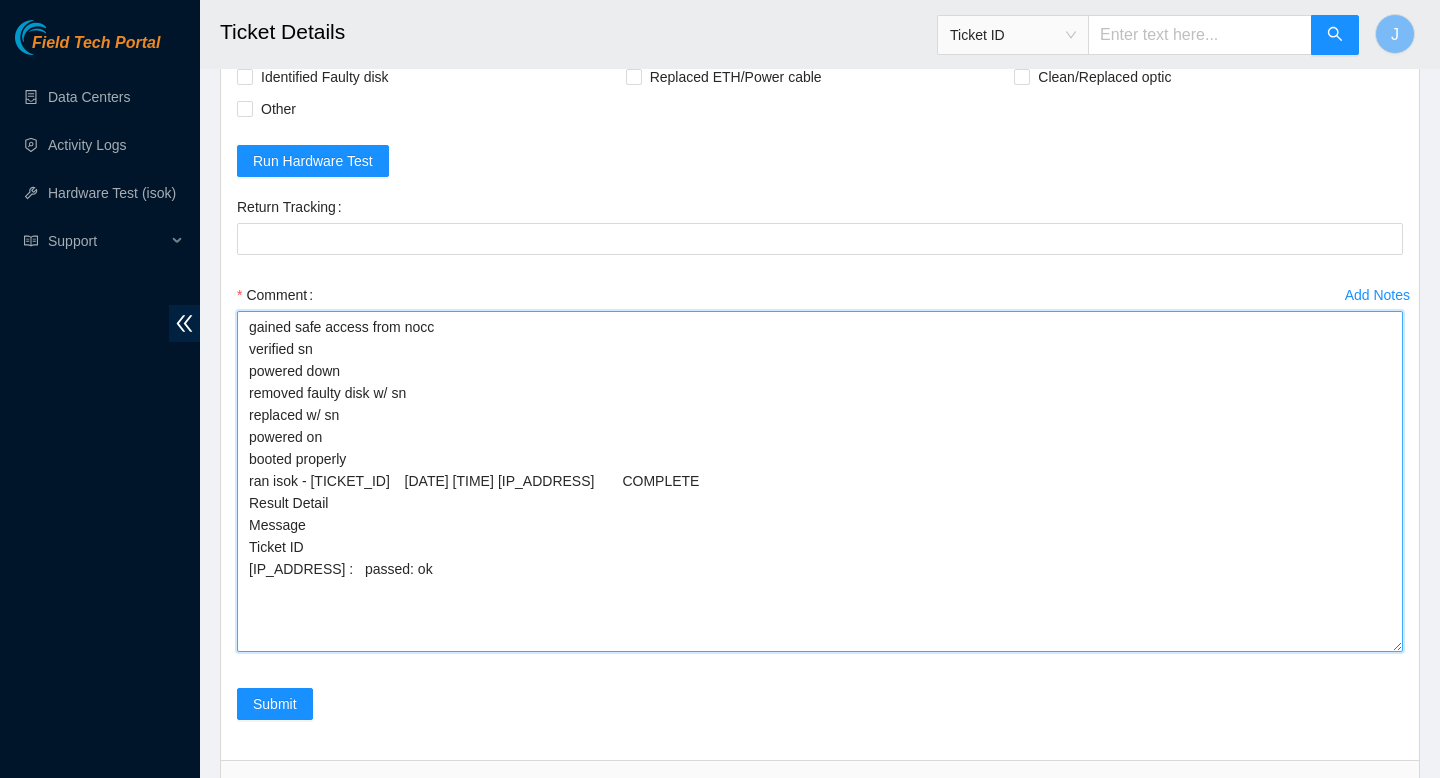 scroll, scrollTop: 4370, scrollLeft: 0, axis: vertical 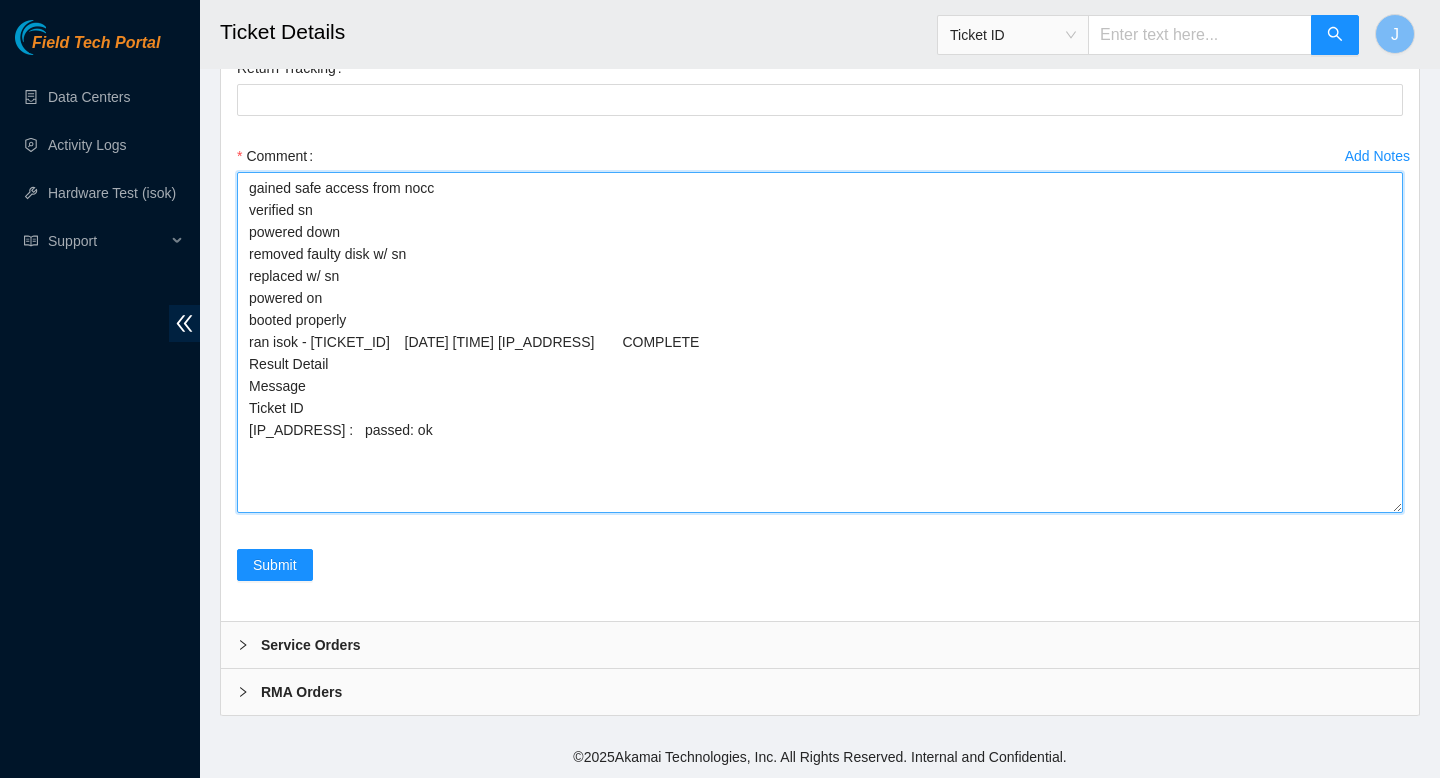 drag, startPoint x: 314, startPoint y: 605, endPoint x: 590, endPoint y: 777, distance: 325.2076 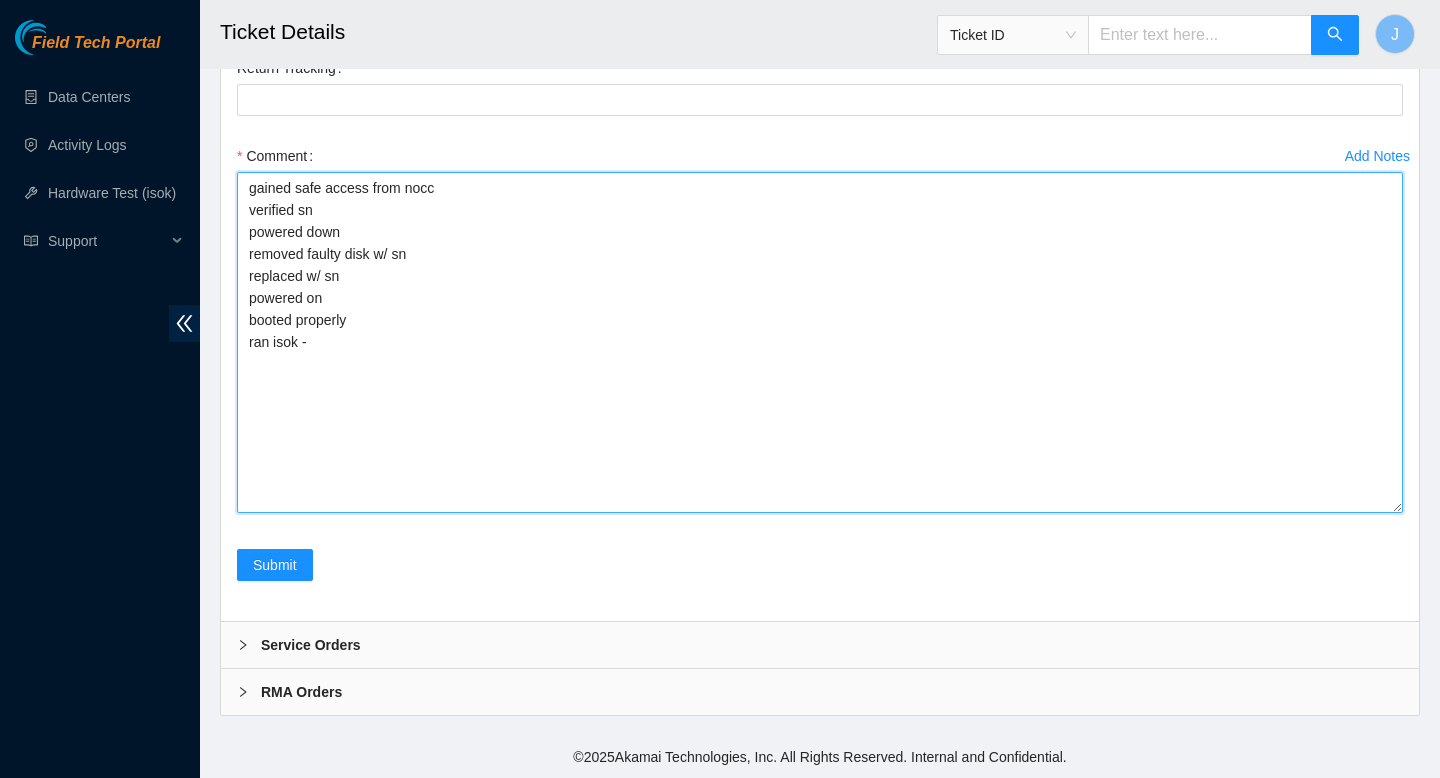 drag, startPoint x: 356, startPoint y: 320, endPoint x: 247, endPoint y: 314, distance: 109.165016 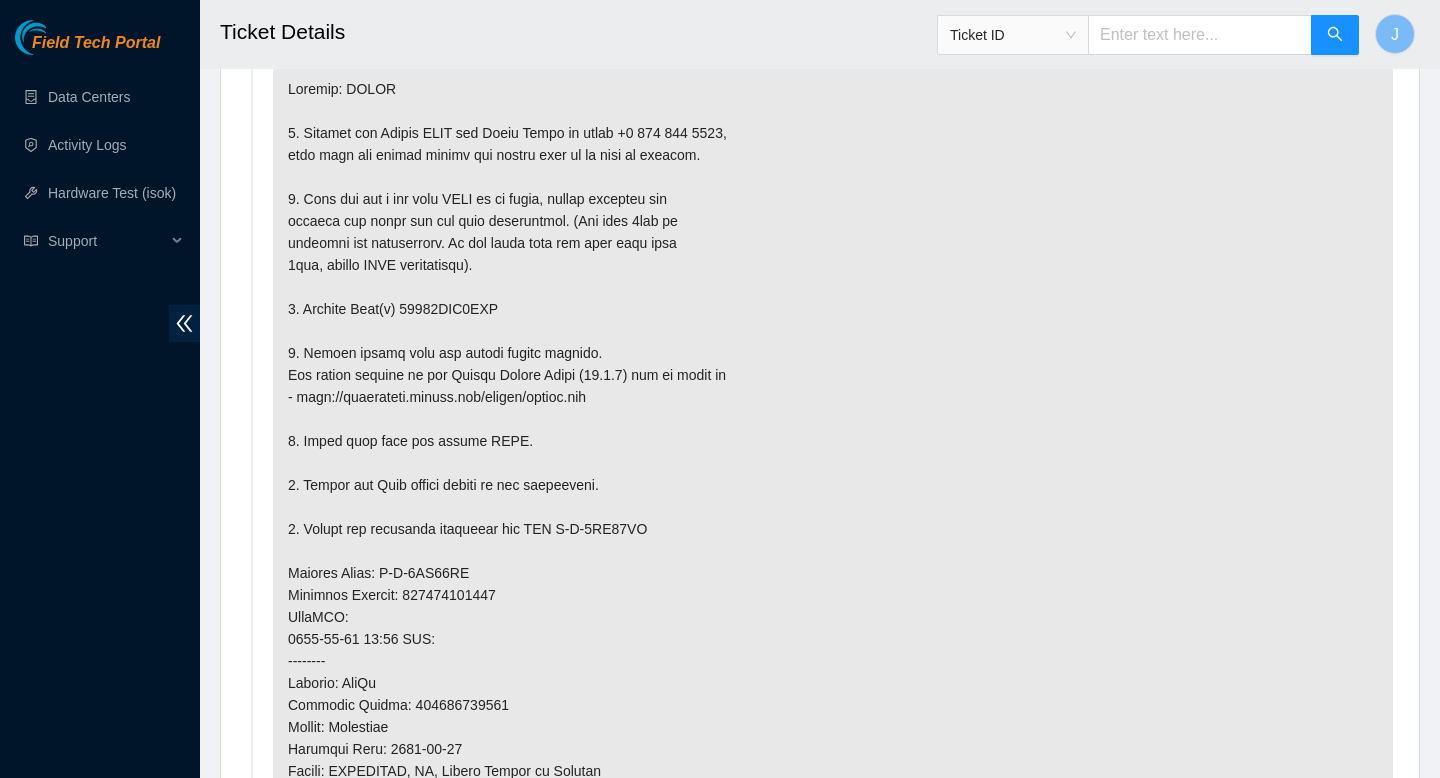 scroll, scrollTop: 1216, scrollLeft: 0, axis: vertical 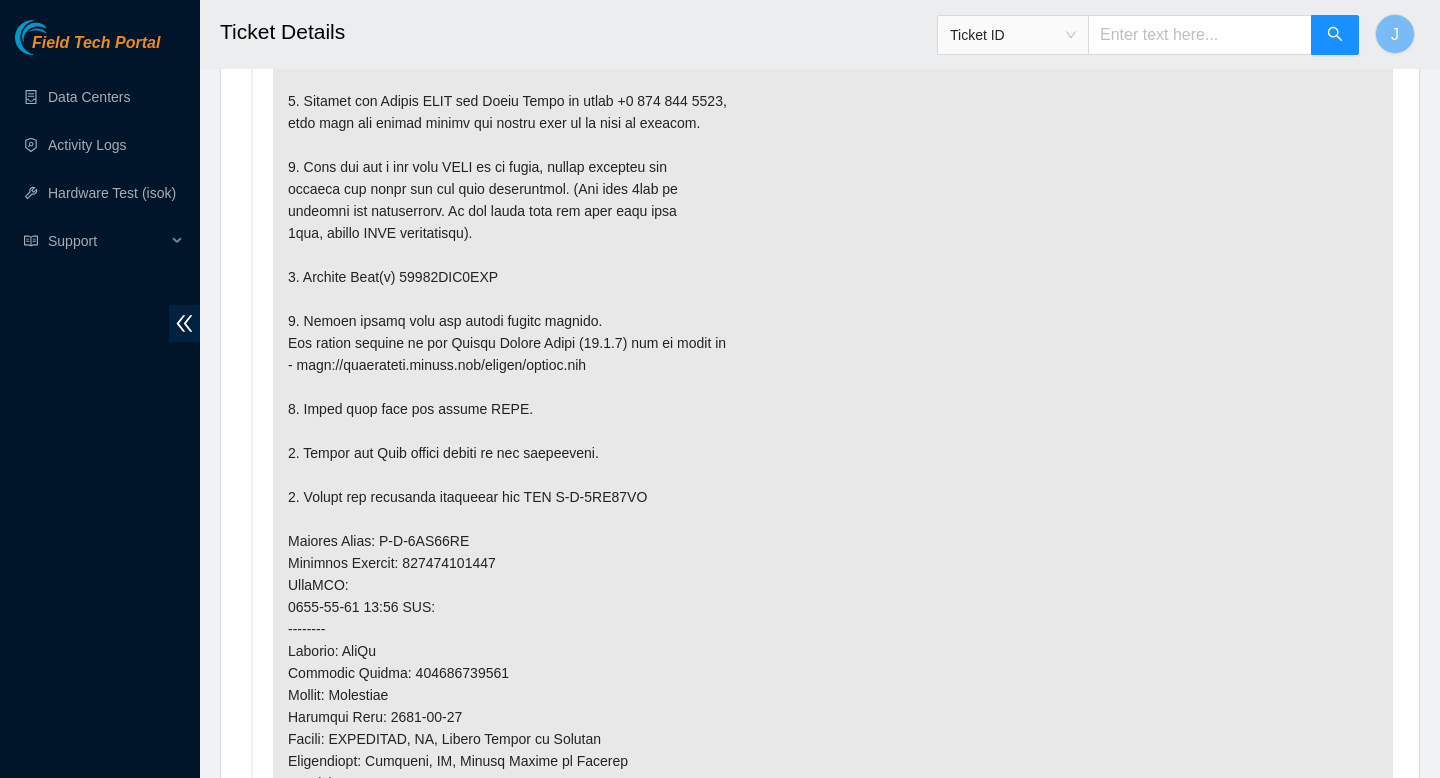 click at bounding box center [833, 563] 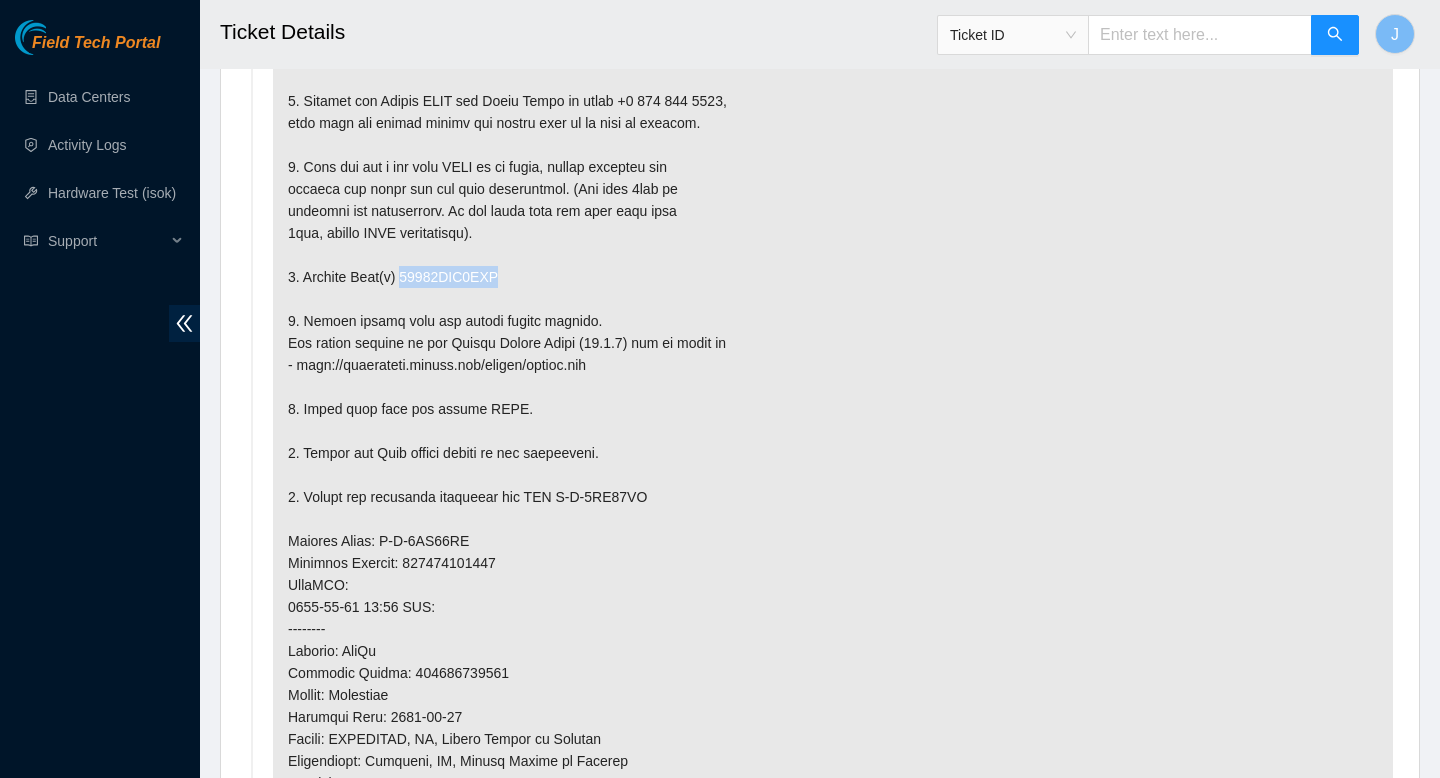 click at bounding box center [833, 563] 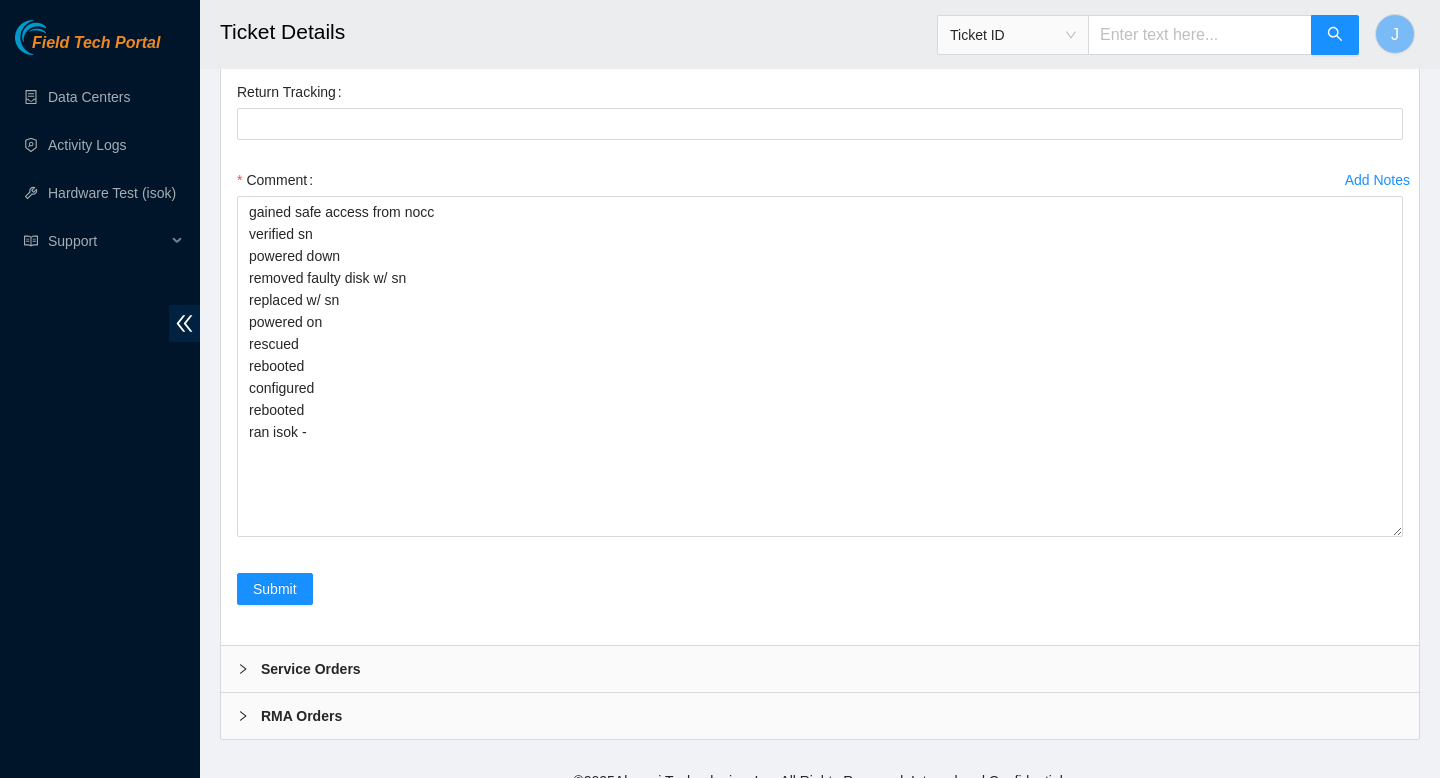 scroll, scrollTop: 4370, scrollLeft: 0, axis: vertical 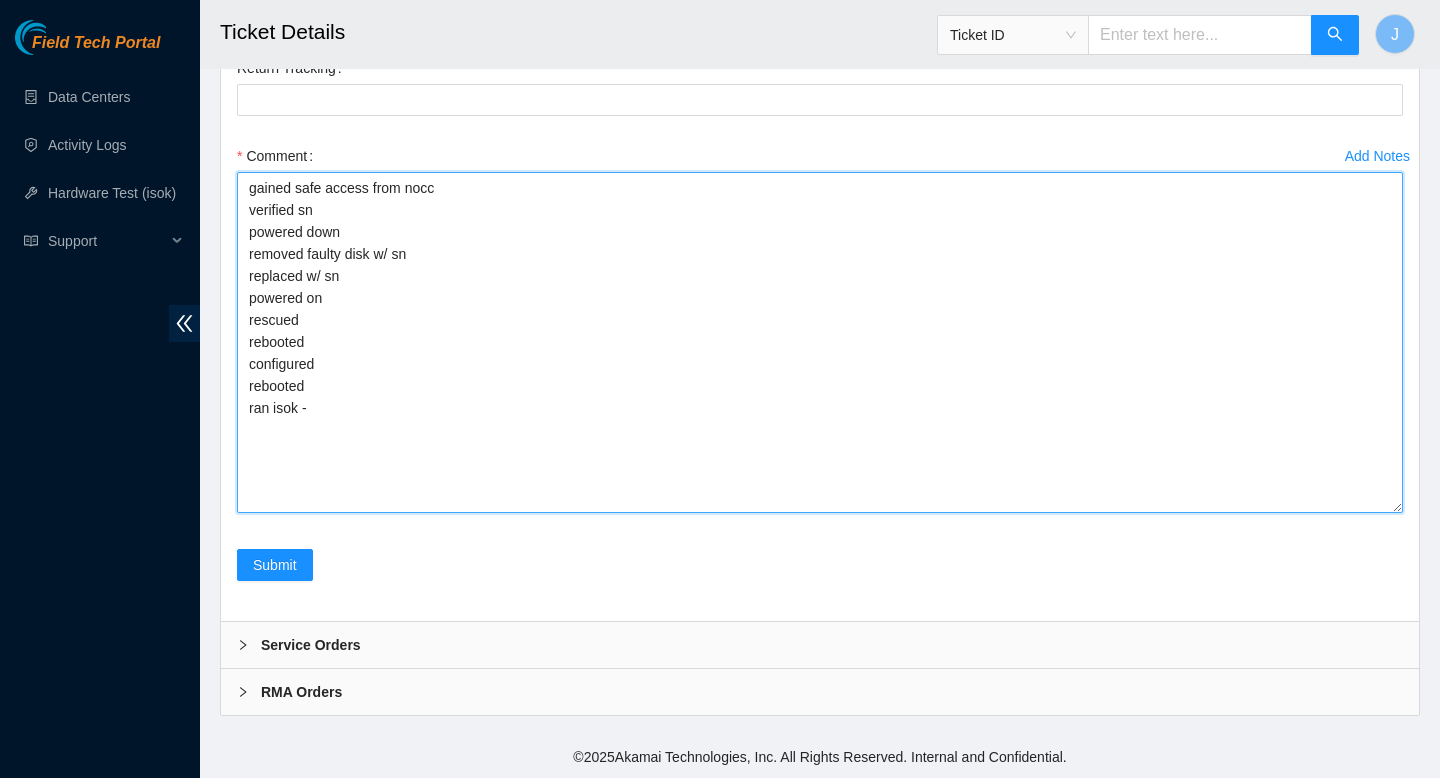 click on "gained safe access from nocc
verified sn
powered down
removed faulty disk w/ sn
replaced w/ sn
powered on
rescued
rebooted
configured
rebooted
ran isok -" at bounding box center [820, 342] 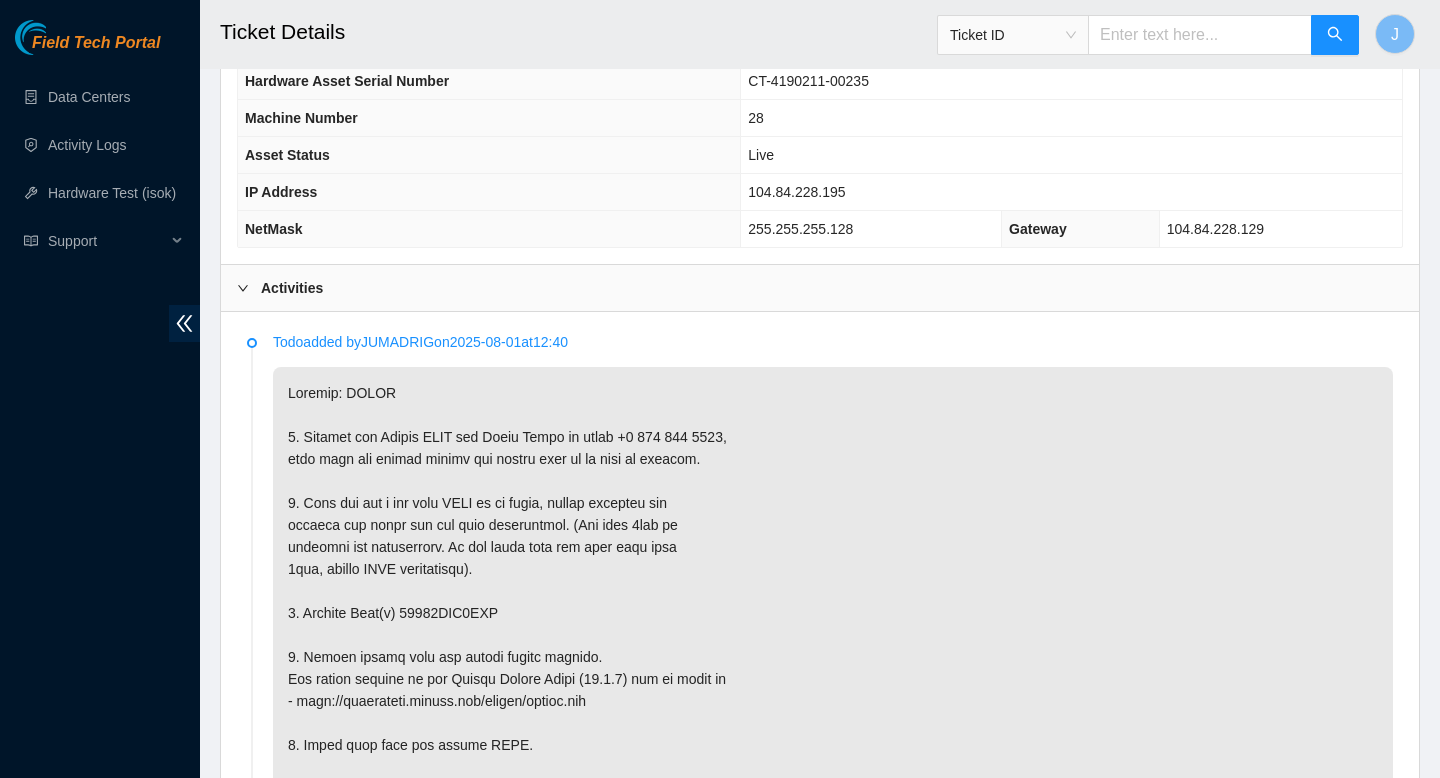 scroll, scrollTop: 1088, scrollLeft: 0, axis: vertical 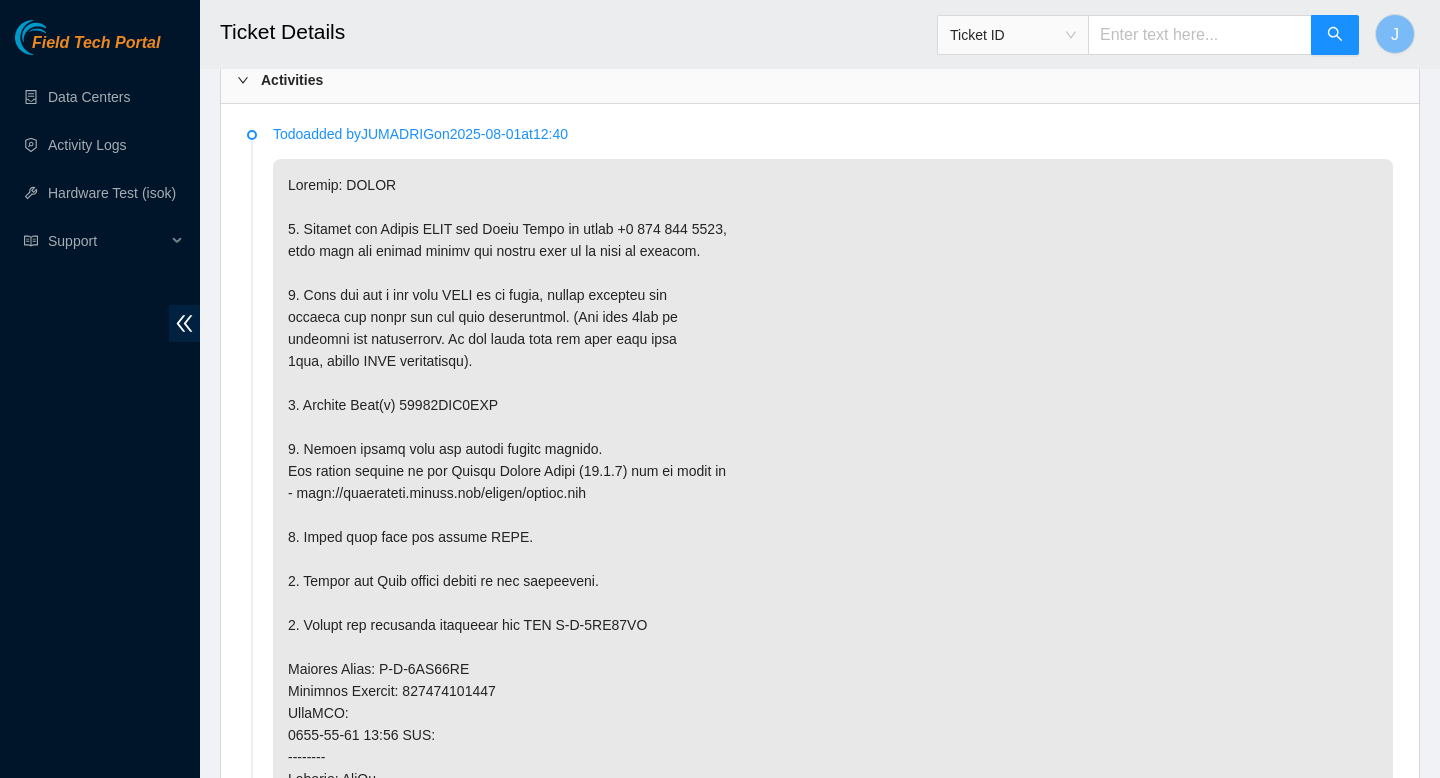 type on "gained safe access from nocc
verified sn
powered down
removed faulty disk w/ sn 18521FDC3BFA
replaced w/ sn
powered on
rescued
rebooted
configured
rebooted
ran isok -" 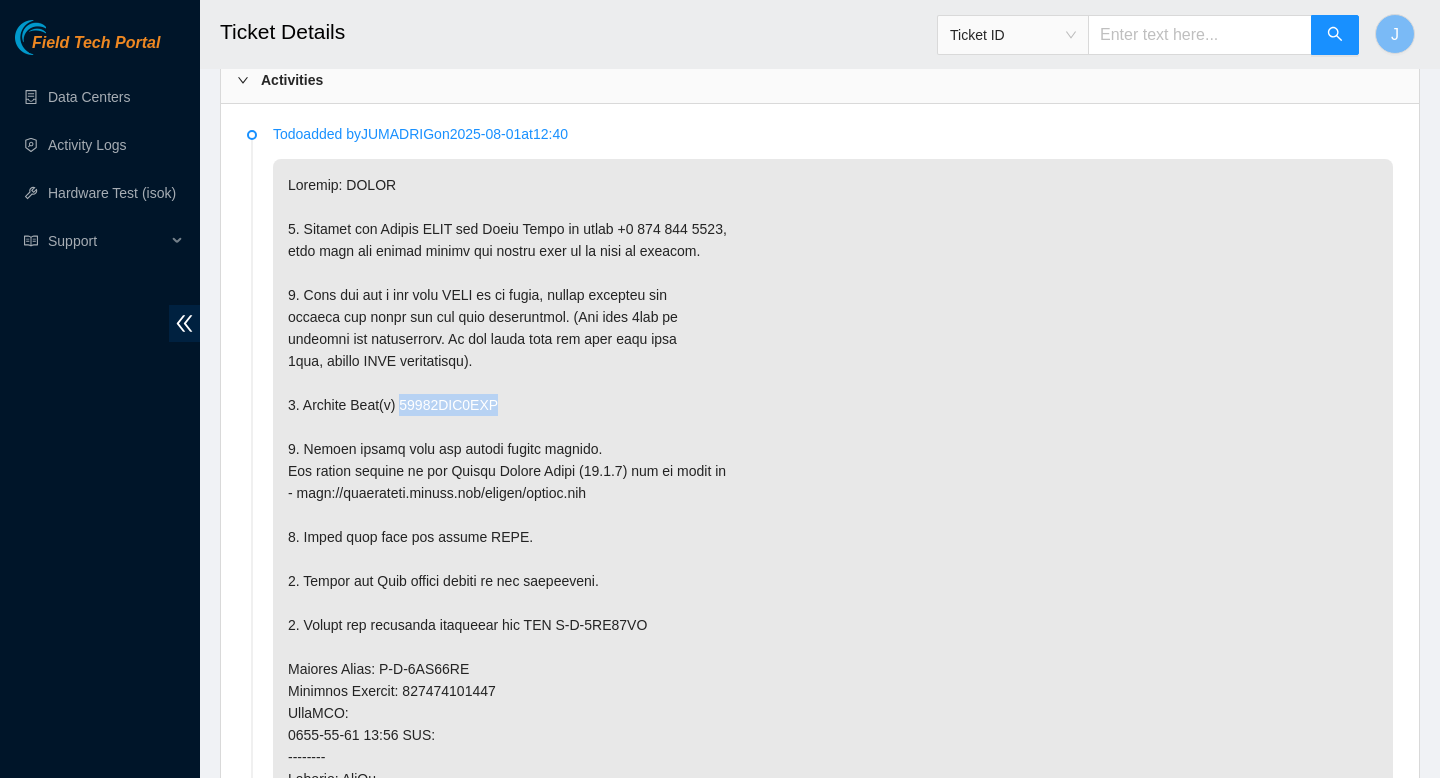 click at bounding box center [833, 691] 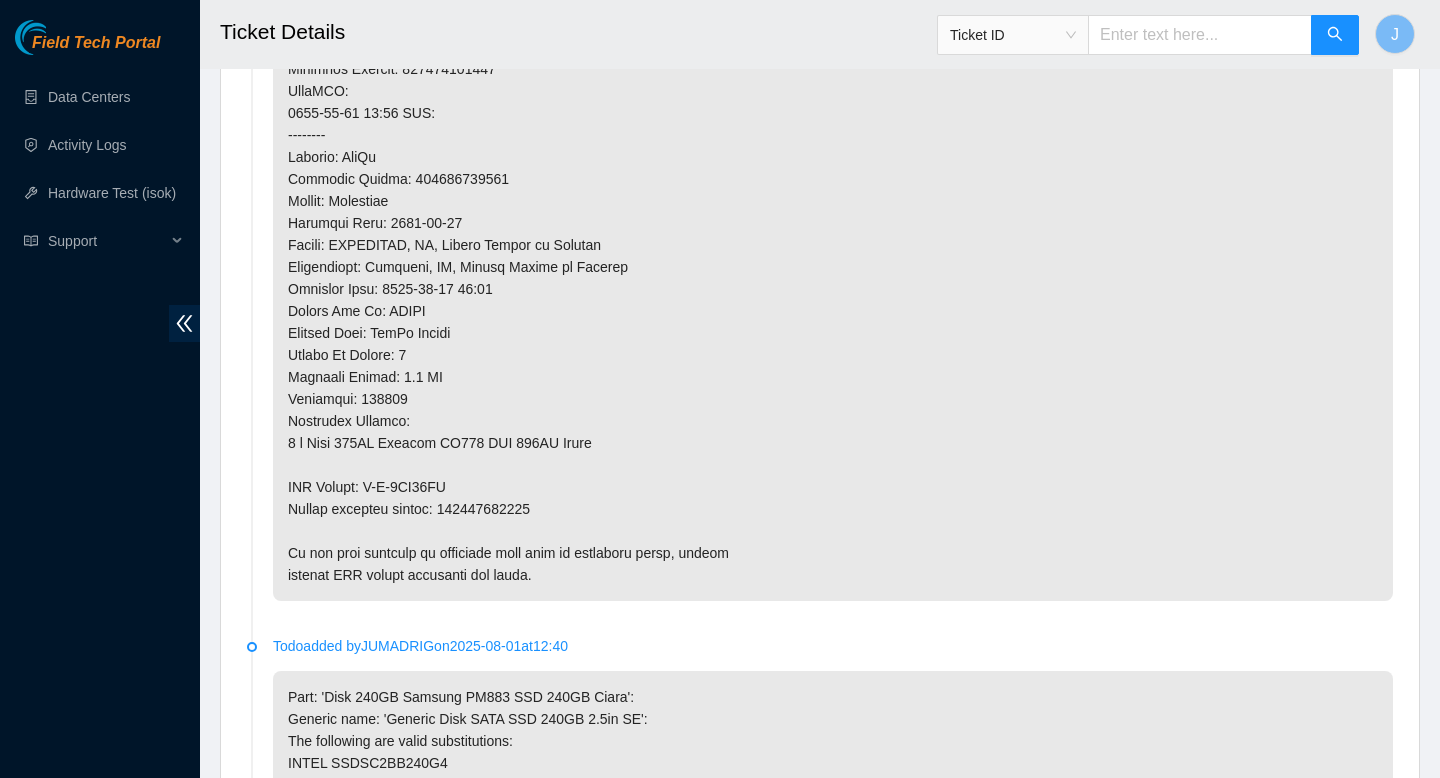 scroll, scrollTop: 1726, scrollLeft: 0, axis: vertical 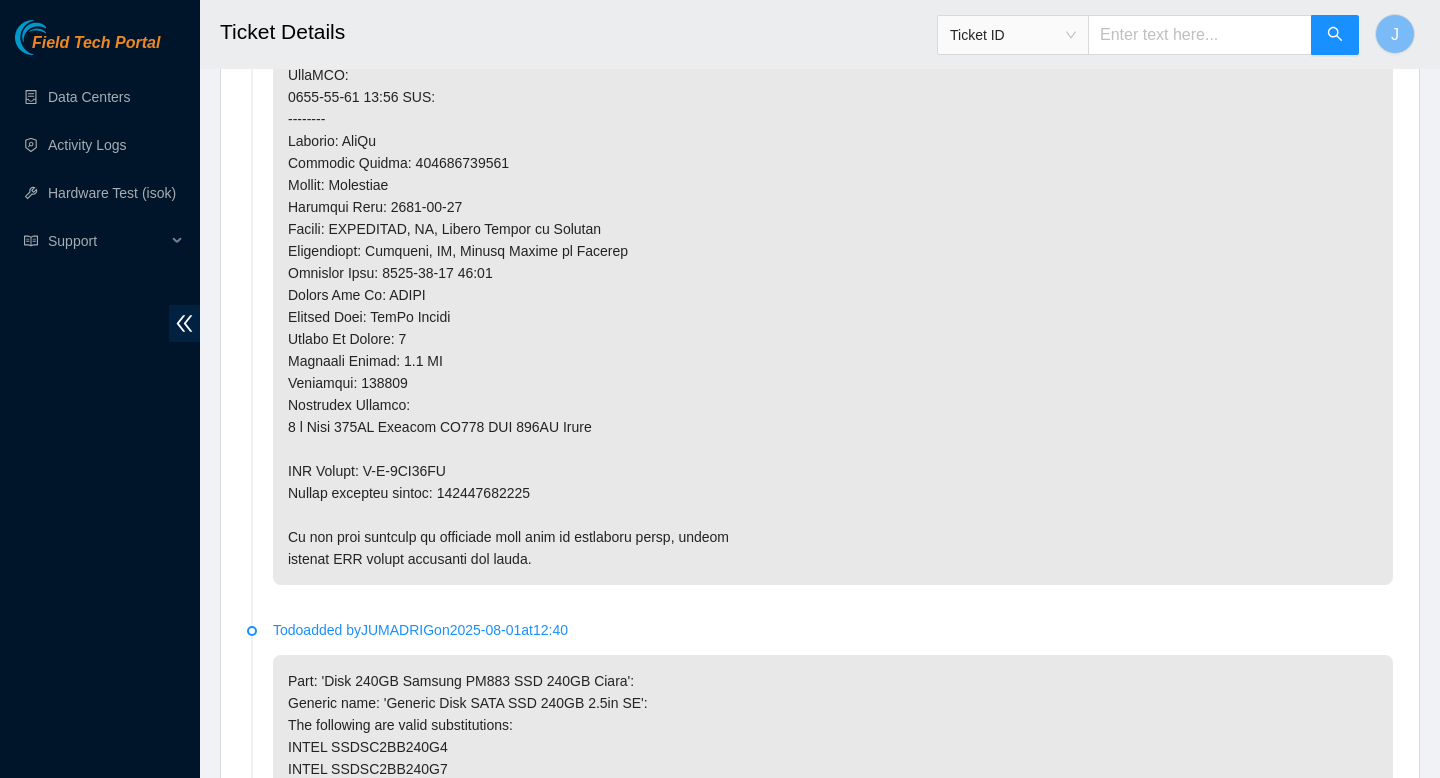 click at bounding box center [833, 53] 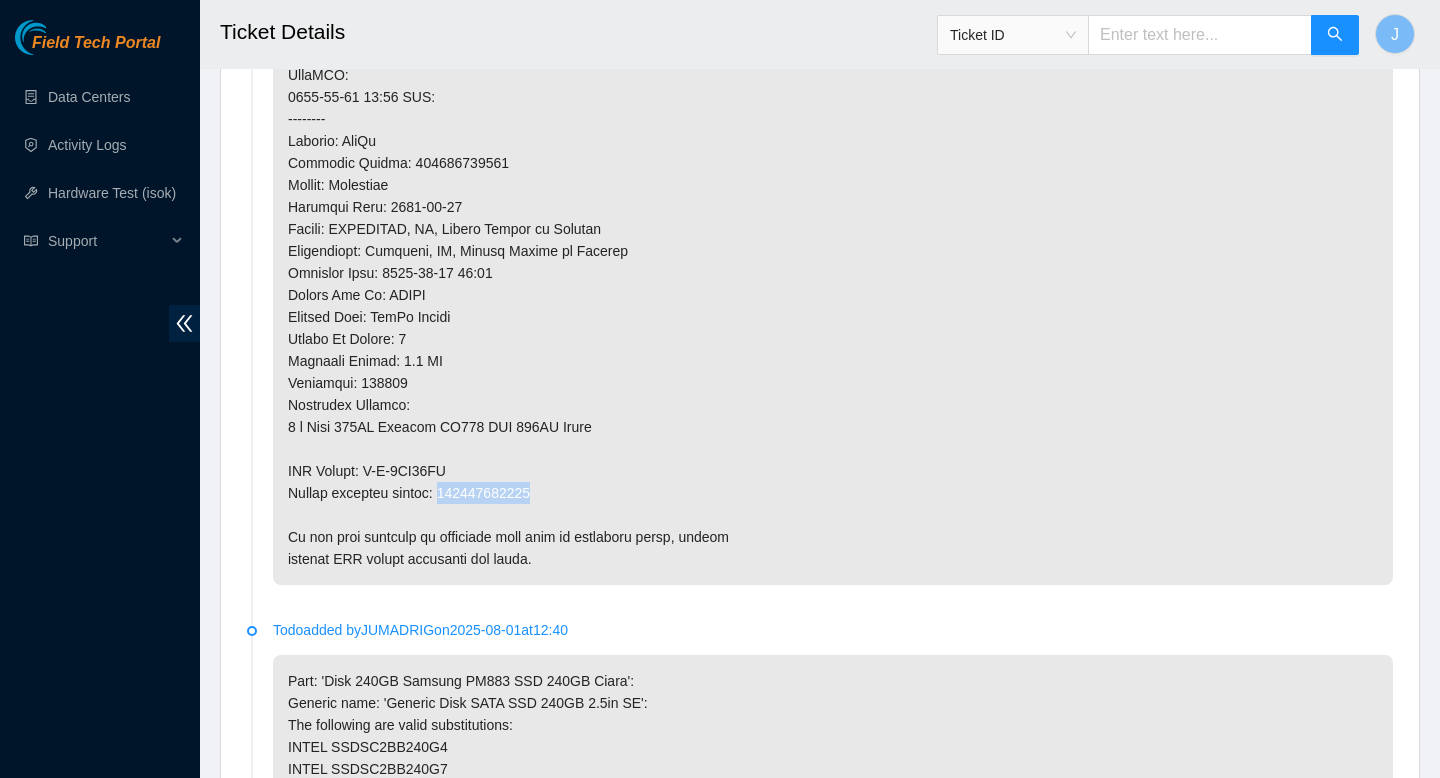 click at bounding box center (833, 53) 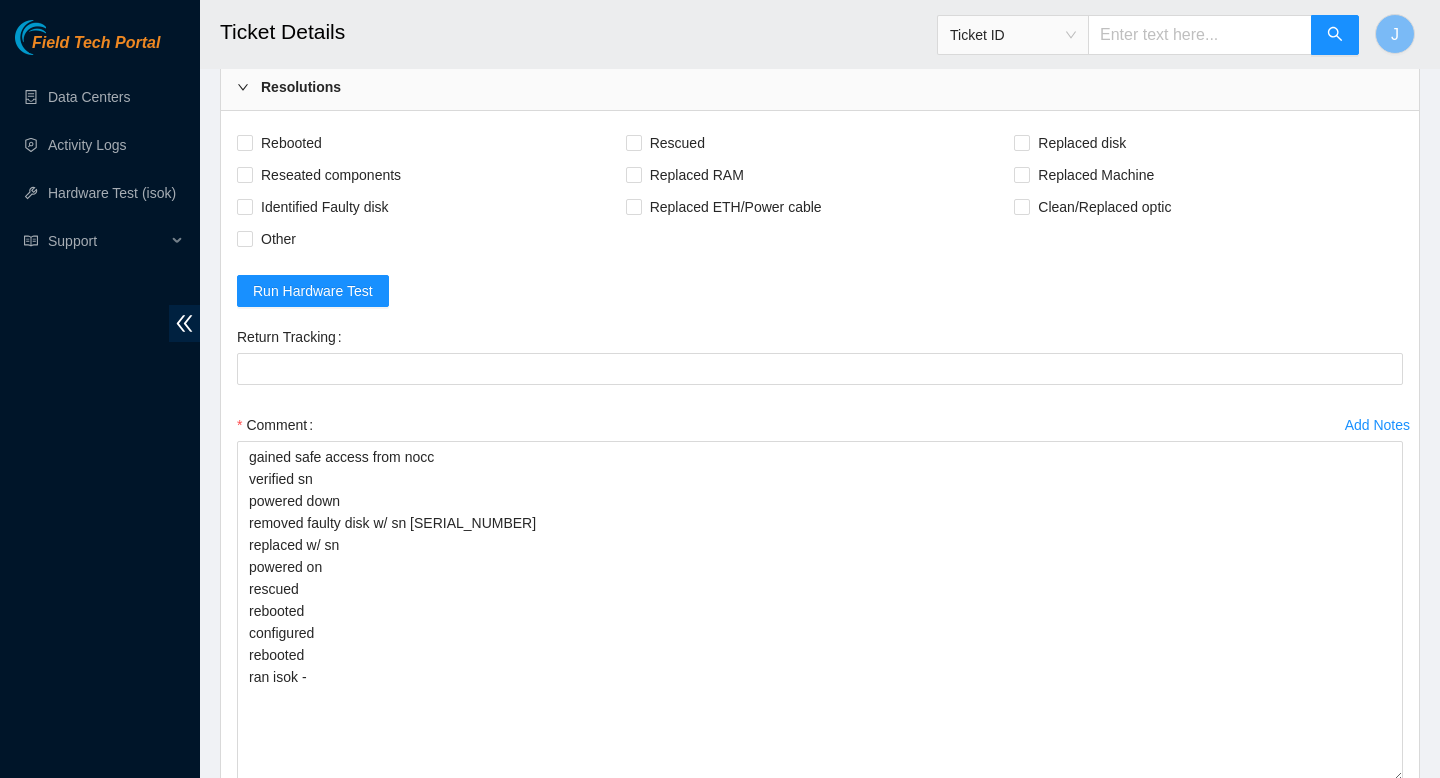 scroll, scrollTop: 4094, scrollLeft: 0, axis: vertical 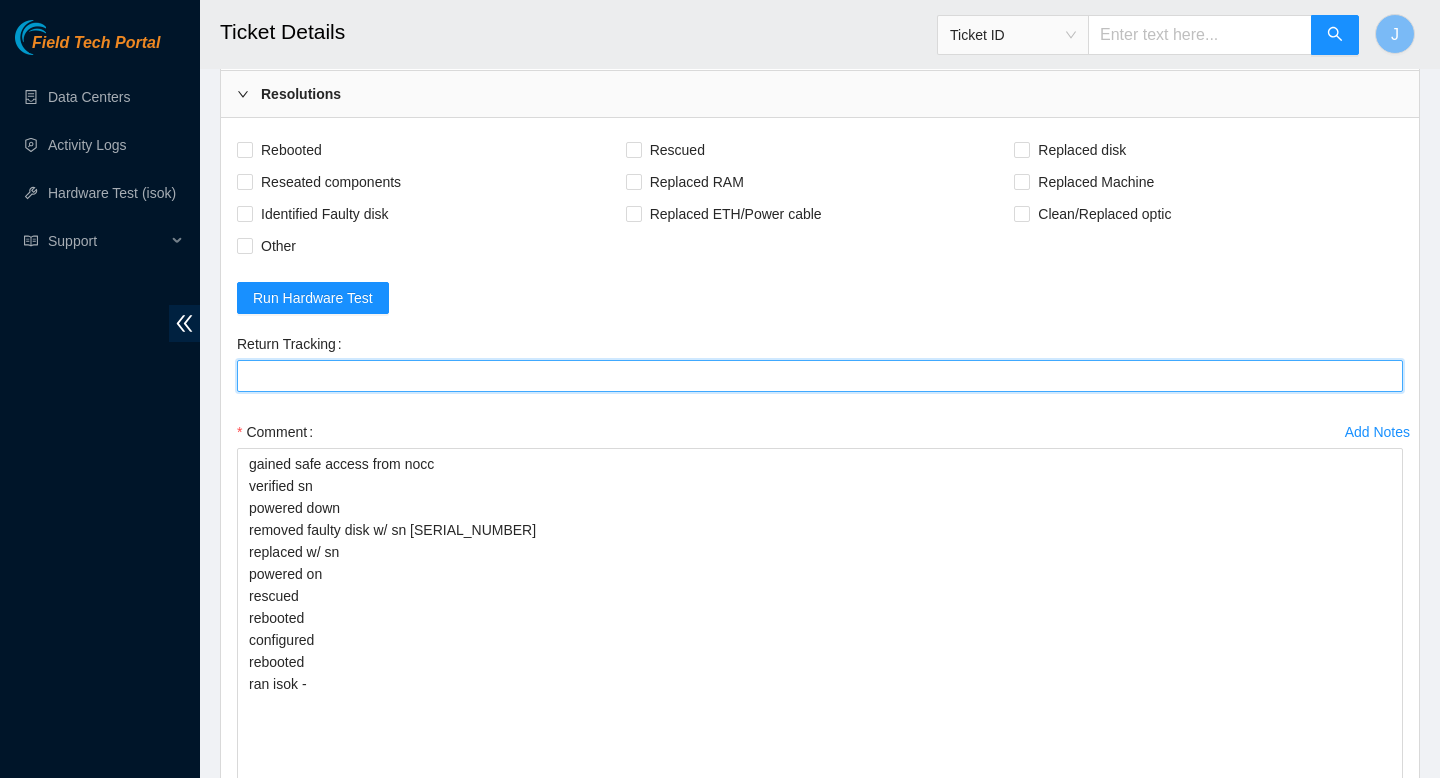 click on "Return Tracking" at bounding box center [820, 376] 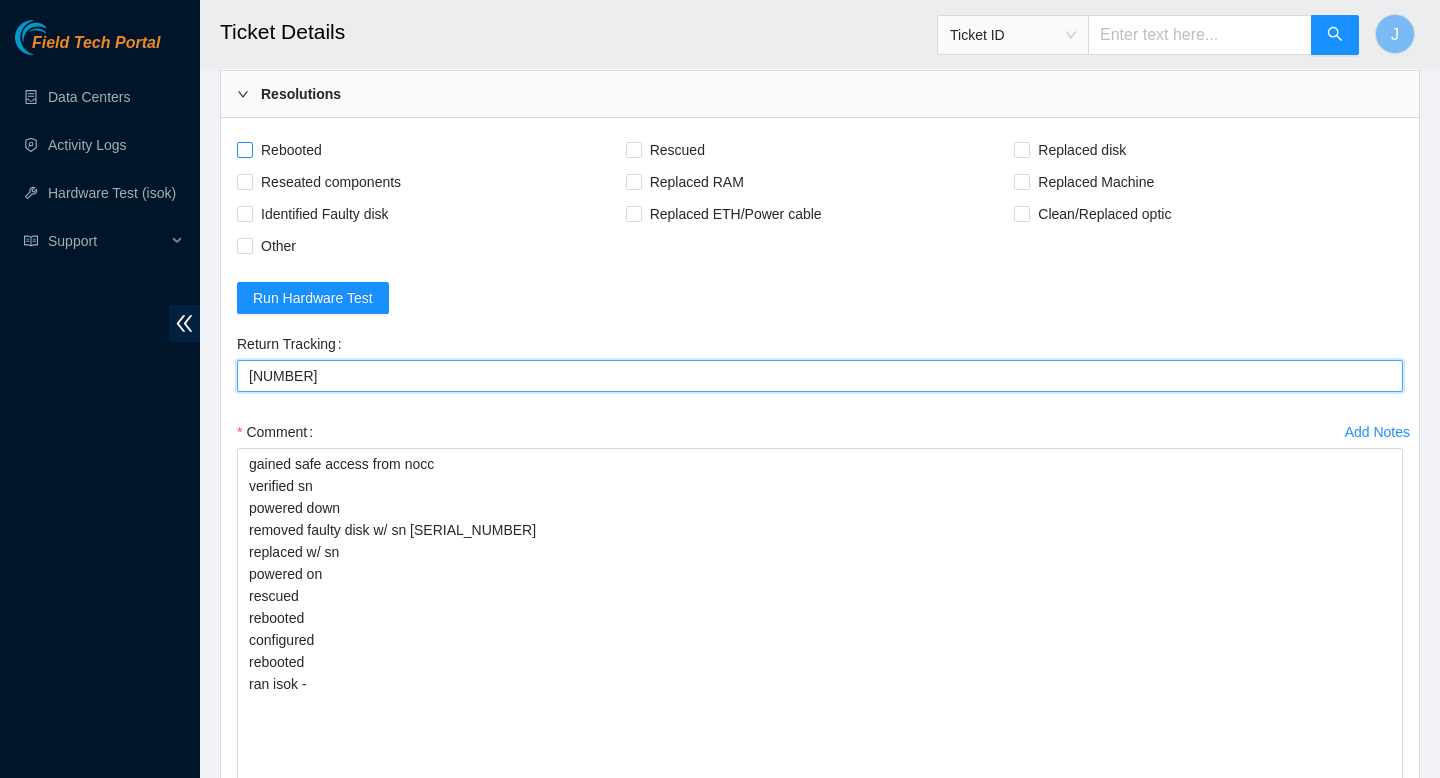 type on "463470036942" 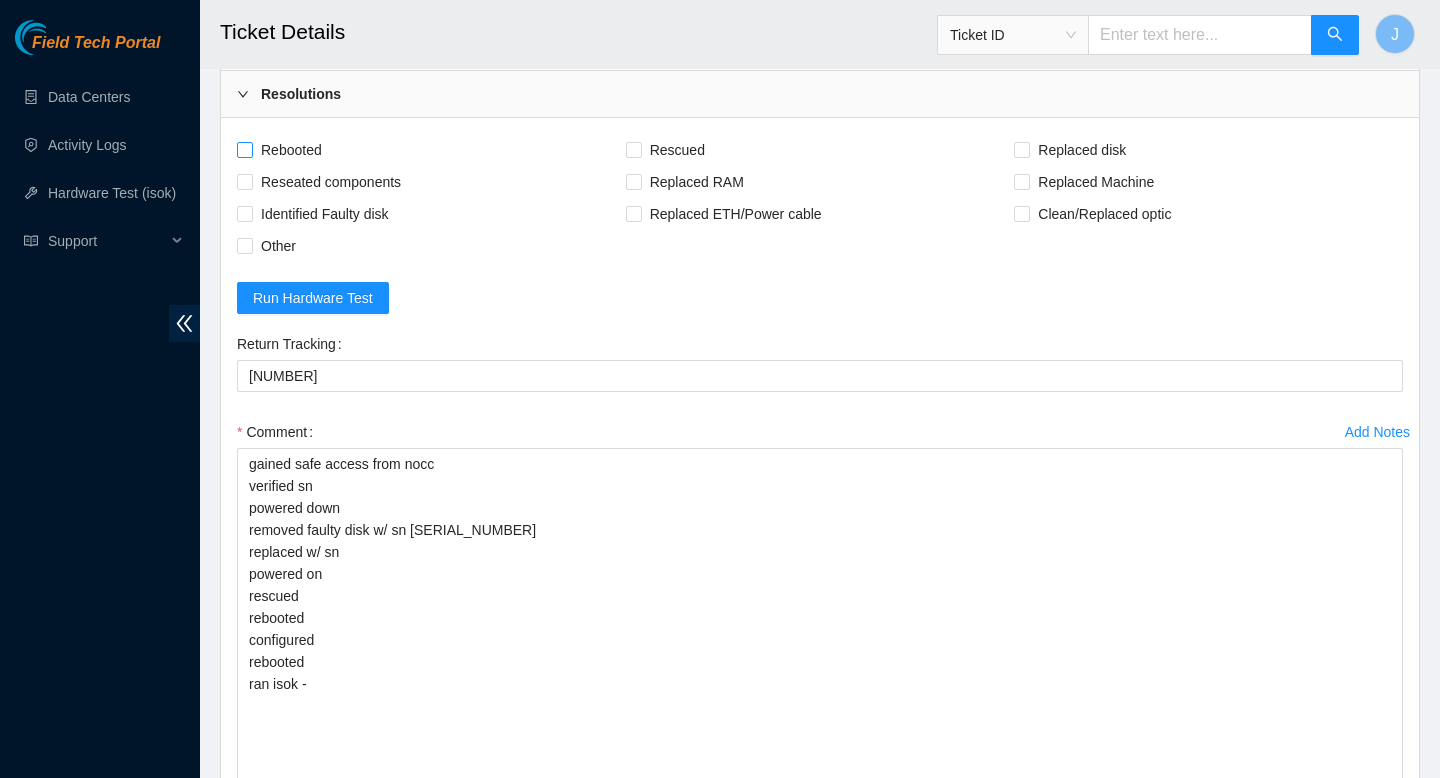 click on "Rebooted" at bounding box center (244, 149) 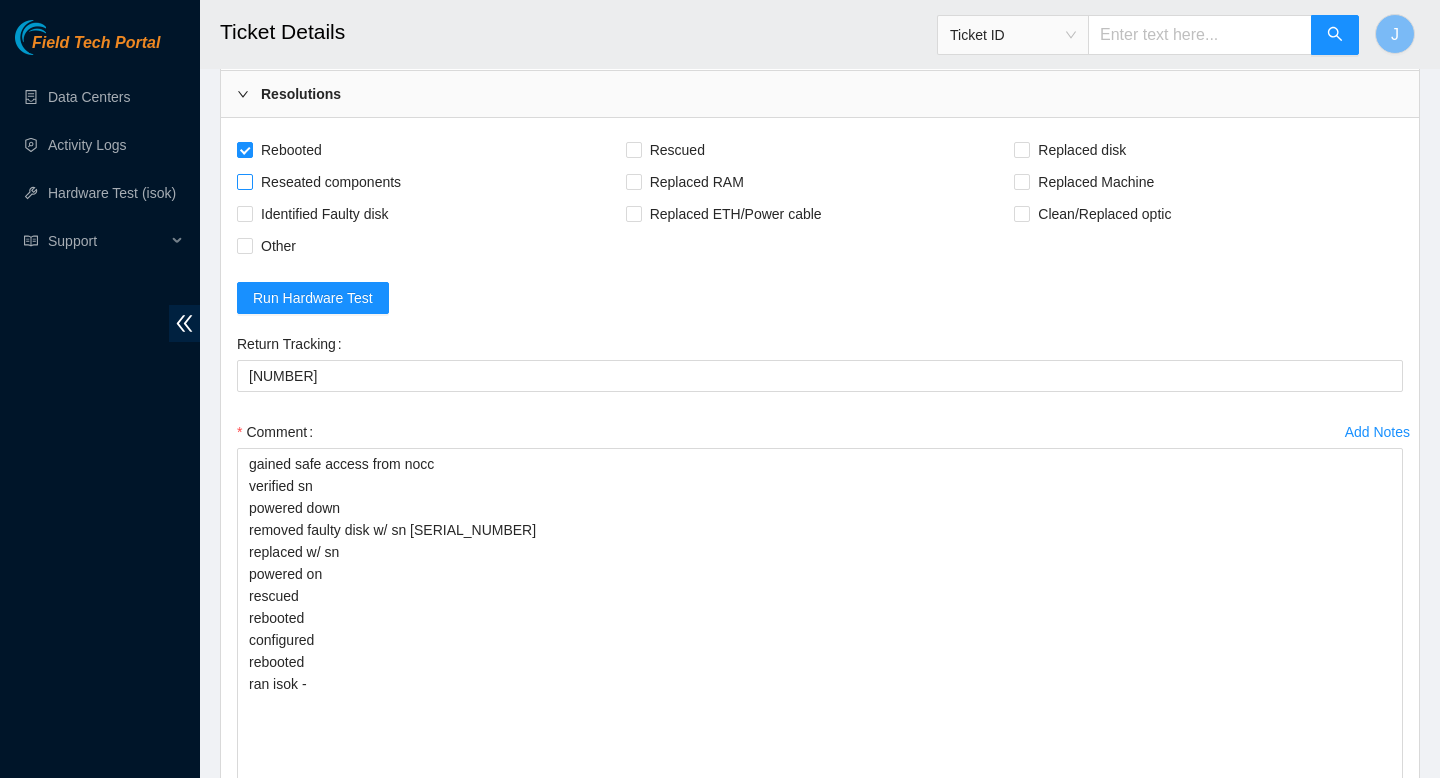 click on "Reseated components" at bounding box center (244, 181) 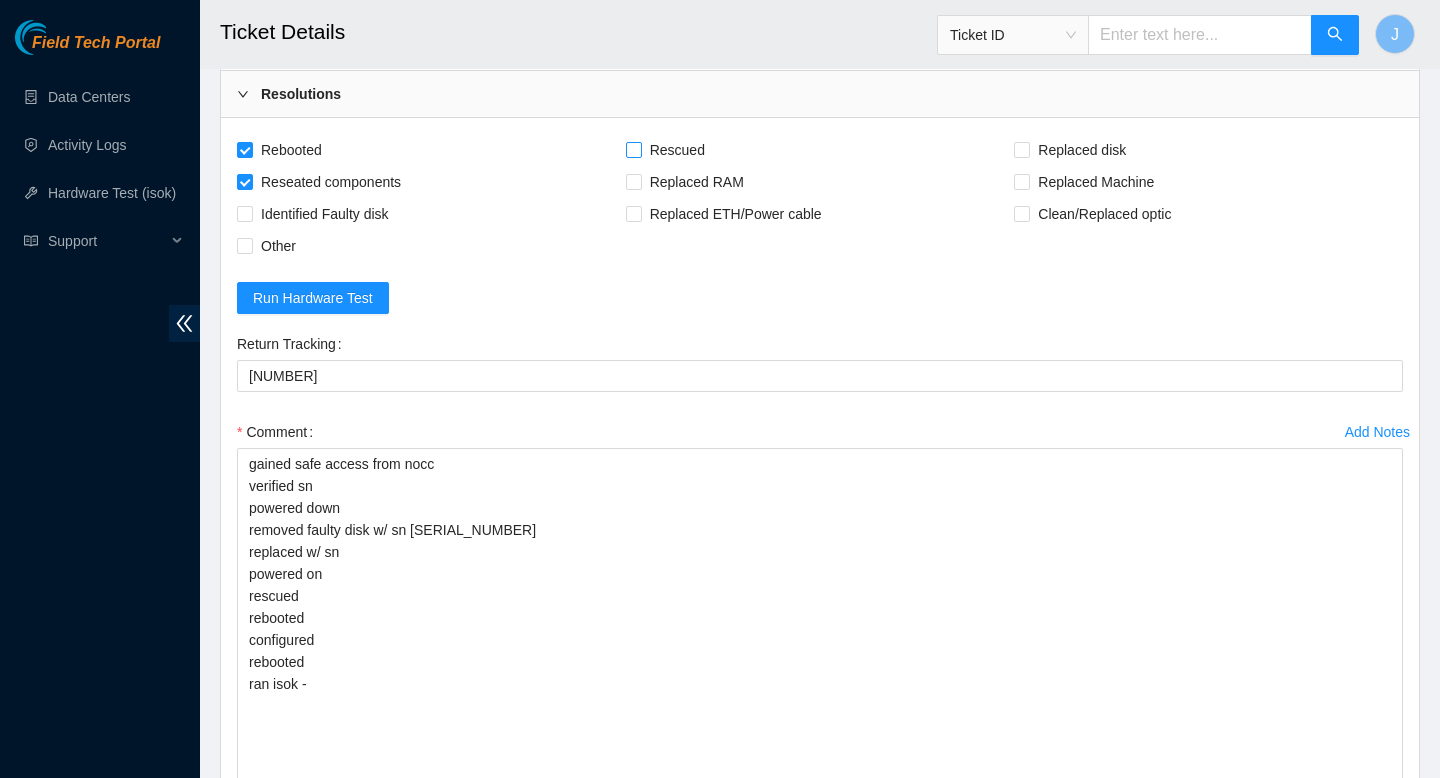 click on "Rescued" at bounding box center [633, 149] 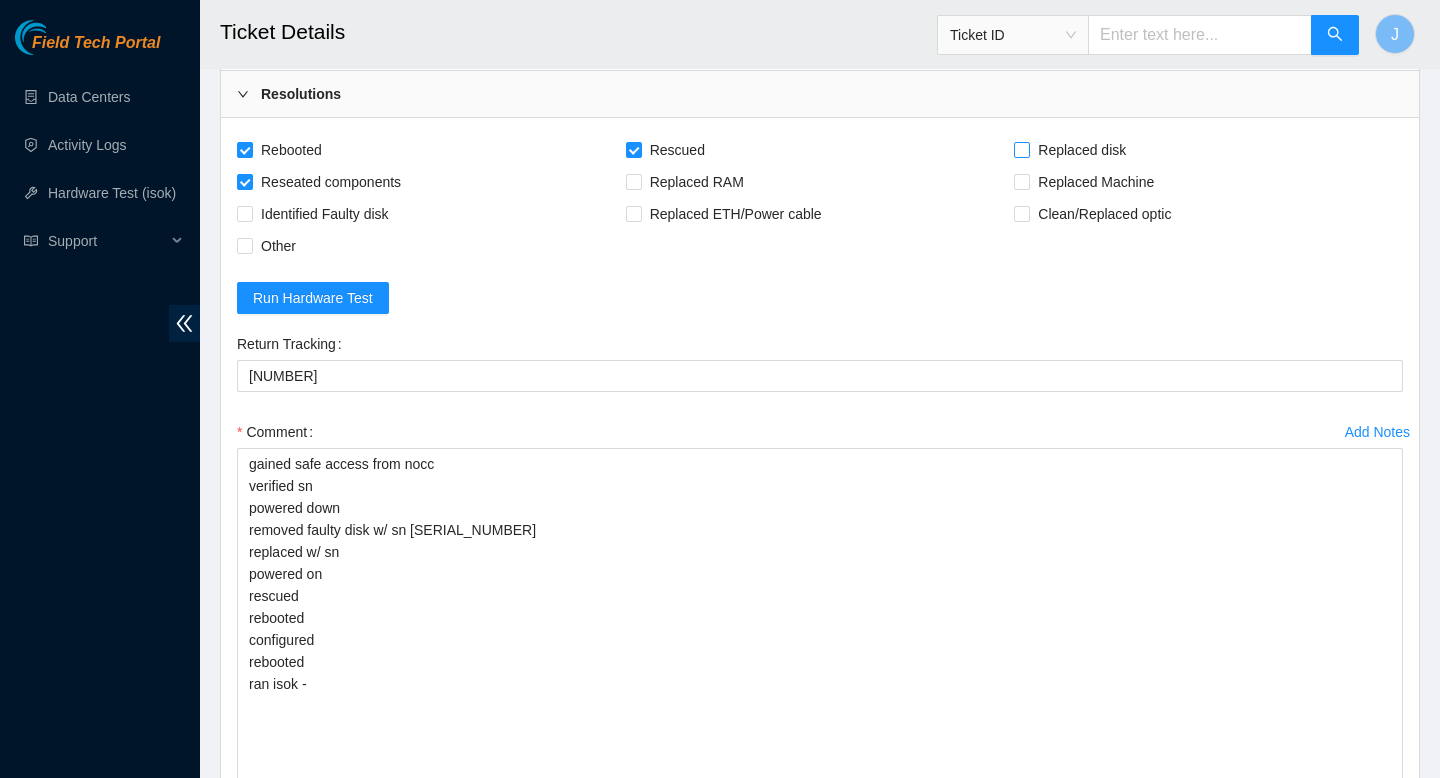 click on "Replaced disk" at bounding box center [1021, 149] 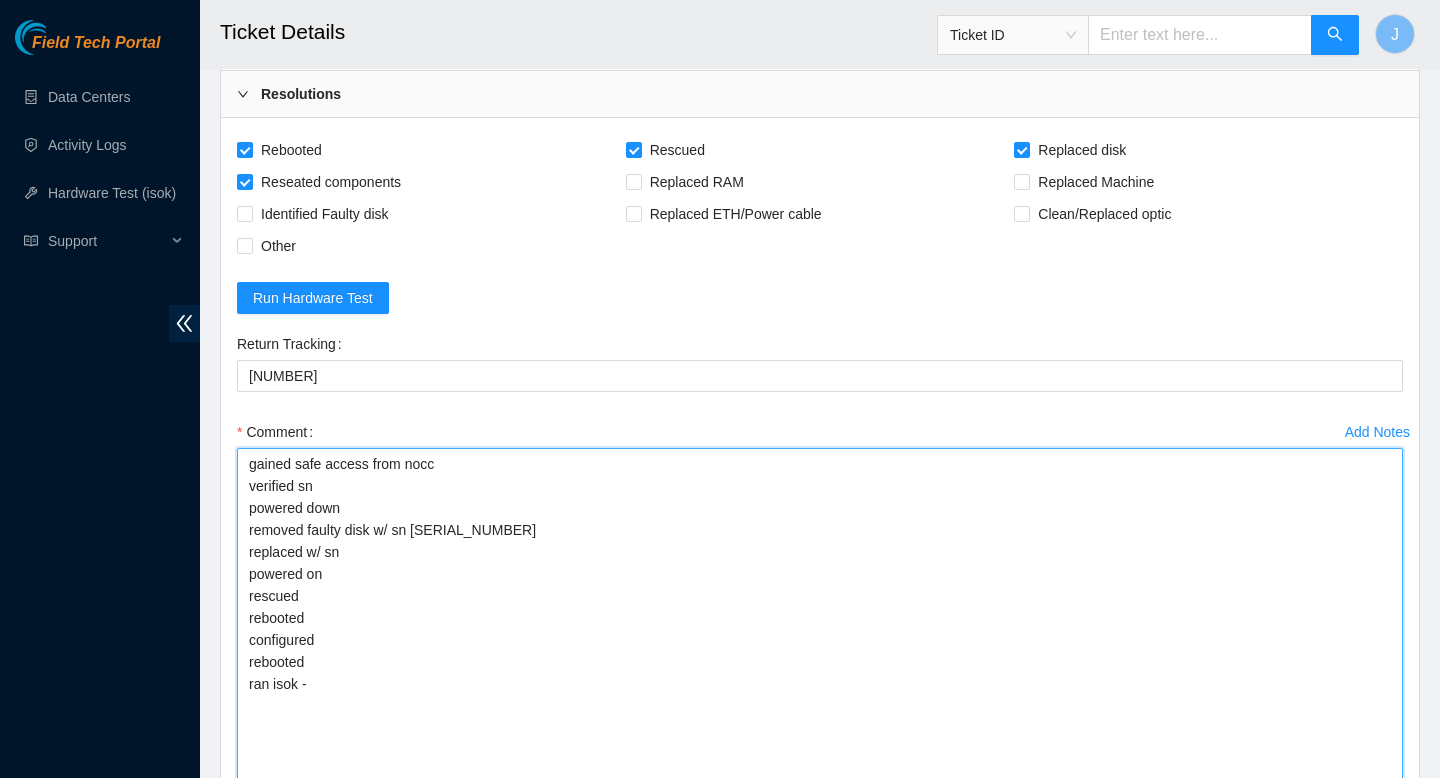 click on "gained safe access from nocc
verified sn
powered down
removed faulty disk w/ sn 18521FDC3BFA
replaced w/ sn
powered on
rescued
rebooted
configured
rebooted
ran isok -" at bounding box center (820, 618) 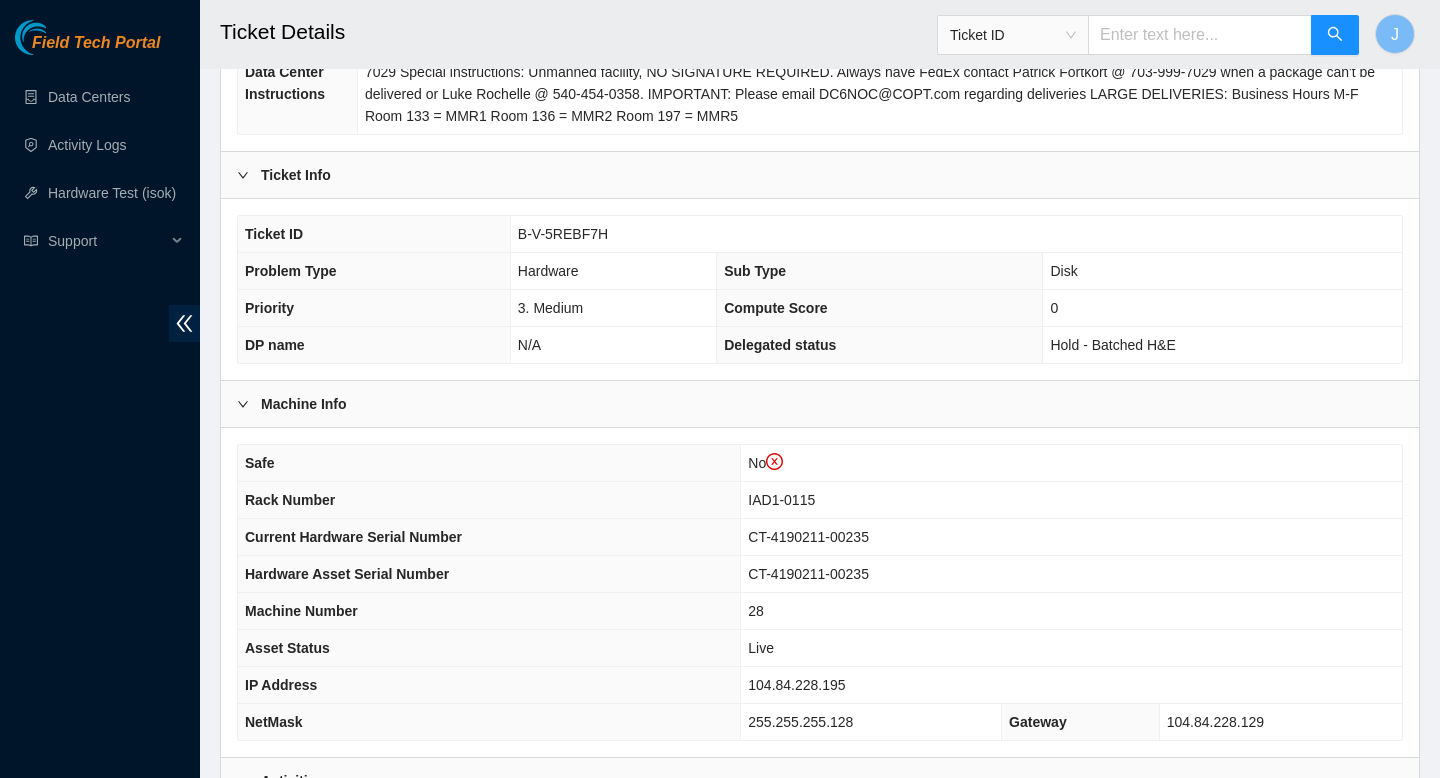 scroll, scrollTop: 391, scrollLeft: 0, axis: vertical 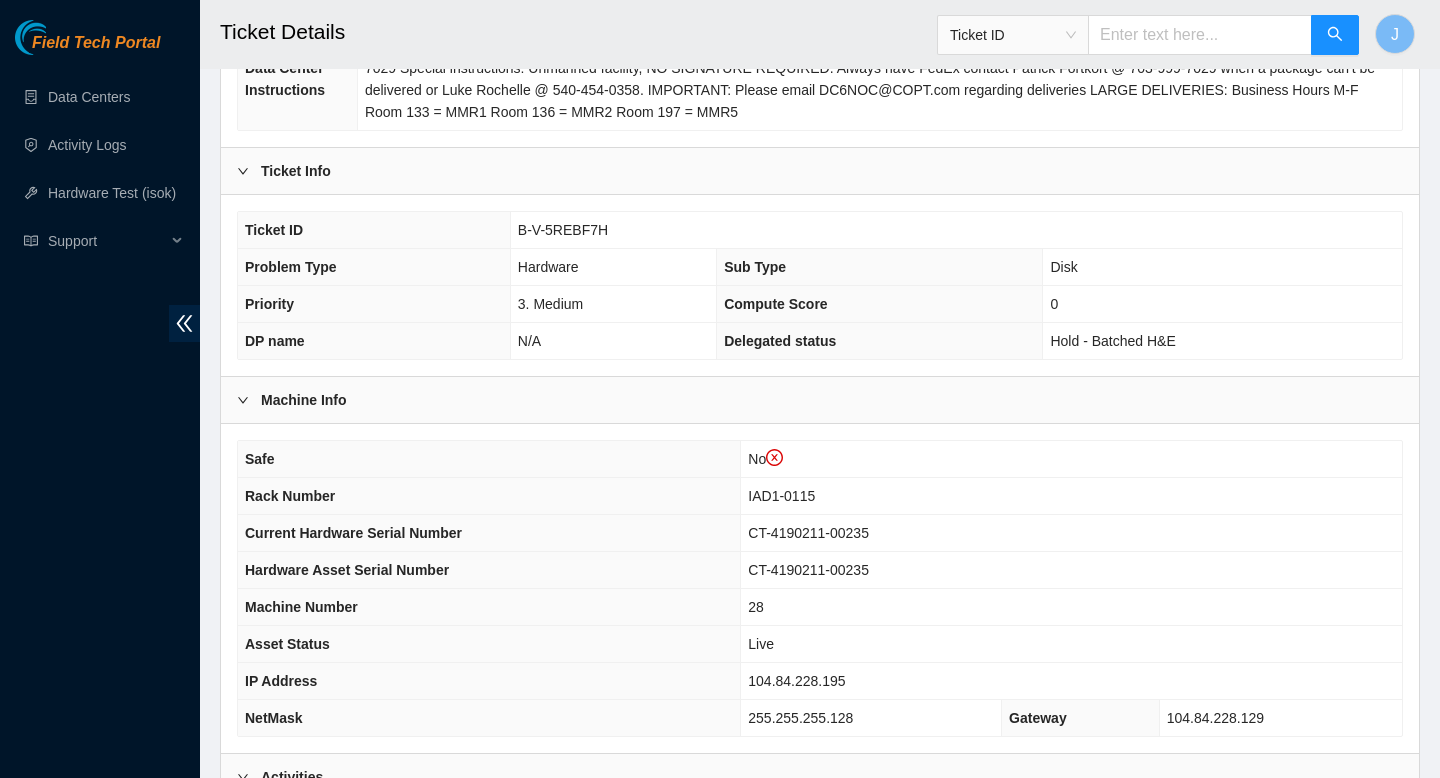click on "104.84.228.195" at bounding box center [1071, 681] 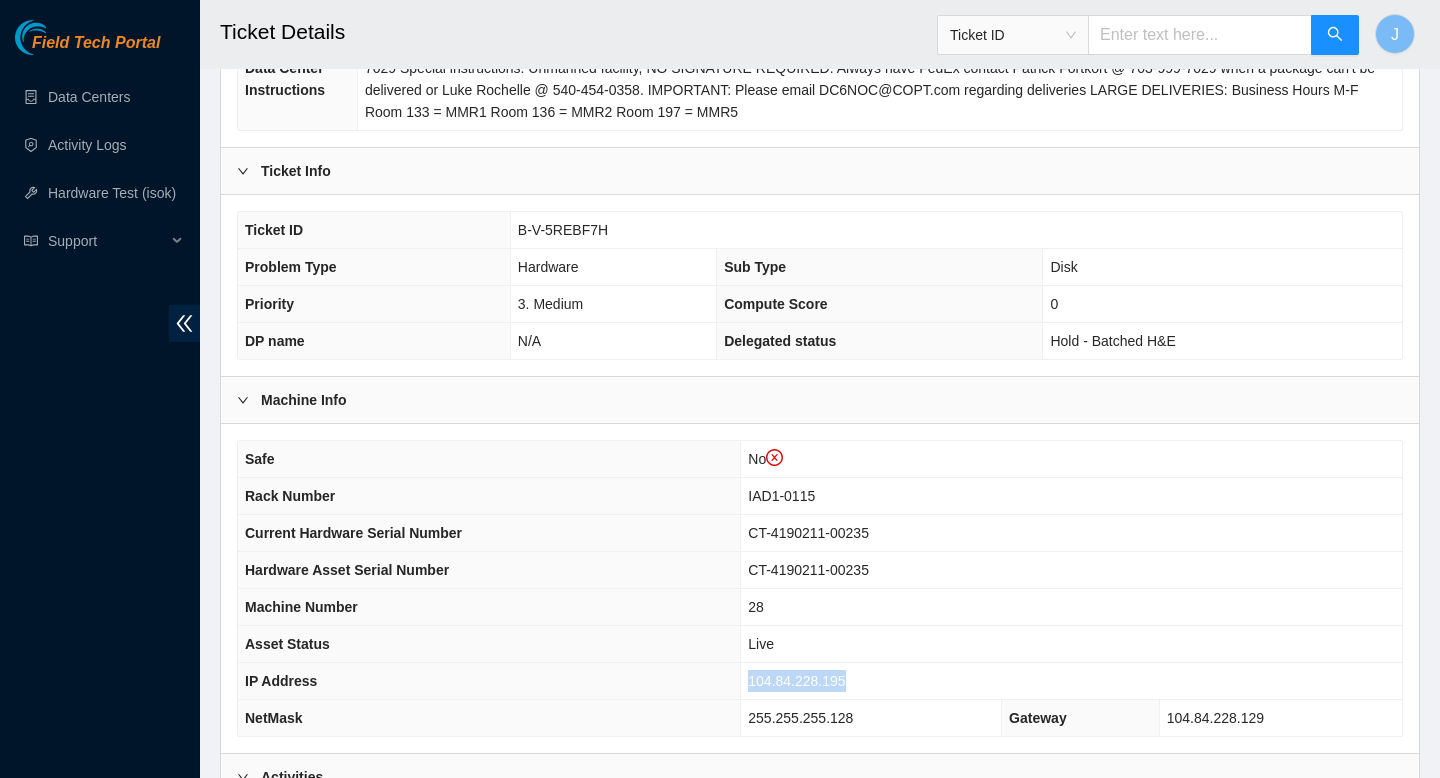 click on "104.84.228.195" at bounding box center (796, 681) 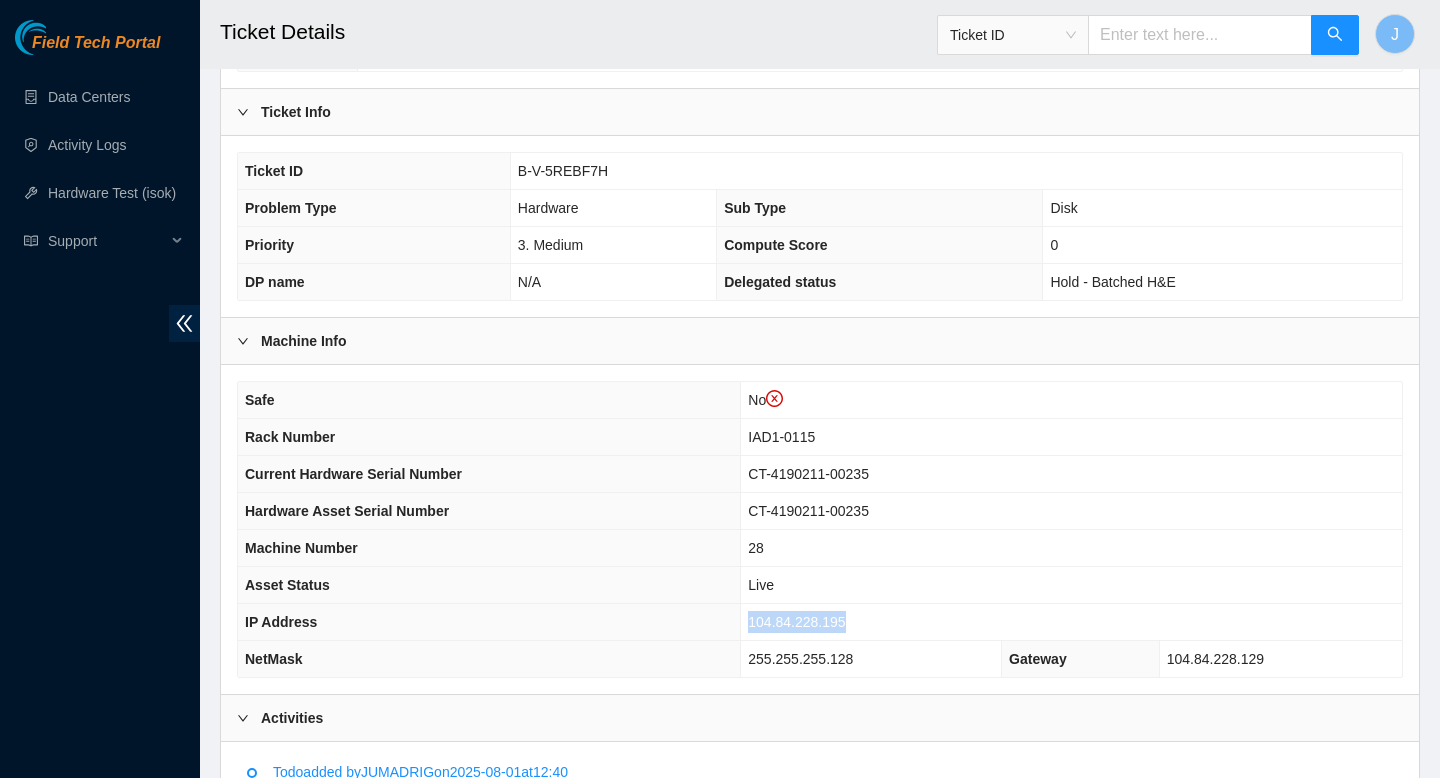 scroll, scrollTop: 449, scrollLeft: 0, axis: vertical 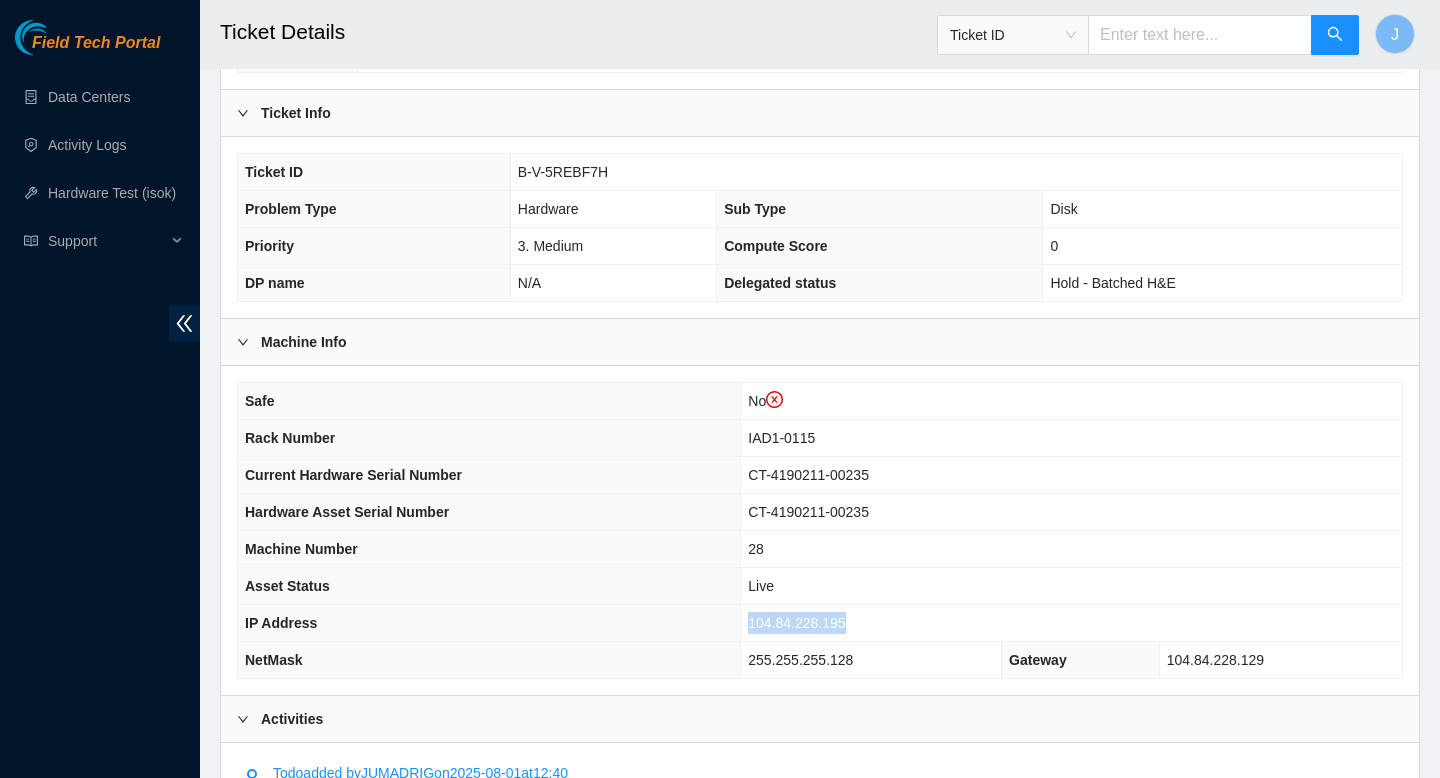 copy on "104.84.228.195" 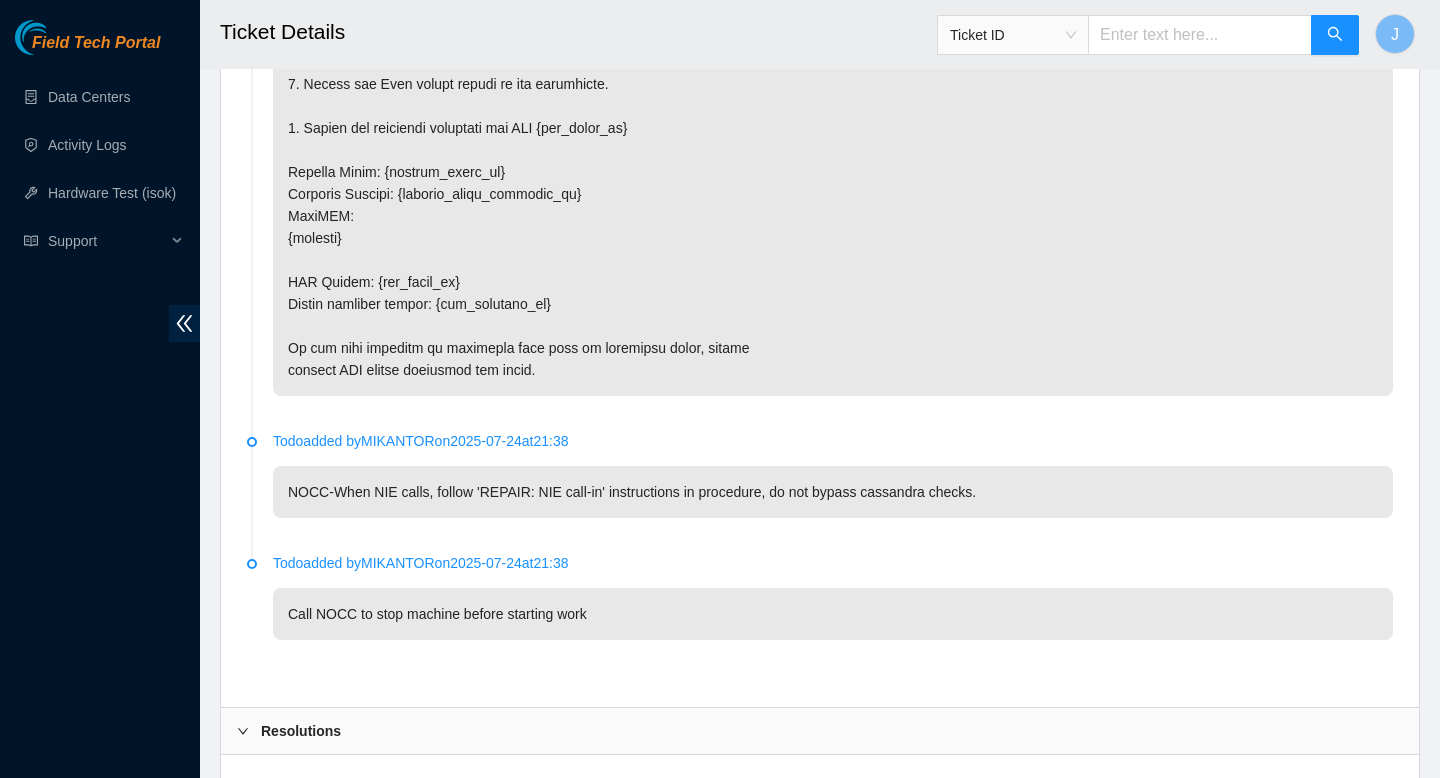 scroll, scrollTop: 4370, scrollLeft: 0, axis: vertical 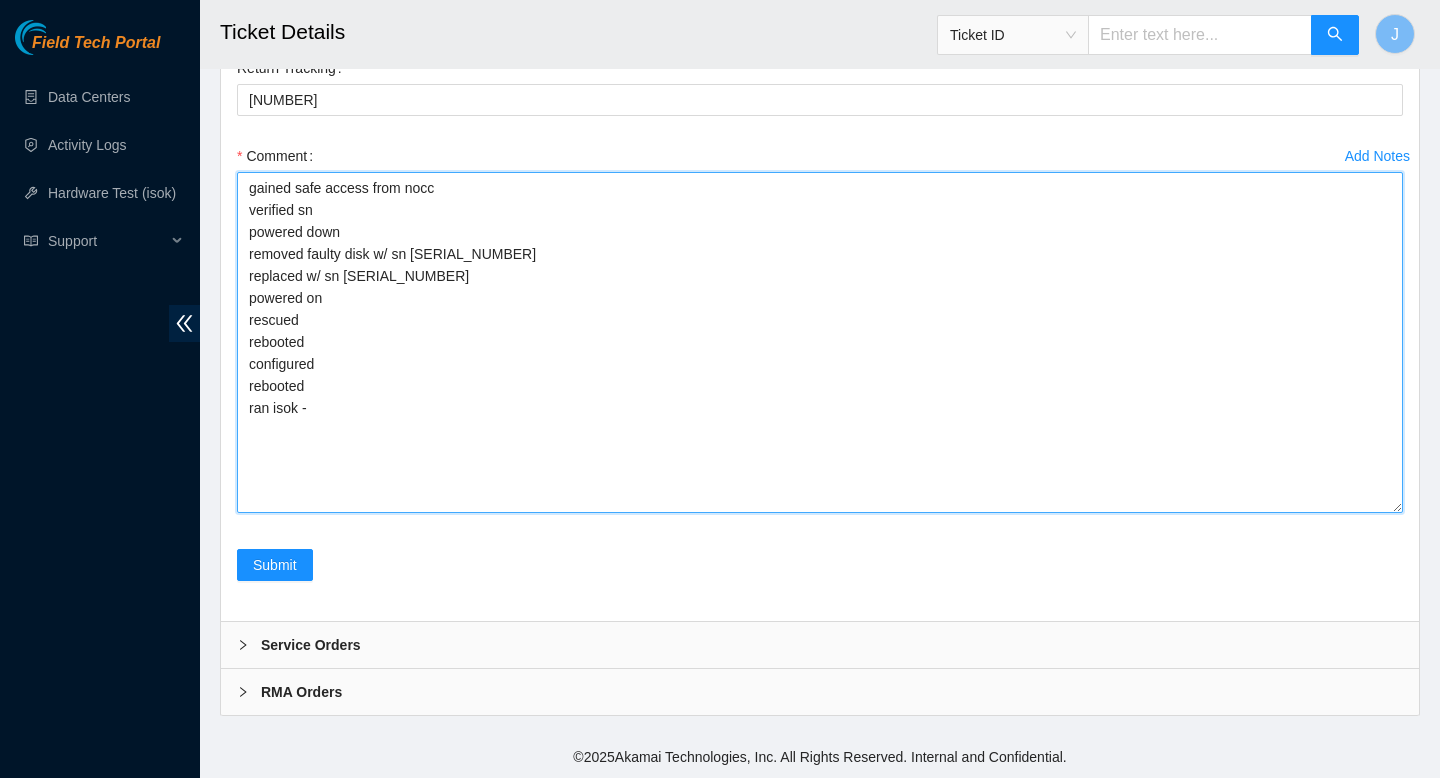 click on "gained safe access from nocc
verified sn
powered down
removed faulty disk w/ sn 18521FDC3BFA
replaced w/ sn S45RNA0R330891
powered on
rescued
rebooted
configured
rebooted
ran isok -" at bounding box center [820, 342] 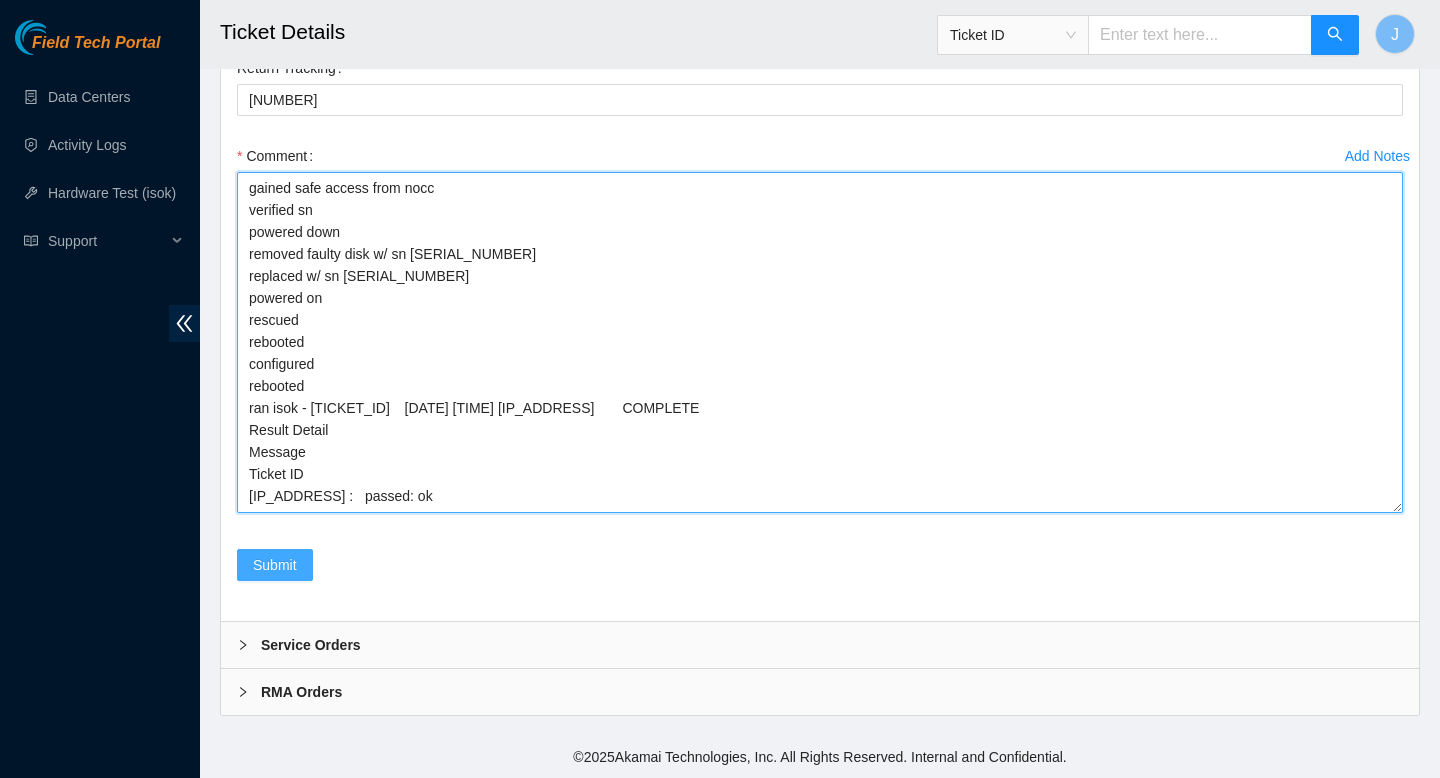 type on "gained safe access from nocc
verified sn
powered down
removed faulty disk w/ sn 18521FDC3BFA
replaced w/ sn S45RNA0R330891
powered on
rescued
rebooted
configured
rebooted
ran isok - 318870	05-08-2025 10:25:44	104.84.228.195	COMPLETE
Result Detail
Message
Ticket ID
104.84.228.195 :   passed: ok" 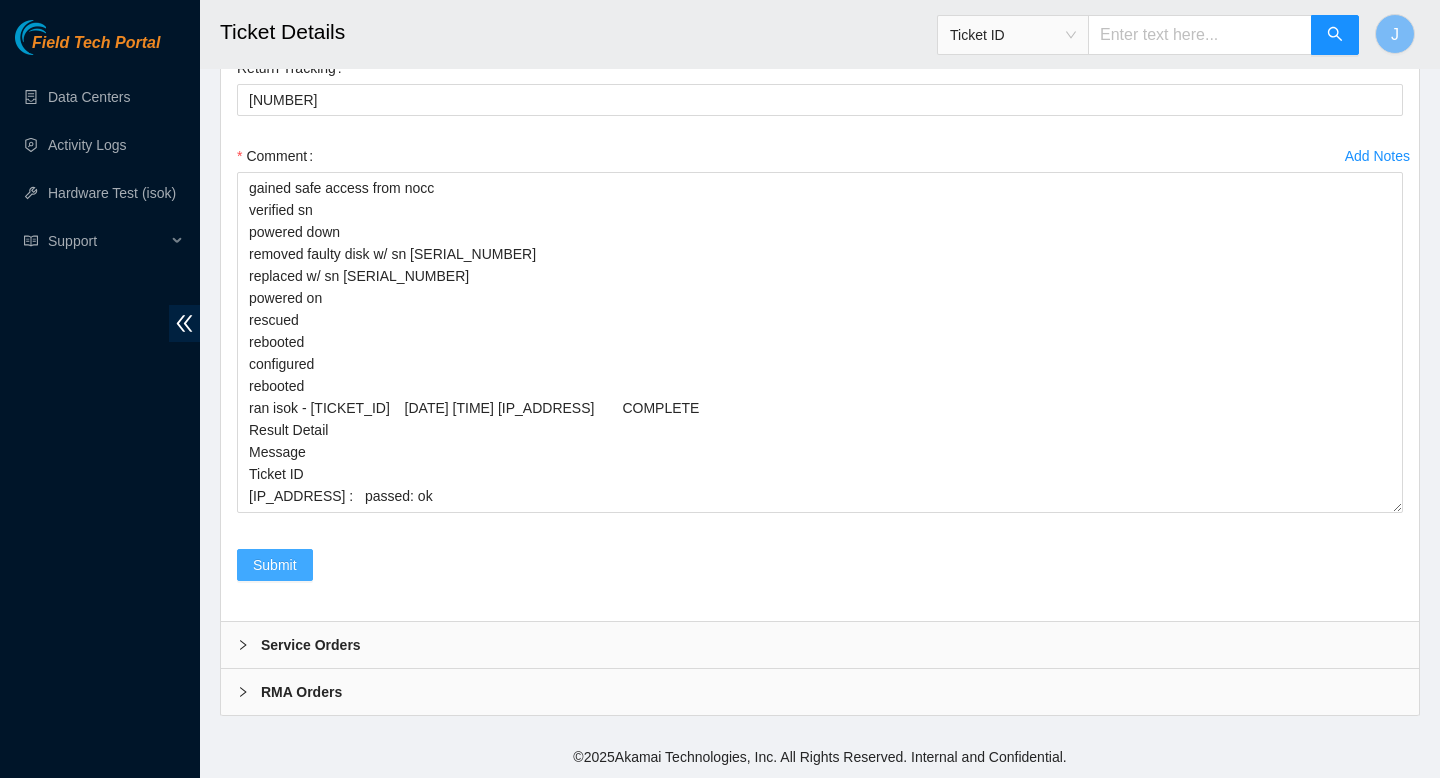click on "Submit" at bounding box center (275, 565) 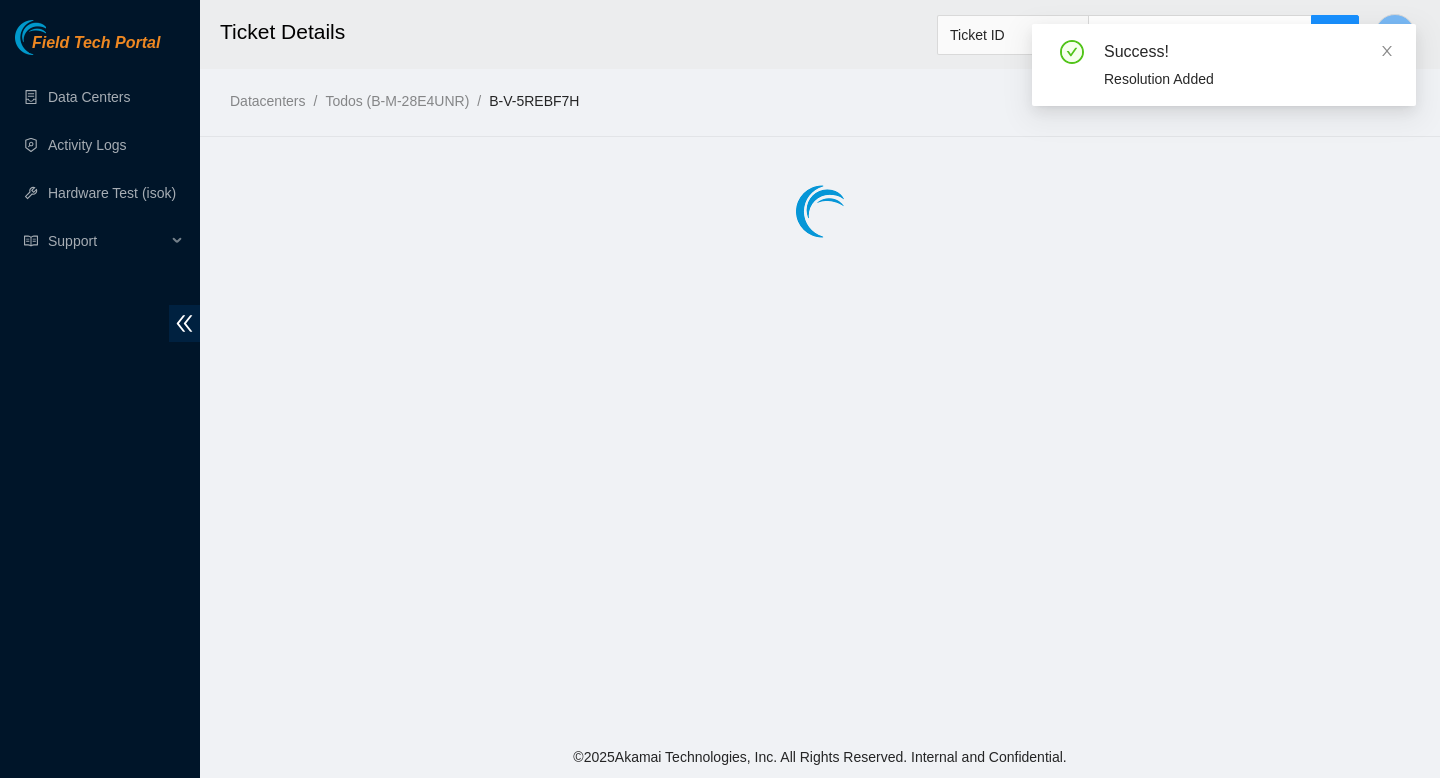 scroll, scrollTop: 0, scrollLeft: 0, axis: both 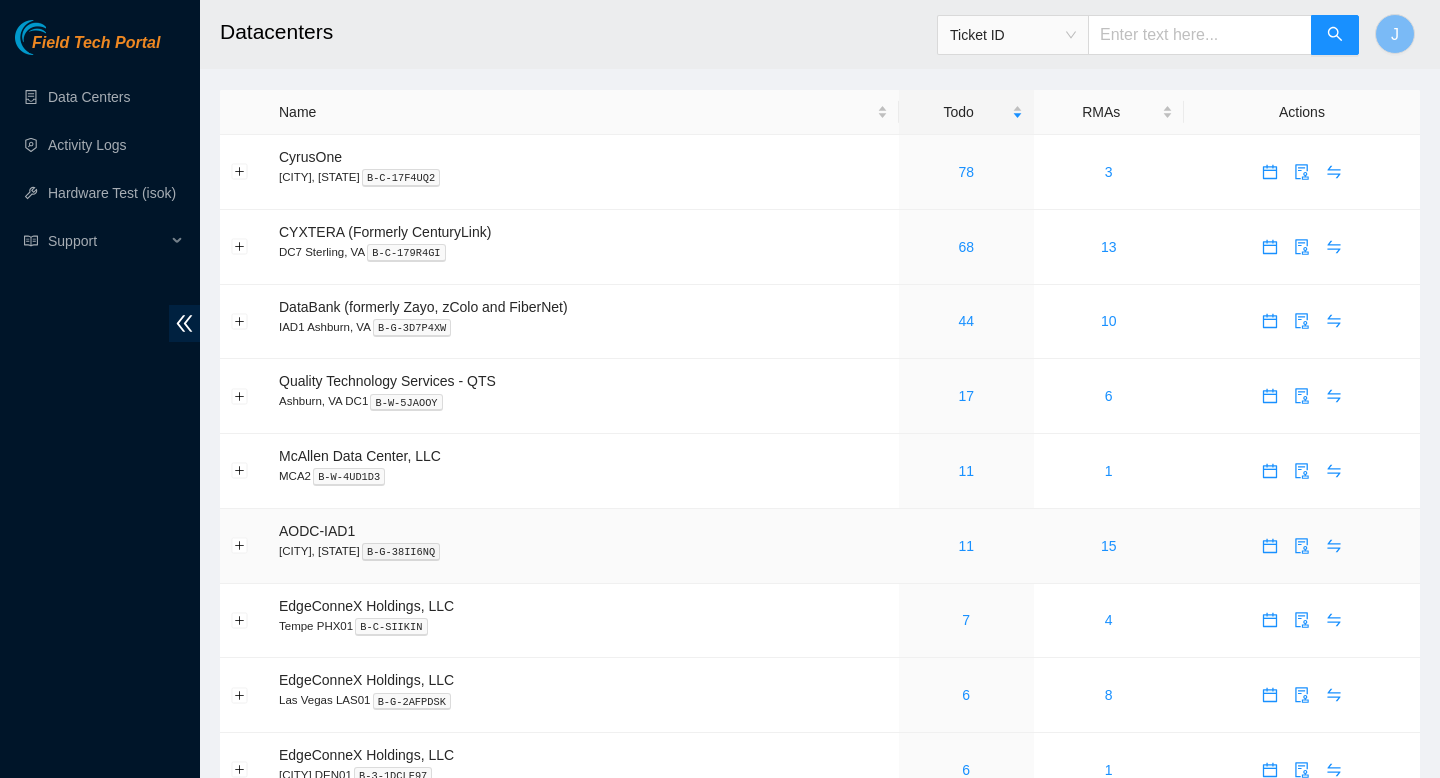 click on "11" at bounding box center (966, 546) 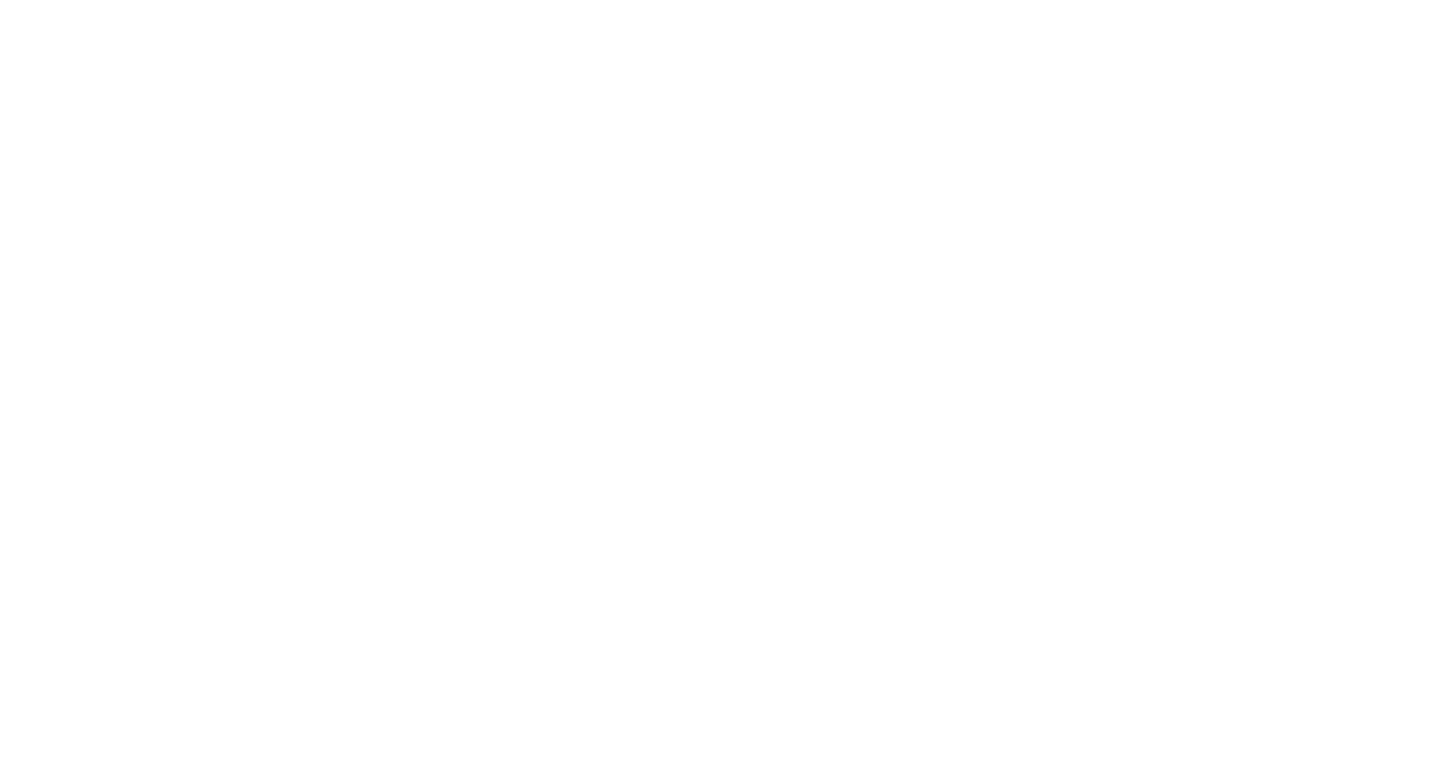scroll, scrollTop: 0, scrollLeft: 0, axis: both 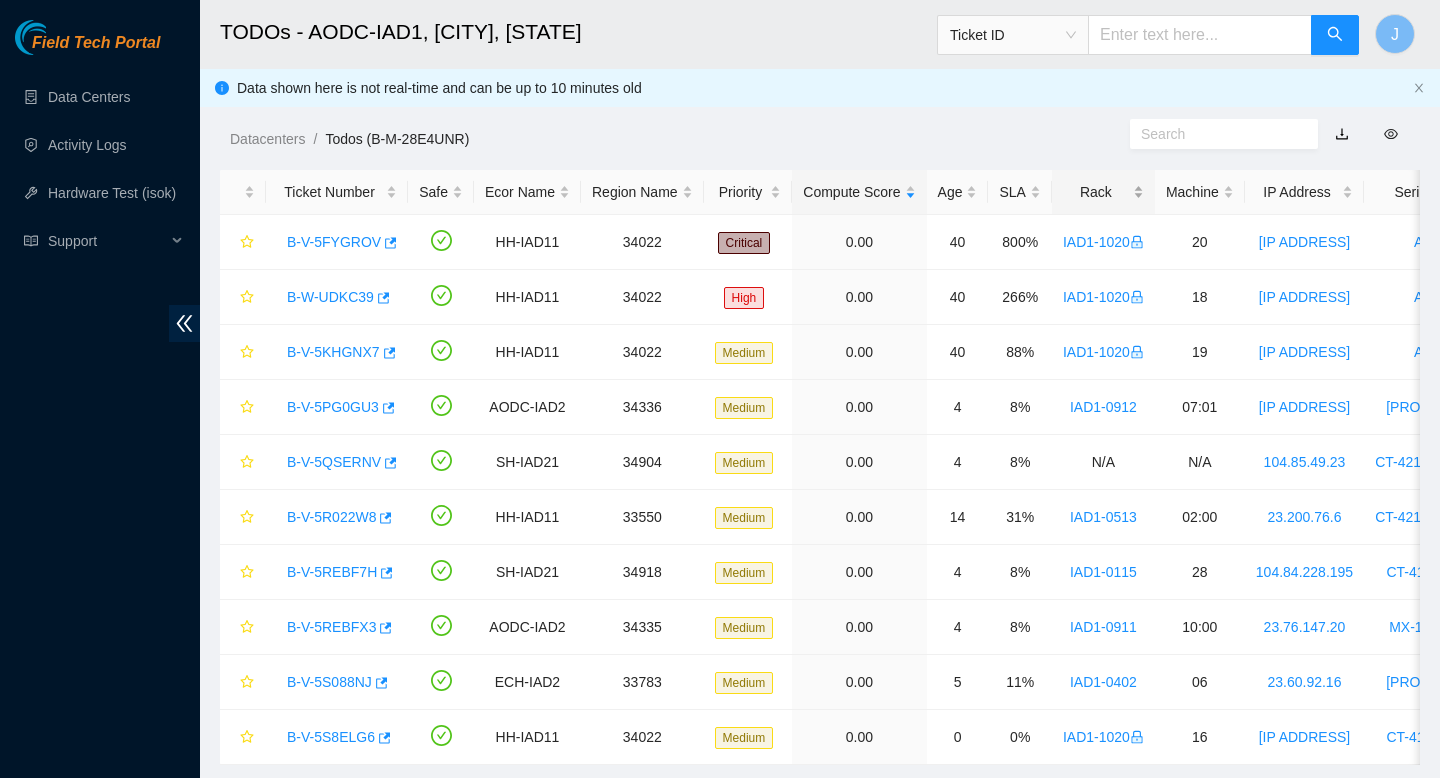 click on "Rack" at bounding box center [1103, 192] 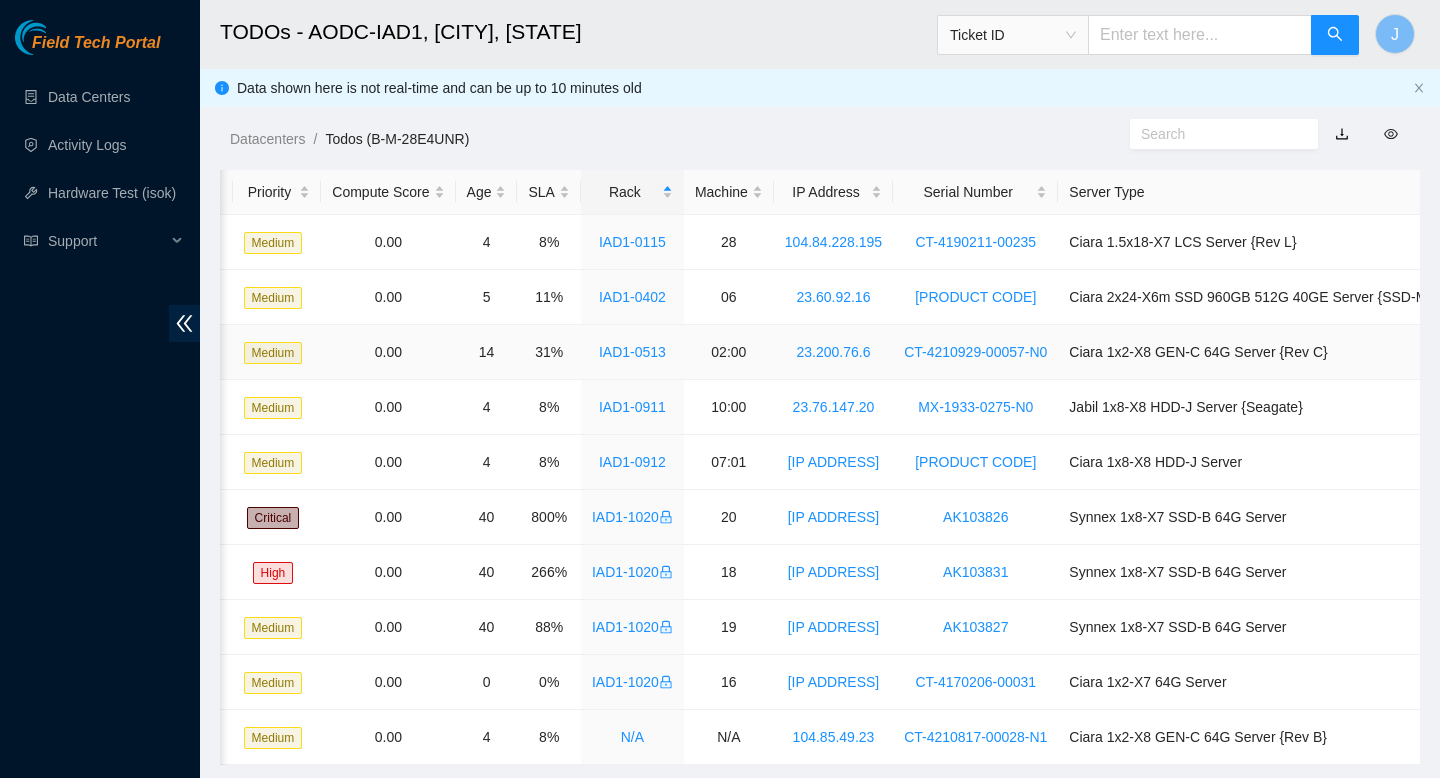scroll, scrollTop: 0, scrollLeft: 599, axis: horizontal 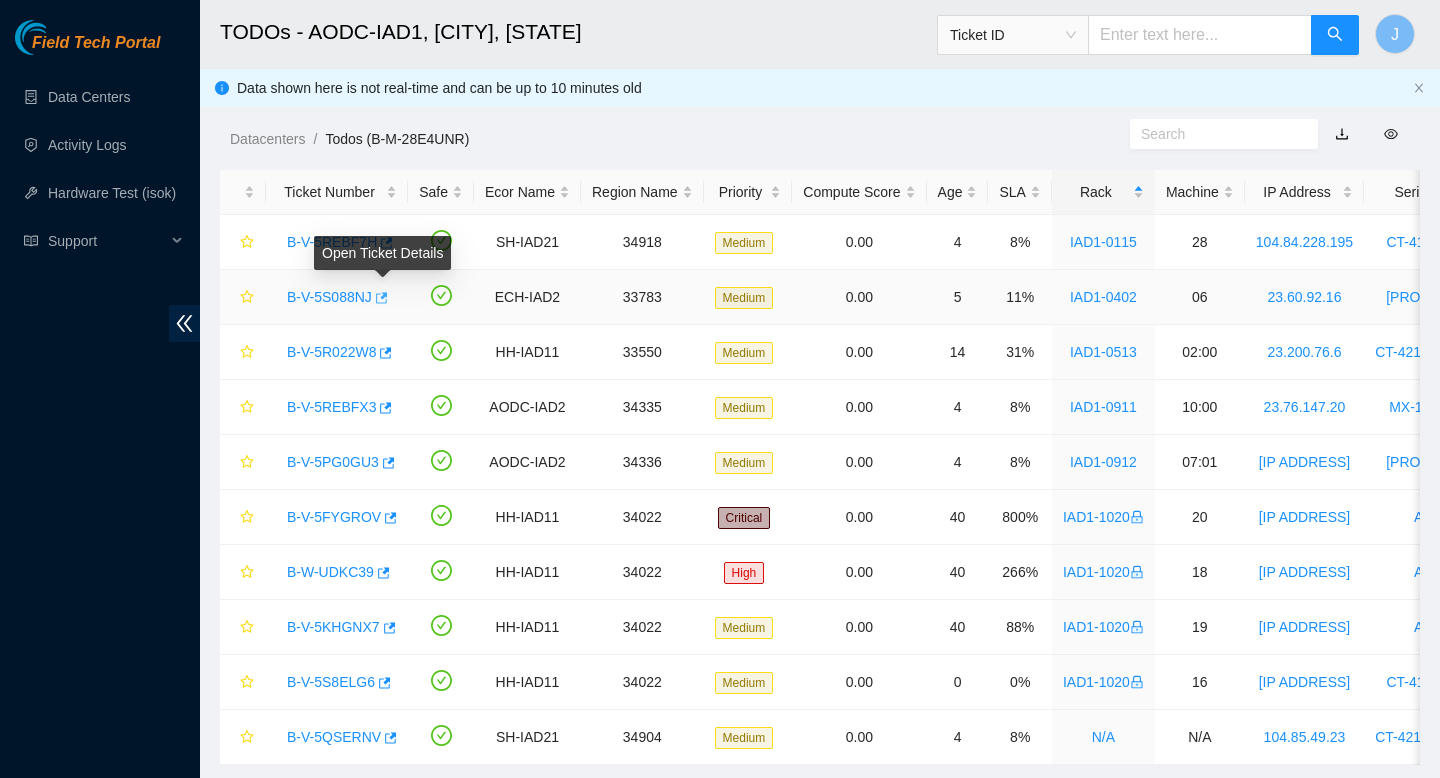 click 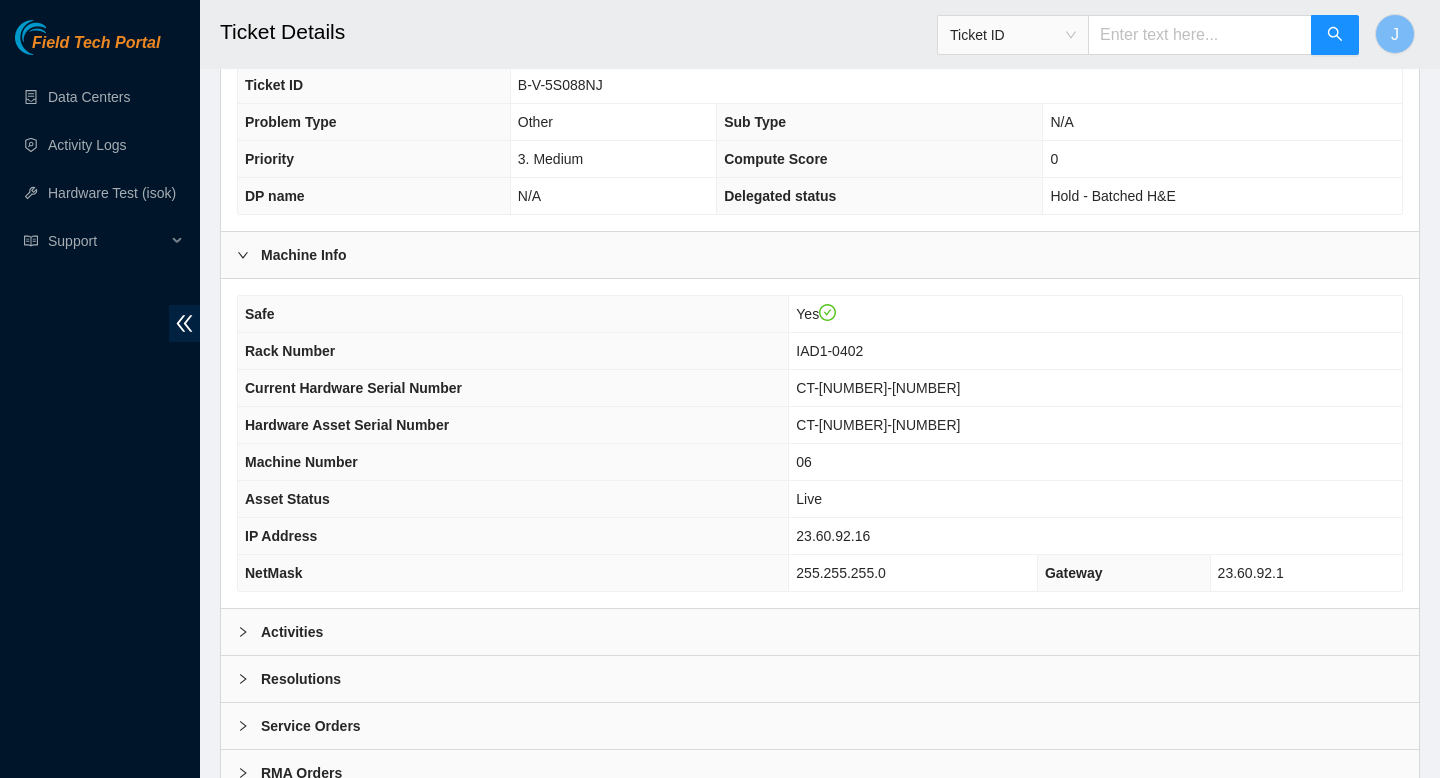 scroll, scrollTop: 579, scrollLeft: 0, axis: vertical 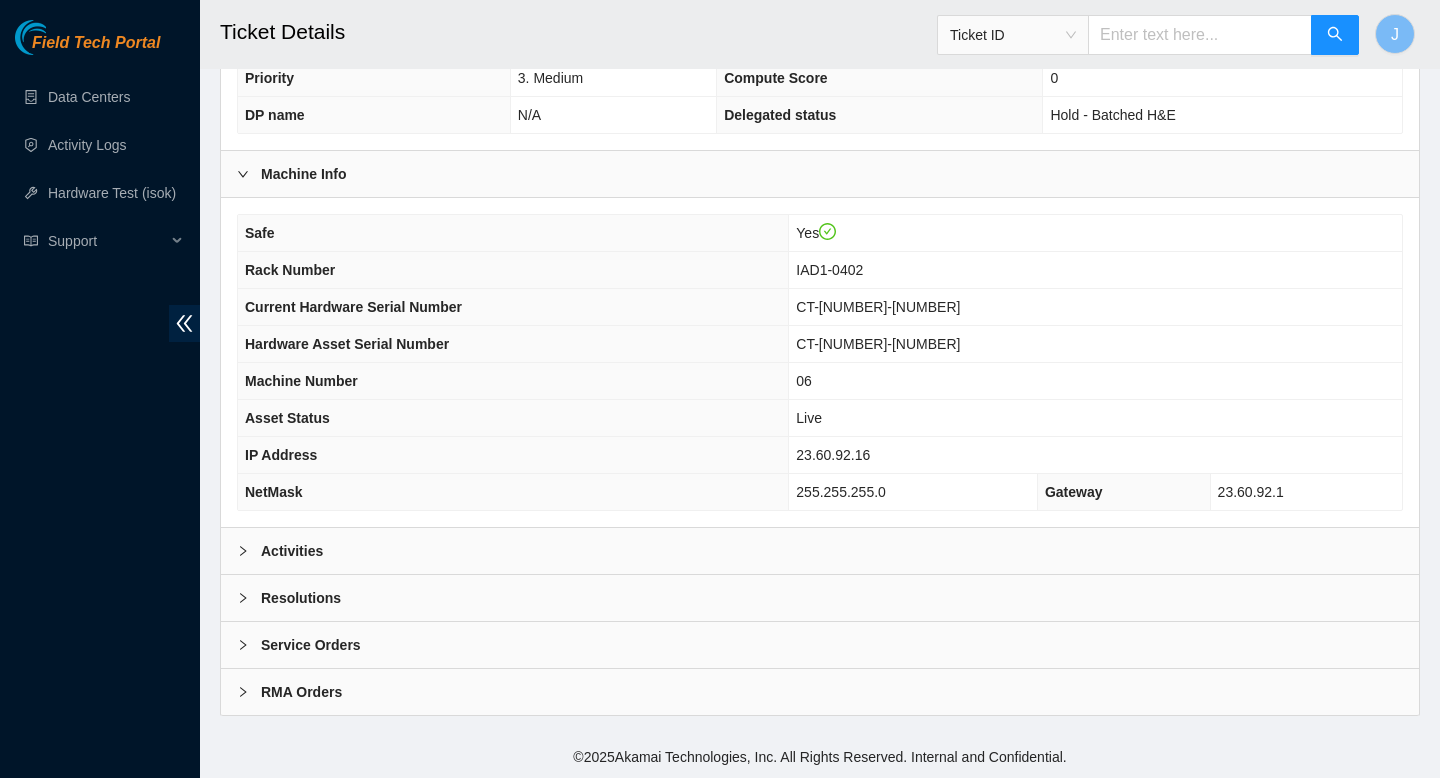 click on "Activities" at bounding box center (820, 551) 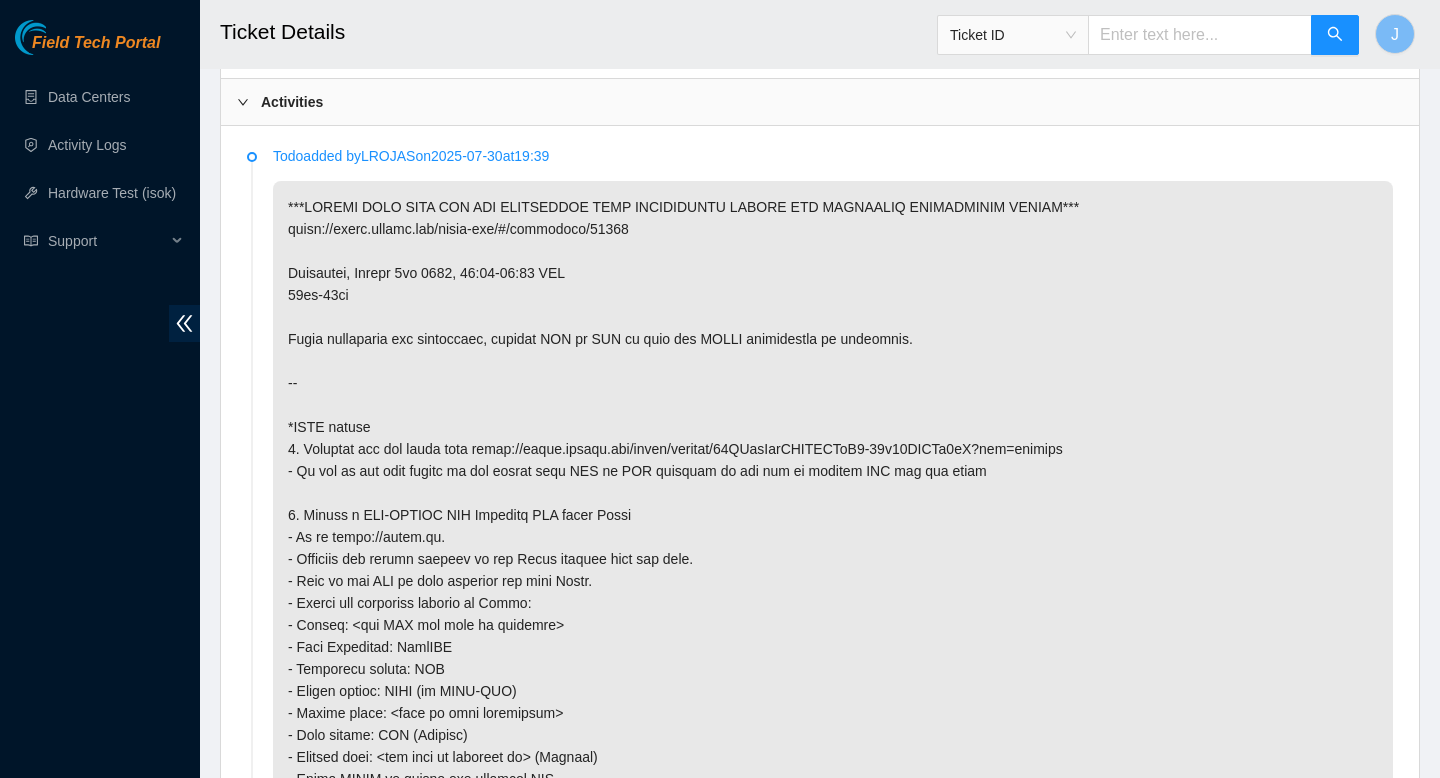 scroll, scrollTop: 1027, scrollLeft: 0, axis: vertical 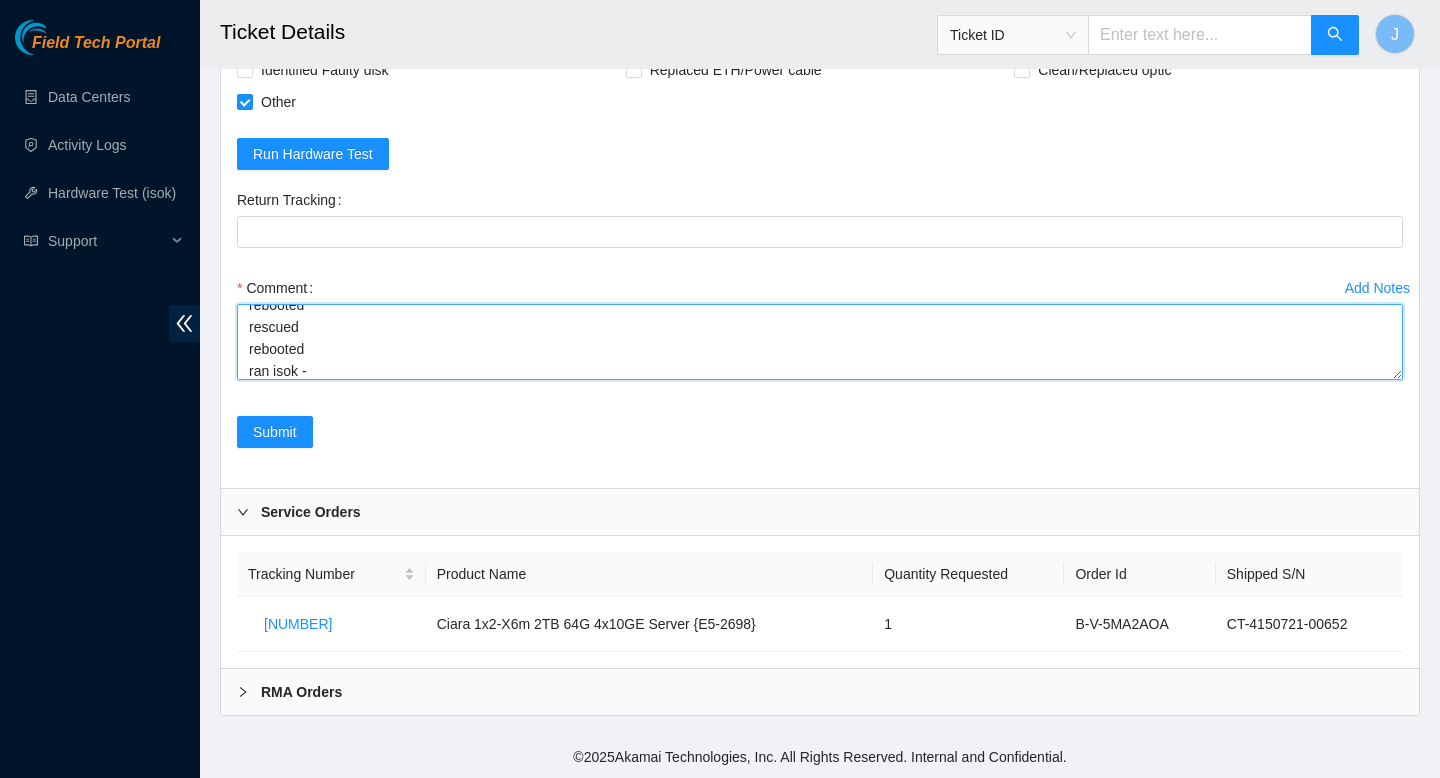 paste on "[TICKET_ID]	[DATE] [TIME]	[IP_ADDRESS]	COMPLETE
Result Detail
Message
Ticket ID
[IP_ADDRESS] :   passed: ok" 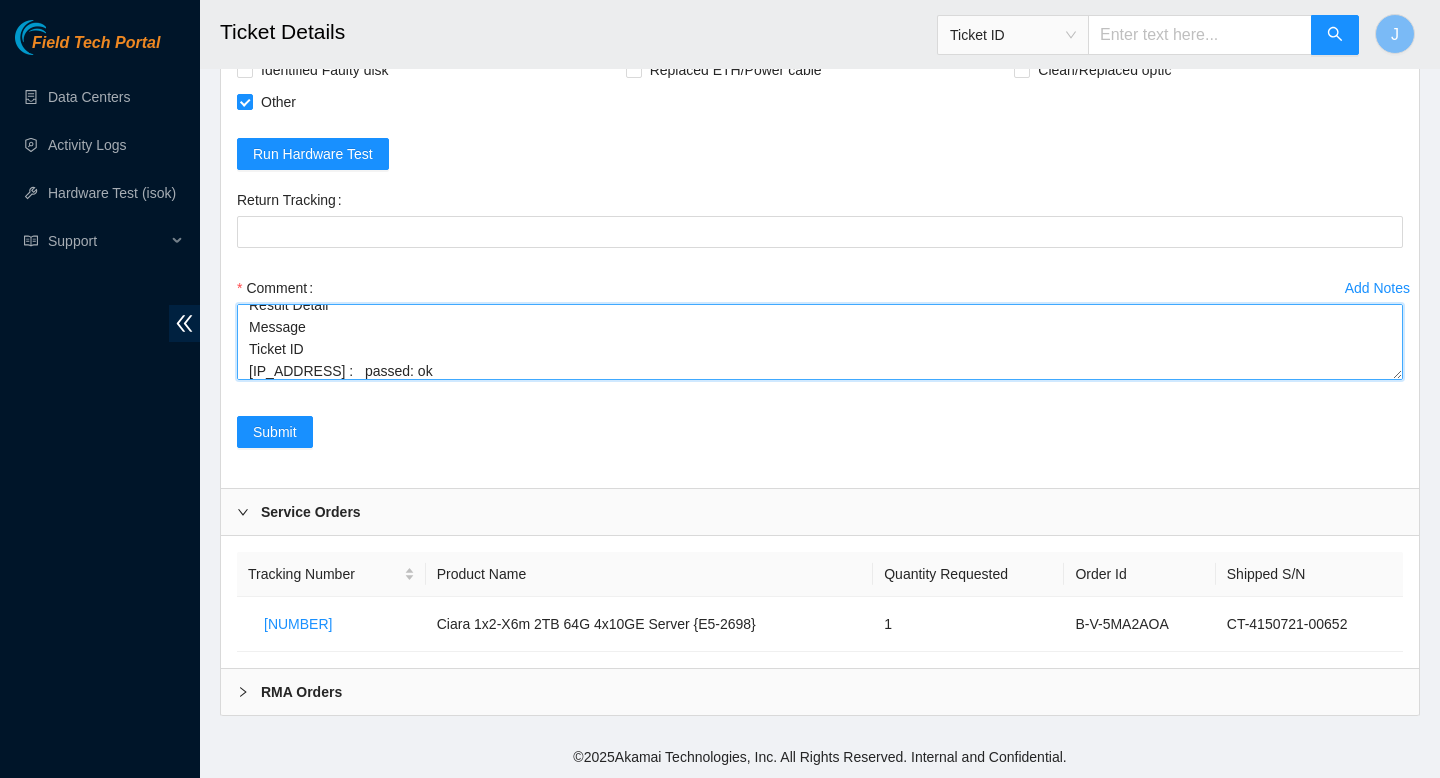 scroll, scrollTop: 257, scrollLeft: 0, axis: vertical 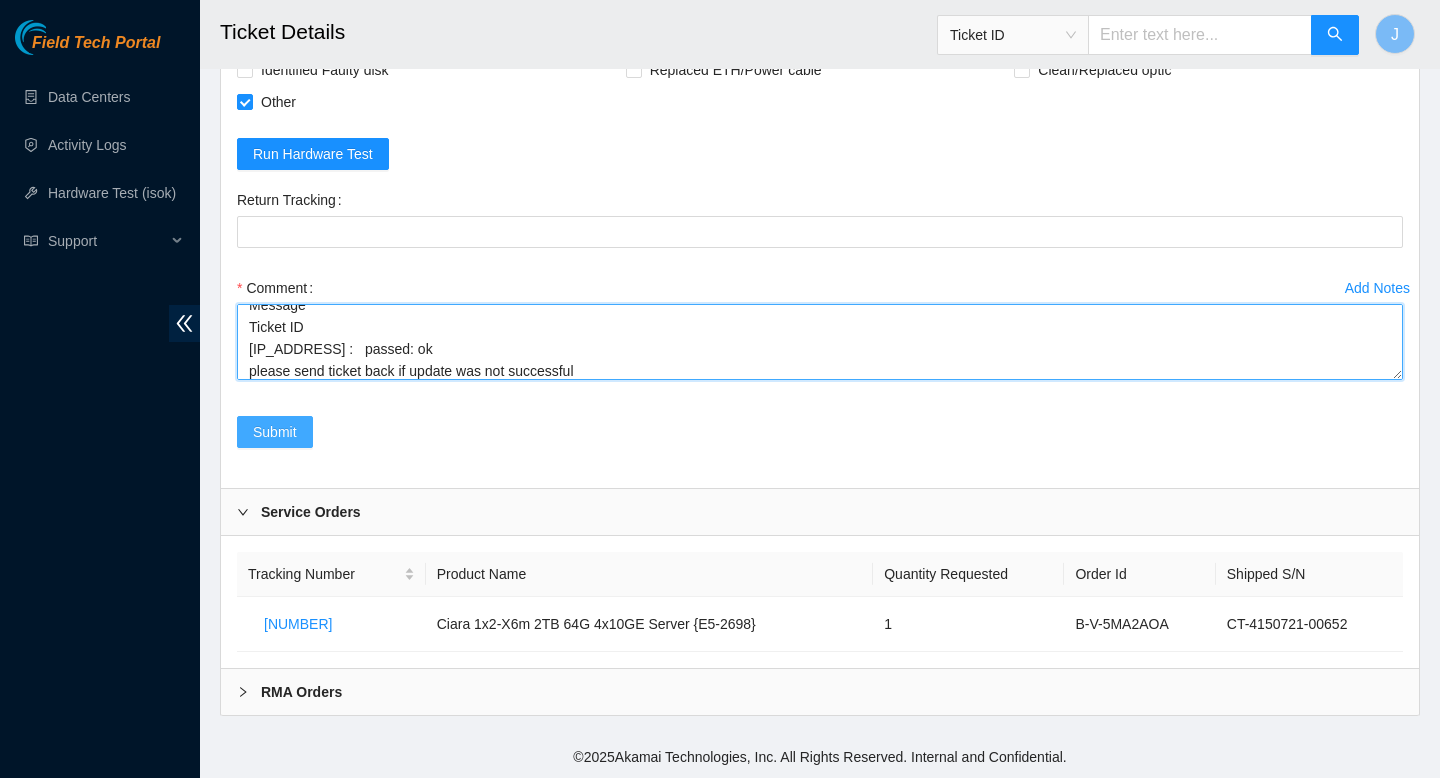 type on "verified SN
prepped USB drive with requested files
unracked and removed faulty server w/ sn
replaced w/ sn
powered on
updated bios files per todo
rebooted
rescued
rebooted
ran isok - [TICKET_ID]	[DATE] [TIME]	[IP_ADDRESS]	COMPLETE
Result Detail
Message
Ticket ID
[IP_ADDRESS] :   passed: ok
please send ticket back if update was not successful" 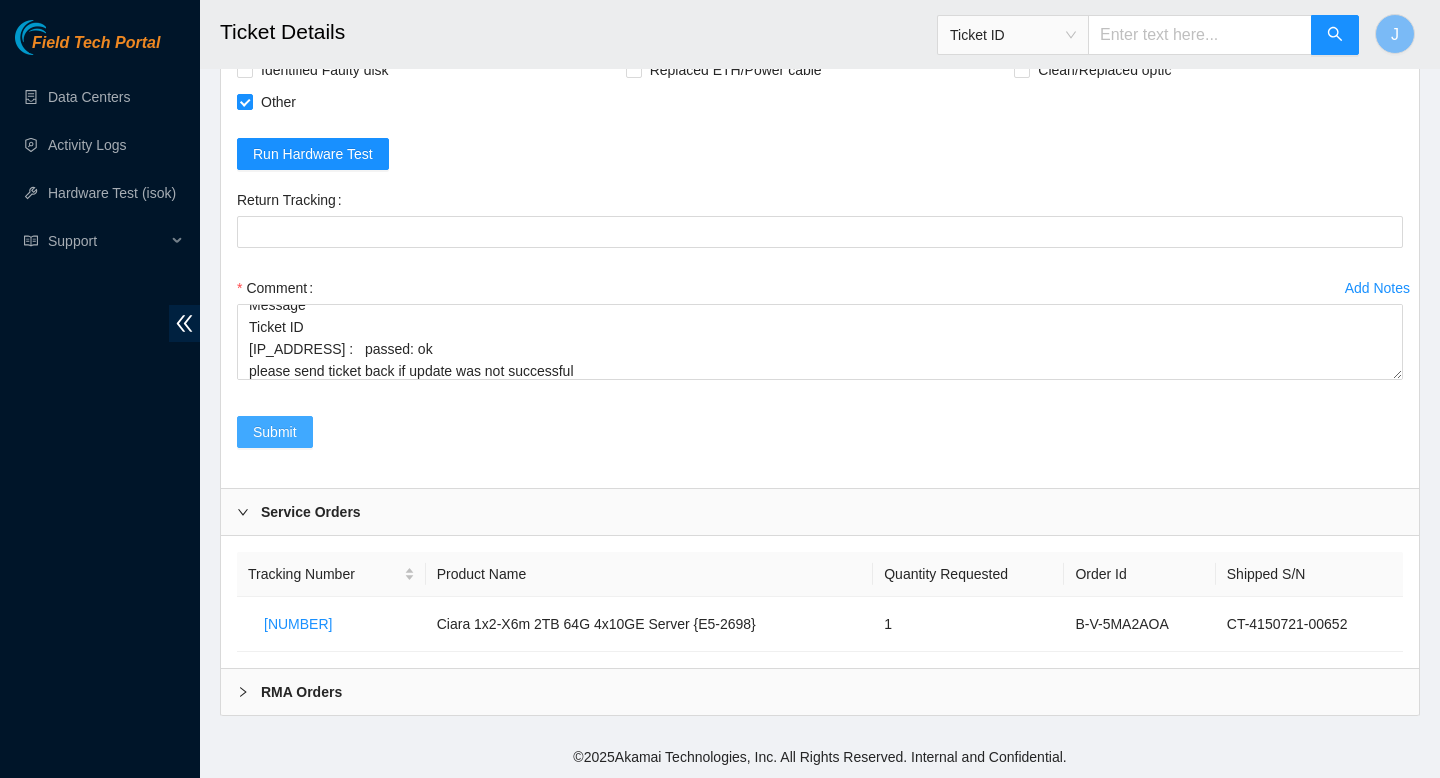 click on "Submit" at bounding box center (275, 432) 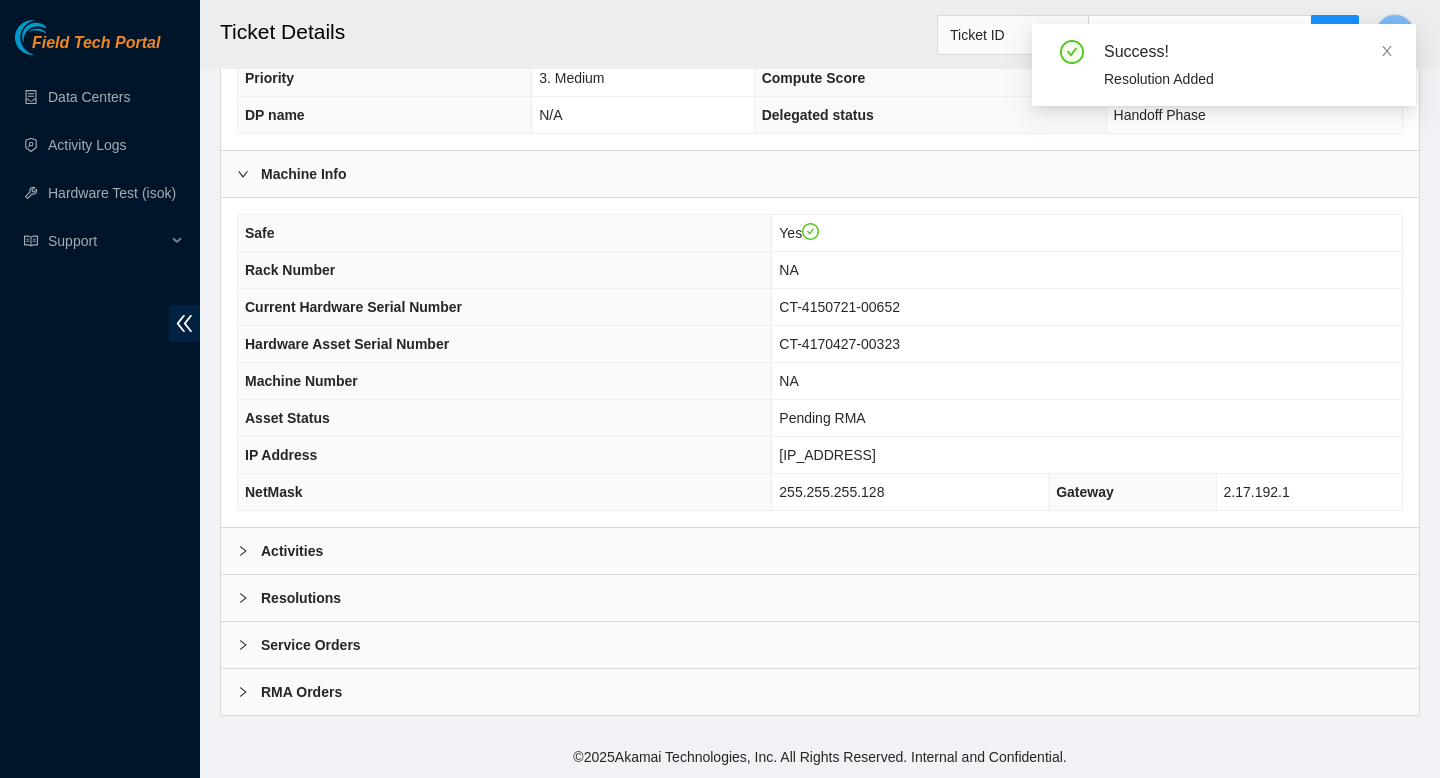scroll, scrollTop: 469, scrollLeft: 0, axis: vertical 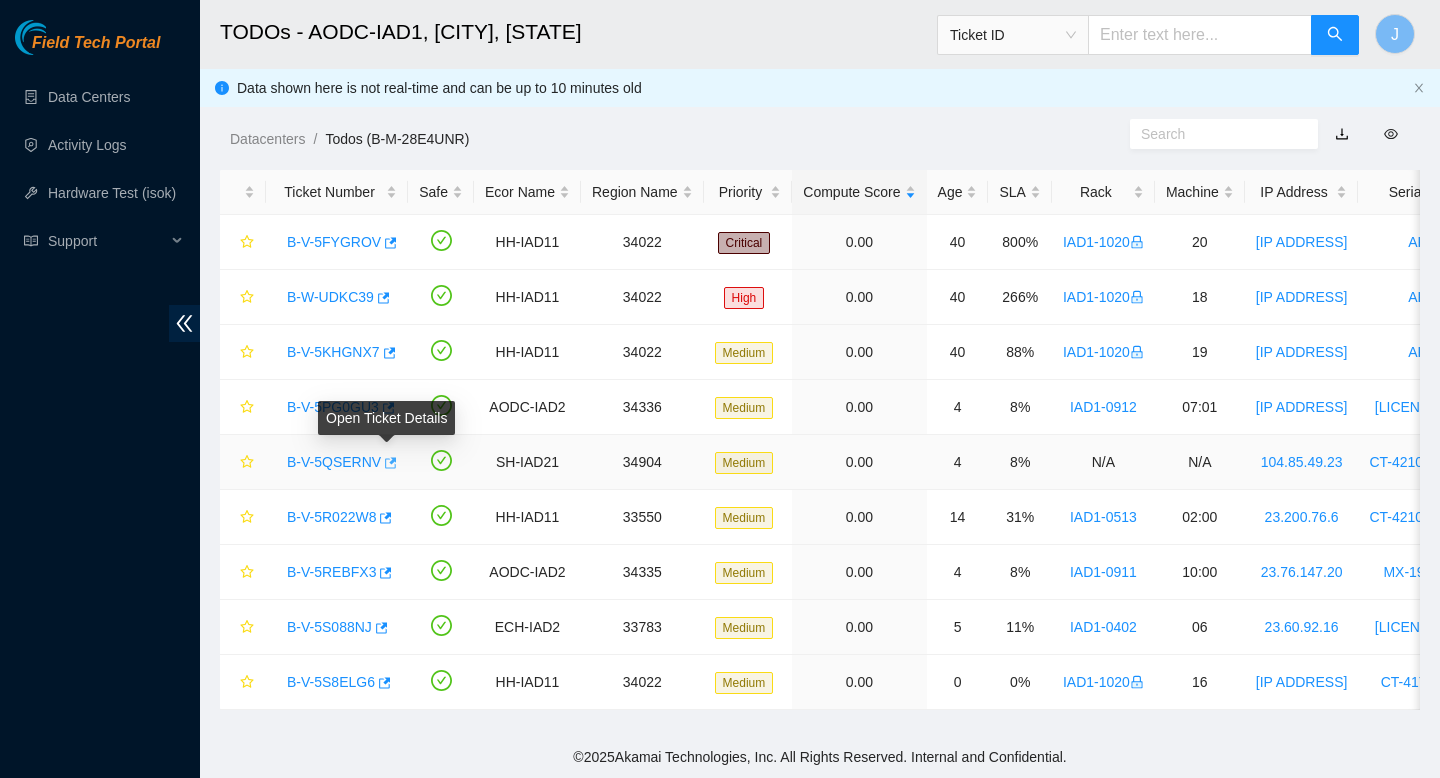 click 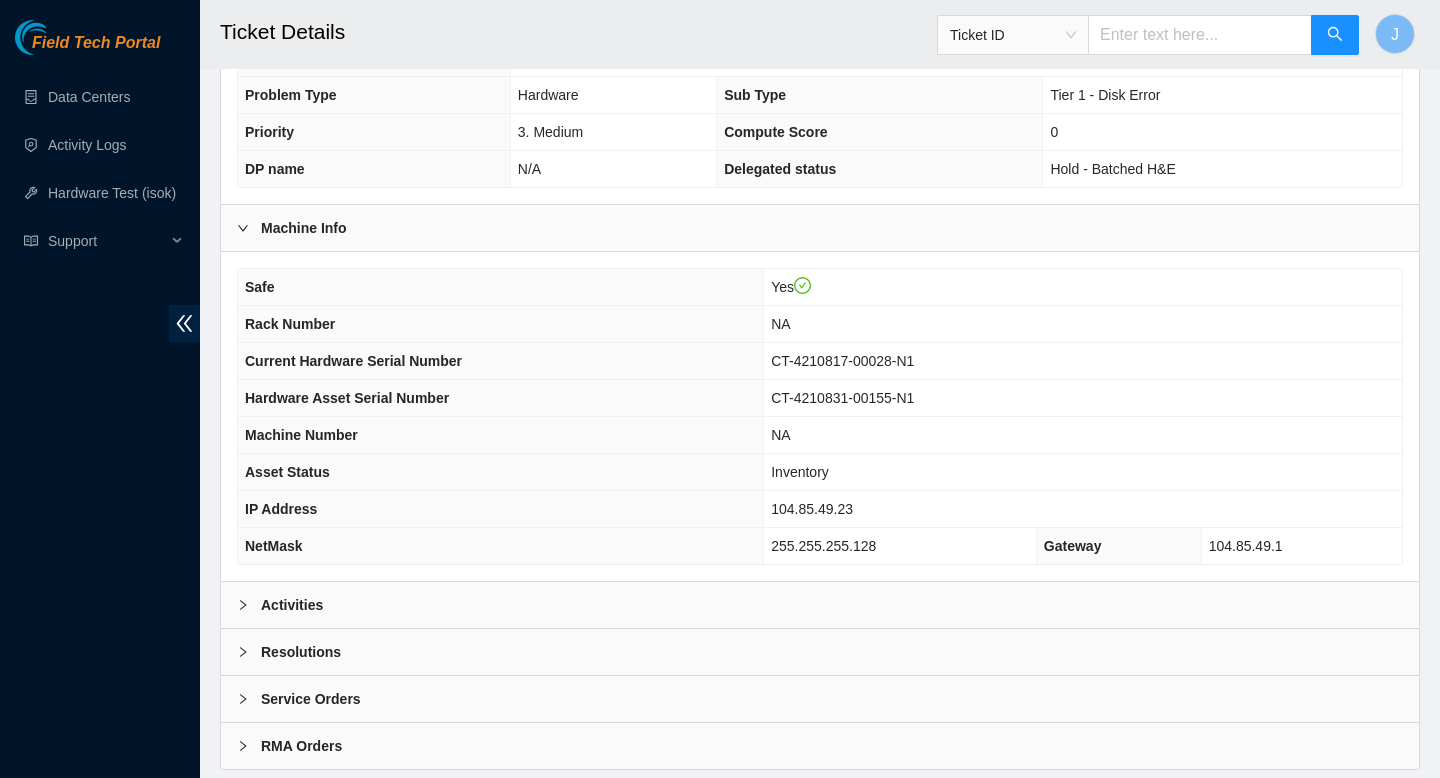 scroll, scrollTop: 579, scrollLeft: 0, axis: vertical 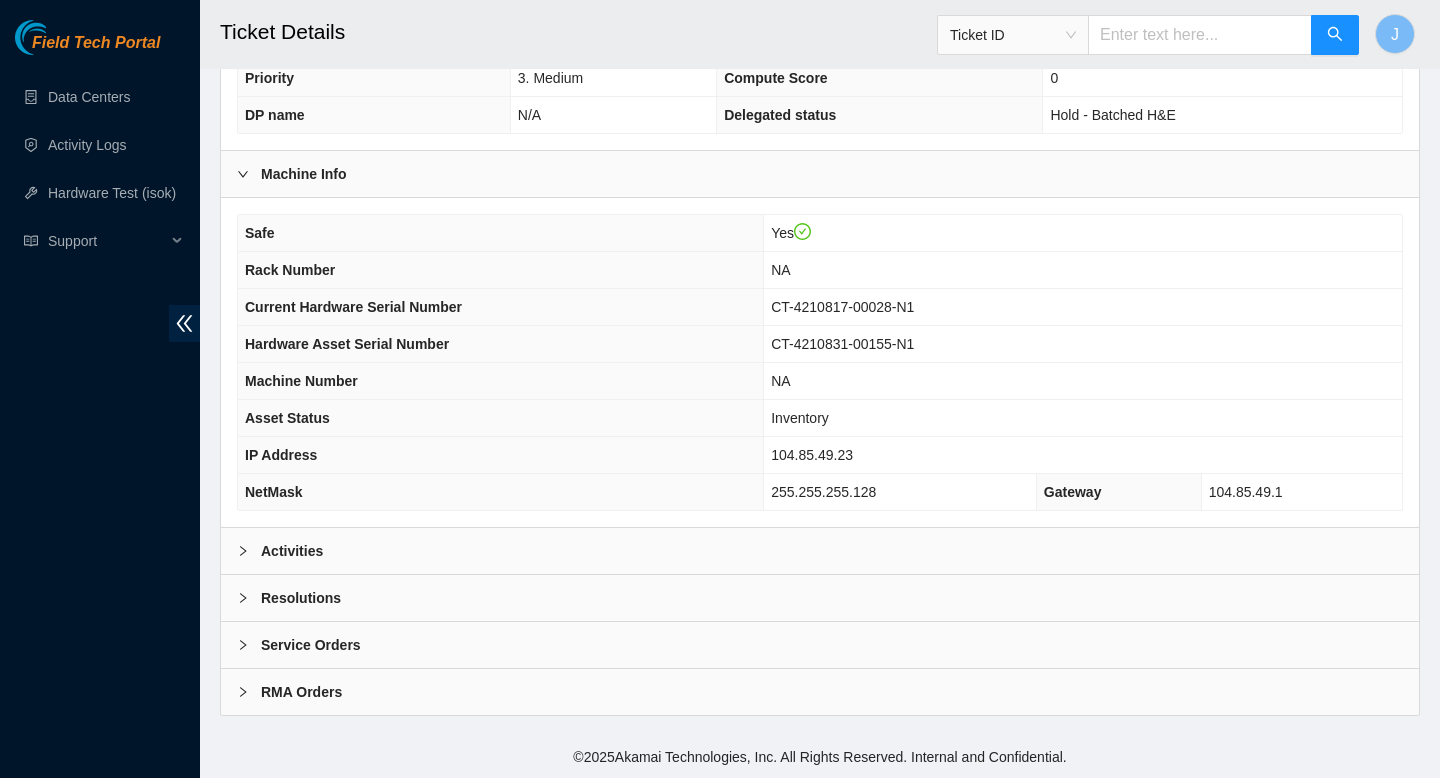 click on "Activities" at bounding box center (820, 551) 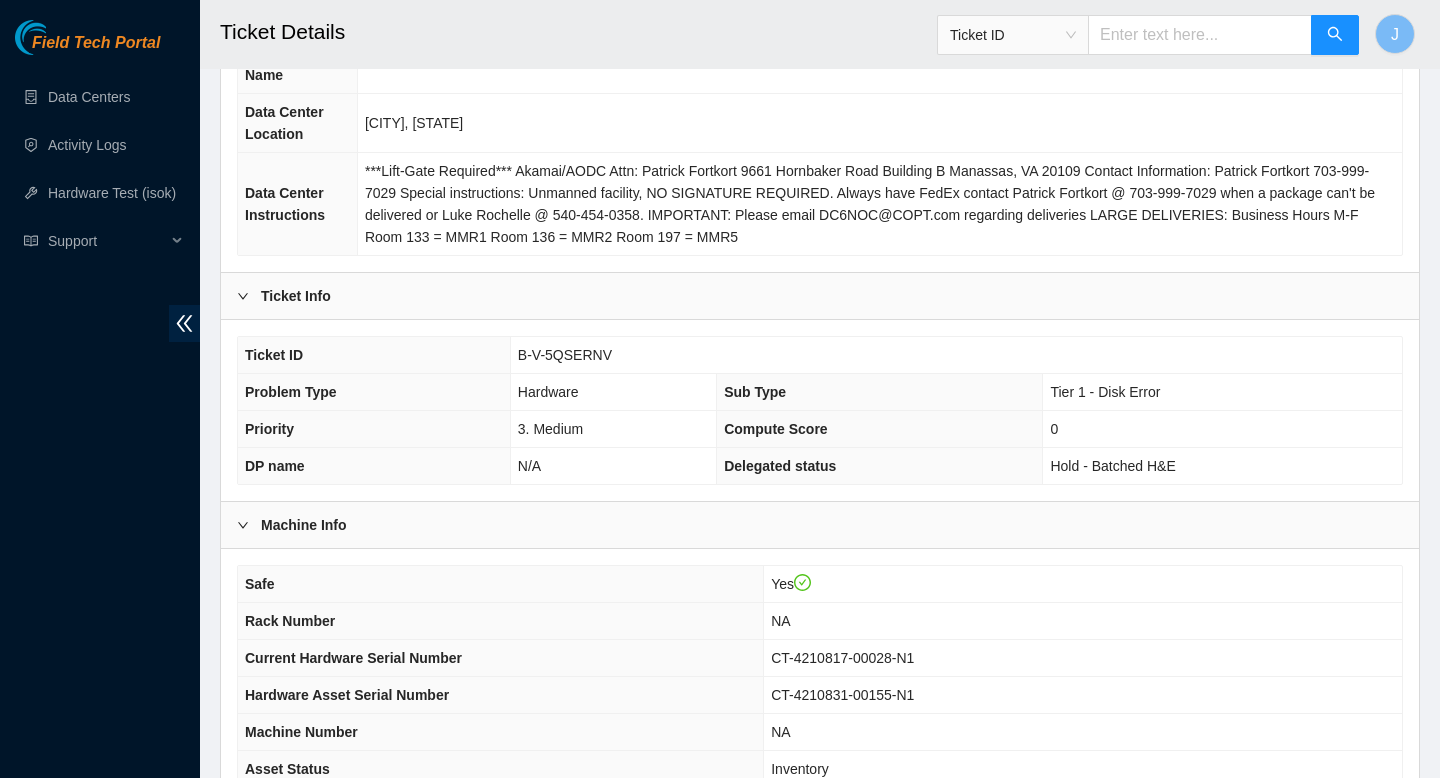 scroll, scrollTop: 0, scrollLeft: 0, axis: both 